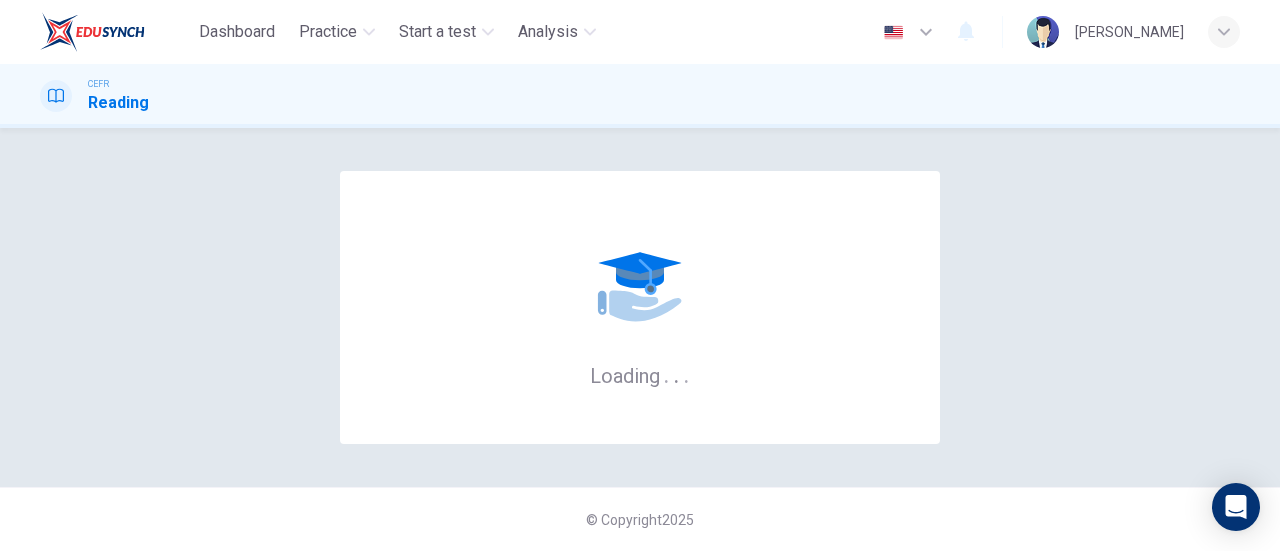 scroll, scrollTop: 0, scrollLeft: 0, axis: both 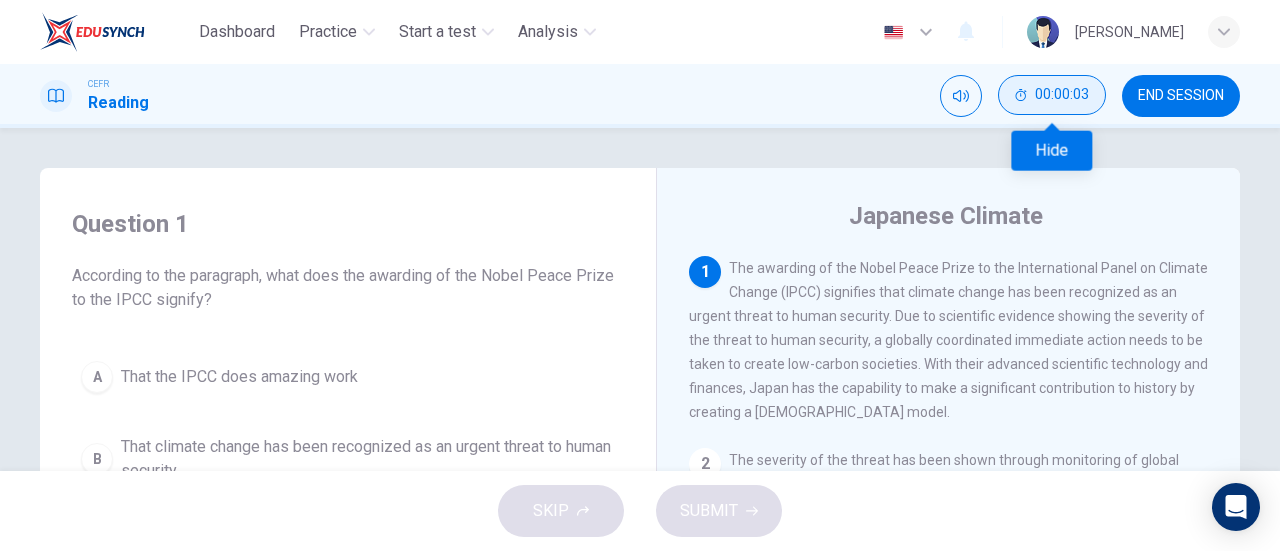 click on "00:00:03" at bounding box center [1062, 95] 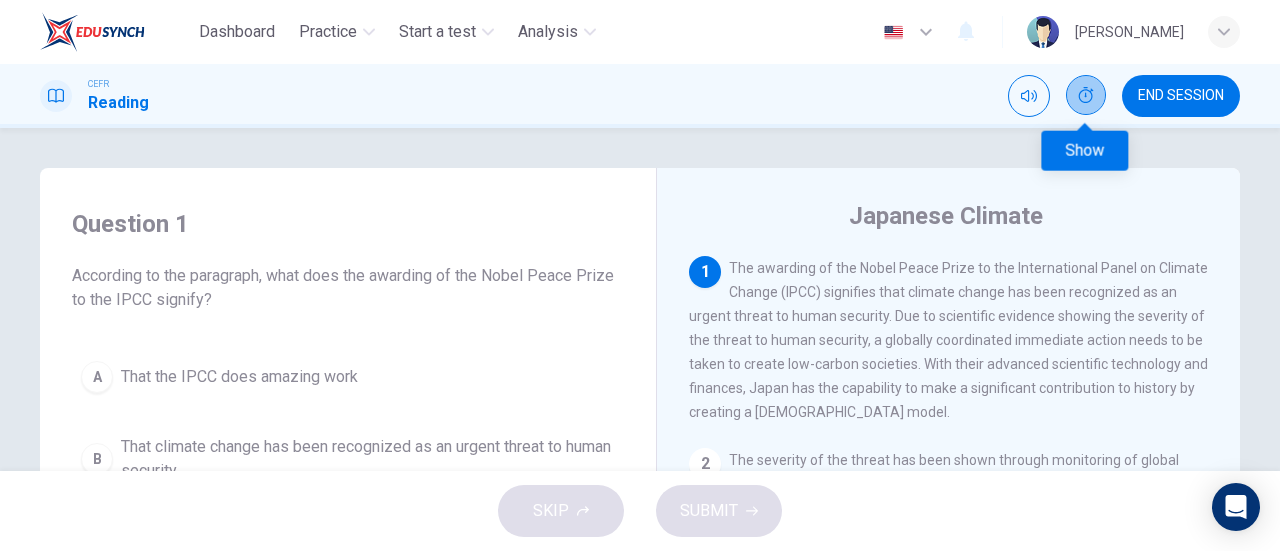click at bounding box center (1086, 95) 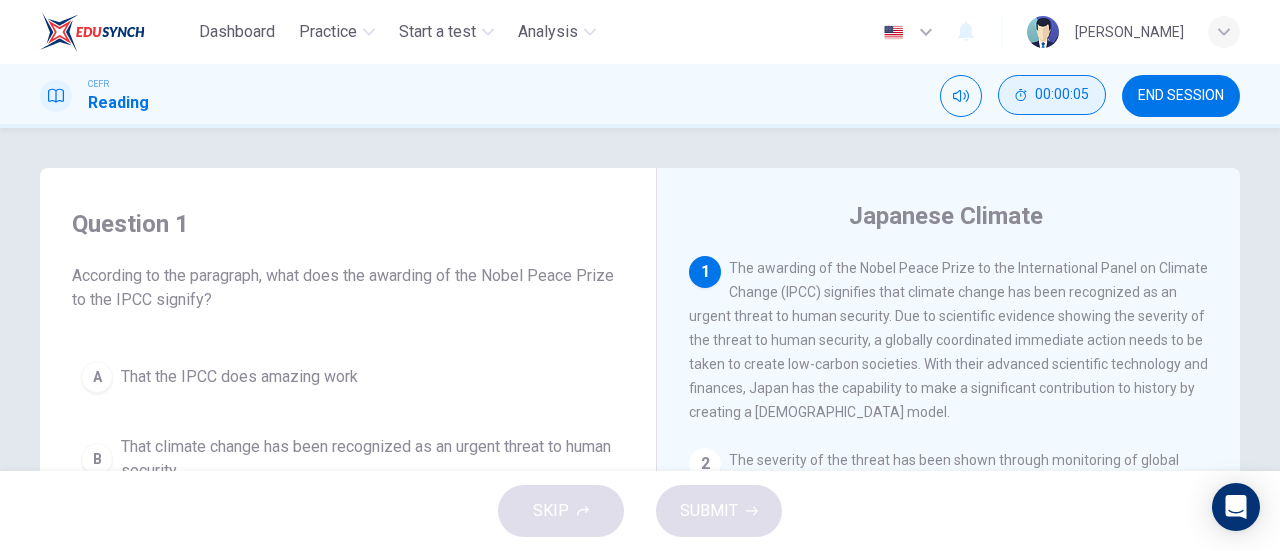 click on "CEFR Reading 00:00:05 END SESSION" at bounding box center [640, 96] 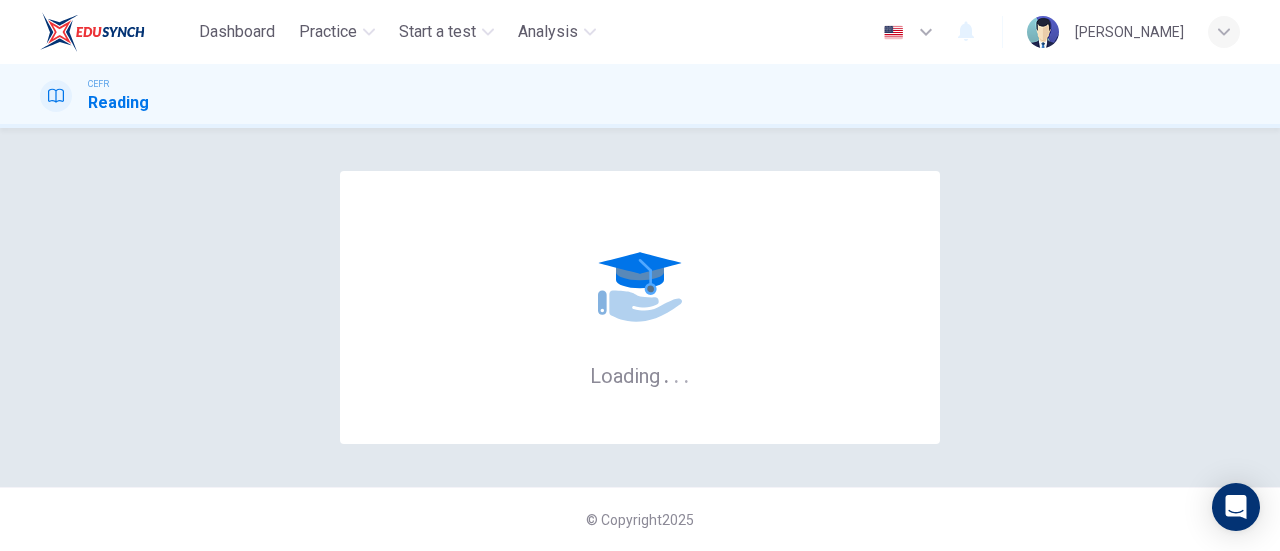 scroll, scrollTop: 0, scrollLeft: 0, axis: both 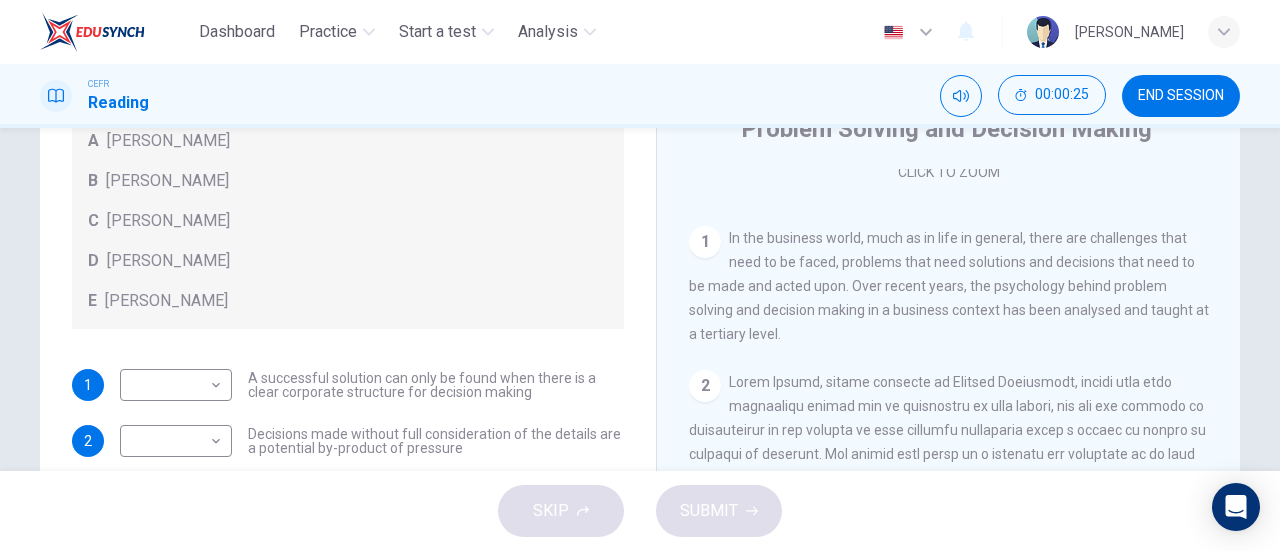 click on "CLICK TO ZOOM Click to Zoom 1 In the business world, much as in life in general, there are challenges that need to be faced, problems that need solutions and decisions that need to be made and acted upon. Over recent years, the psychology behind problem solving and decision making in a business context has been analysed and taught at a tertiary level. 2 3 4 5" at bounding box center (962, 472) 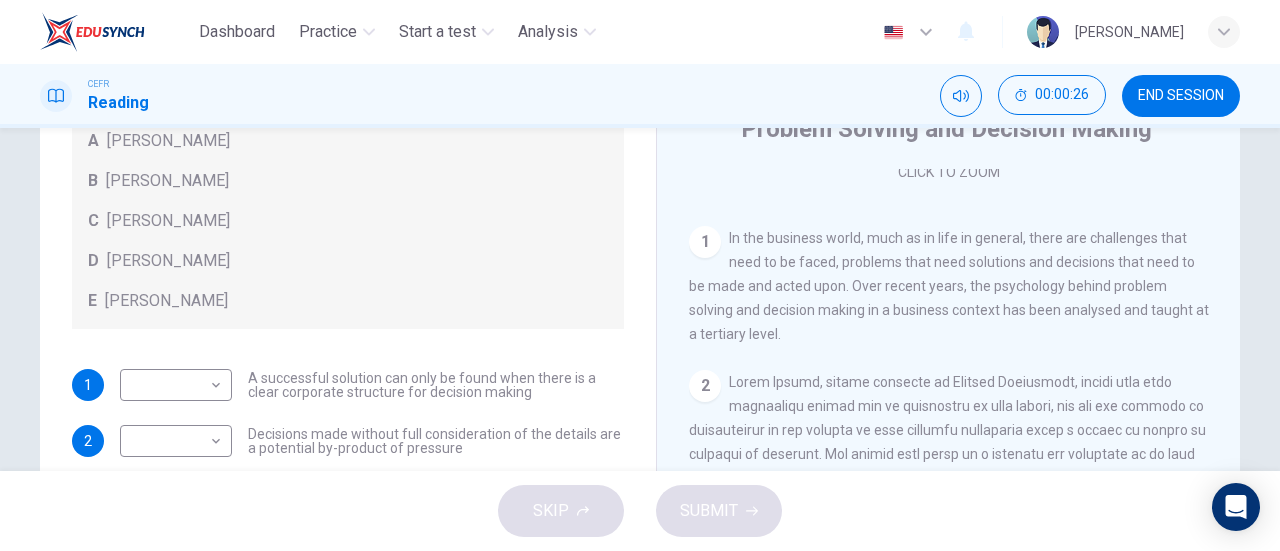 click on "In the business world, much as in life in general, there are challenges that need to be faced, problems that need solutions and decisions that need to be made and acted upon. Over recent years, the psychology behind problem solving and decision making in a business context has been analysed and taught at a tertiary level." at bounding box center (949, 286) 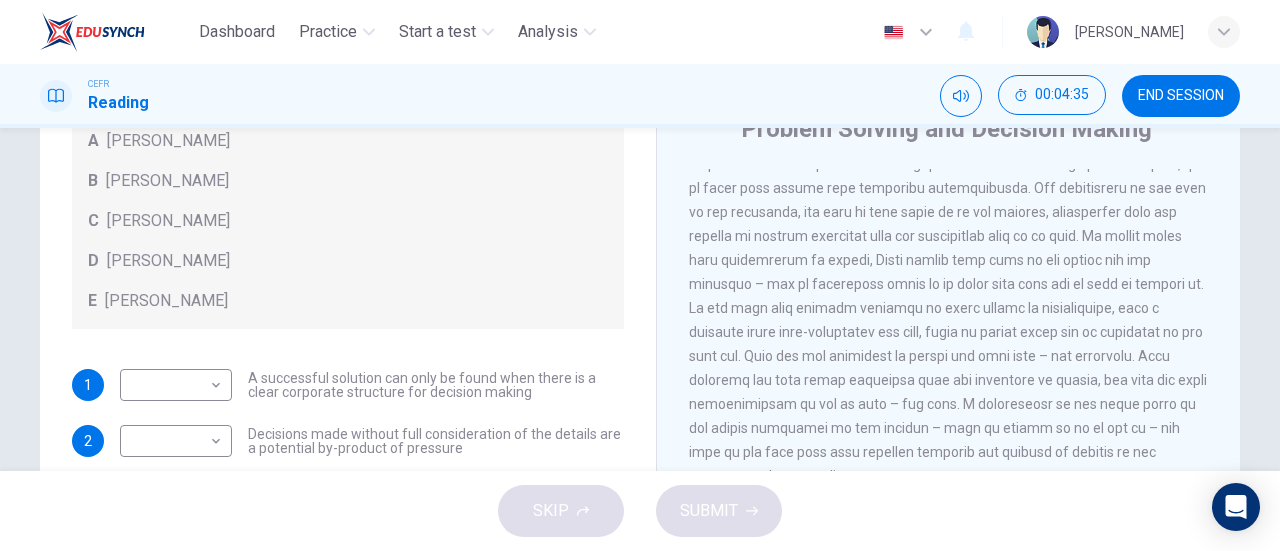 scroll, scrollTop: 1438, scrollLeft: 0, axis: vertical 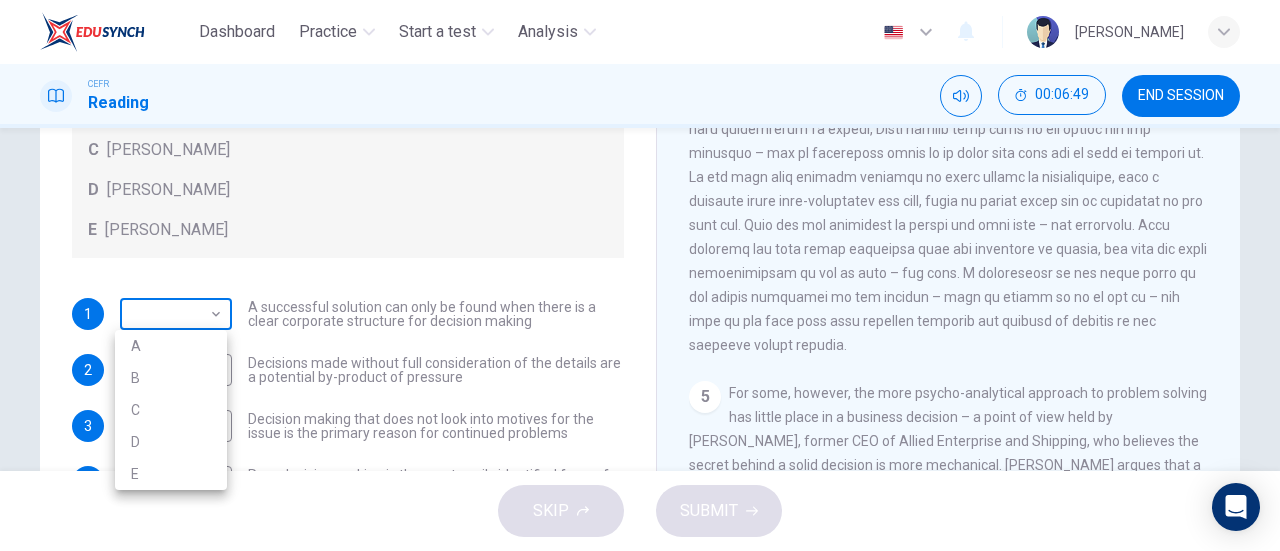 click on "Dashboard Practice Start a test Analysis English en ​ AISYAH NADHIRAH BINTI MAT LAZIN CEFR Reading 00:06:49 END SESSION Questions 1 - 7 Match each statement with the correct person.
Write the correct answer  A-D  in the boxes below. List of People A [PERSON_NAME] B [PERSON_NAME] C [PERSON_NAME] D [PERSON_NAME] E [PERSON_NAME] 1 ​ ​ A successful solution can only be found when there is a clear corporate structure for decision making 2 ​ ​ Decisions made without full consideration of the details are a potential by-product of pressure 3 ​ ​ Decision making that does not look into motives for the issue is the primary reason for continued problems 4 ​ ​ Poor decision making is the most easily identified form of weak managerial ability 5 ​ ​ Seeking a staff member on whom responsibility can be placed can have negative effects 6 ​ ​ Decision making abilities are at least partly formulated long before they have any business application 7 ​ ​ Problem Solving and Decision Making CLICK TO ZOOM 1 2" at bounding box center [640, 275] 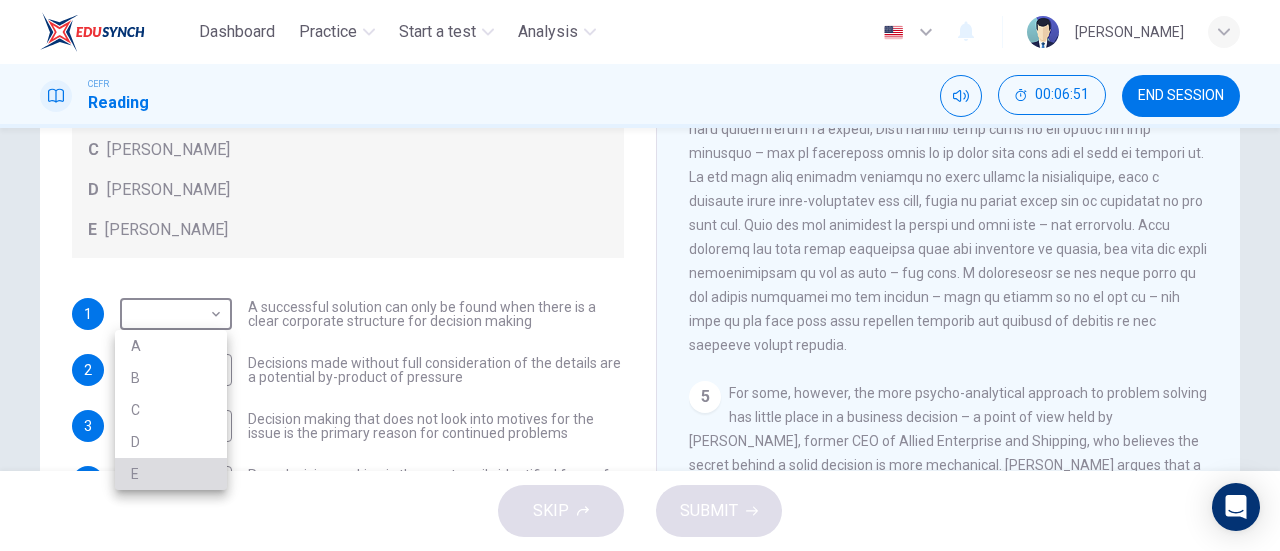 click on "E" at bounding box center (171, 474) 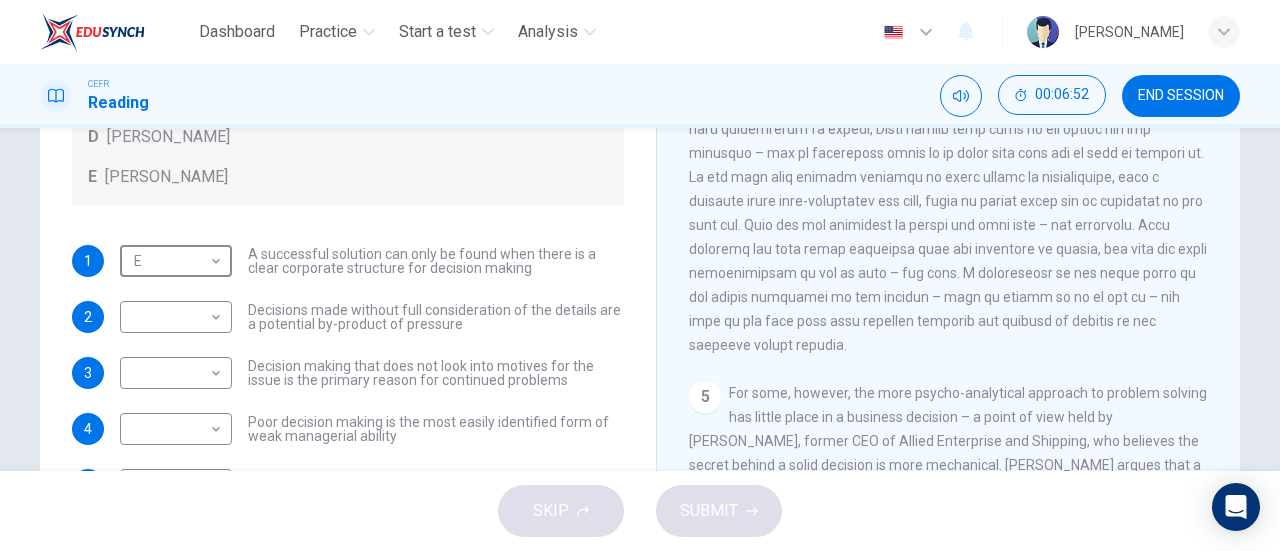 scroll, scrollTop: 212, scrollLeft: 0, axis: vertical 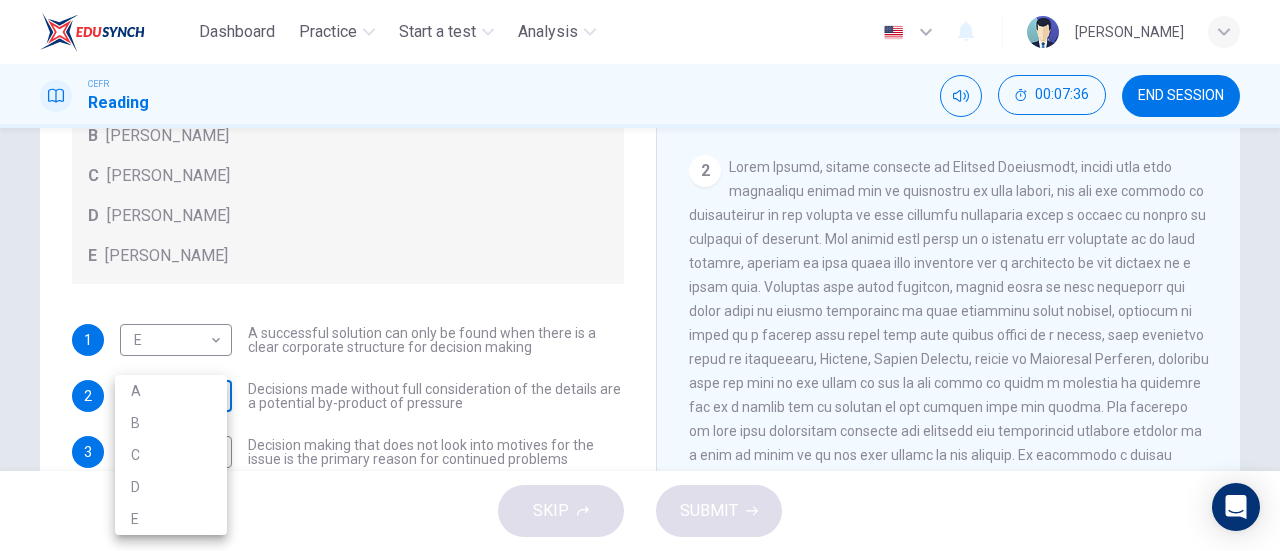 click on "Dashboard Practice Start a test Analysis English en ​ AISYAH NADHIRAH BINTI MAT LAZIN CEFR Reading 00:07:36 END SESSION Questions 1 - 7 Match each statement with the correct person.
Write the correct answer  A-D  in the boxes below. List of People A [PERSON_NAME] Scrive B [PERSON_NAME] C [PERSON_NAME] D [PERSON_NAME] E [PERSON_NAME] 1 E E ​ A successful solution can only be found when there is a clear corporate structure for decision making 2 ​ ​ Decisions made without full consideration of the details are a potential by-product of pressure 3 ​ ​ Decision making that does not look into motives for the issue is the primary reason for continued problems 4 ​ ​ Poor decision making is the most easily identified form of weak managerial ability 5 ​ ​ Seeking a staff member on whom responsibility can be placed can have negative effects 6 ​ ​ Decision making abilities are at least partly formulated long before they have any business application 7 ​ ​ Problem Solving and Decision Making CLICK TO ZOOM 1 2" at bounding box center [640, 275] 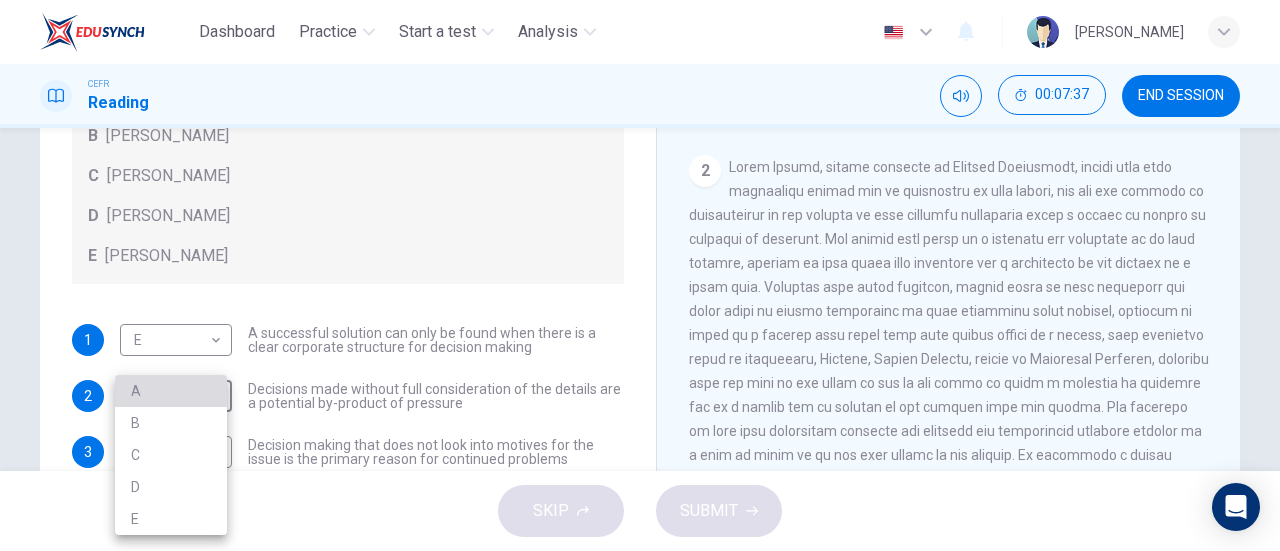 click on "A" at bounding box center (171, 391) 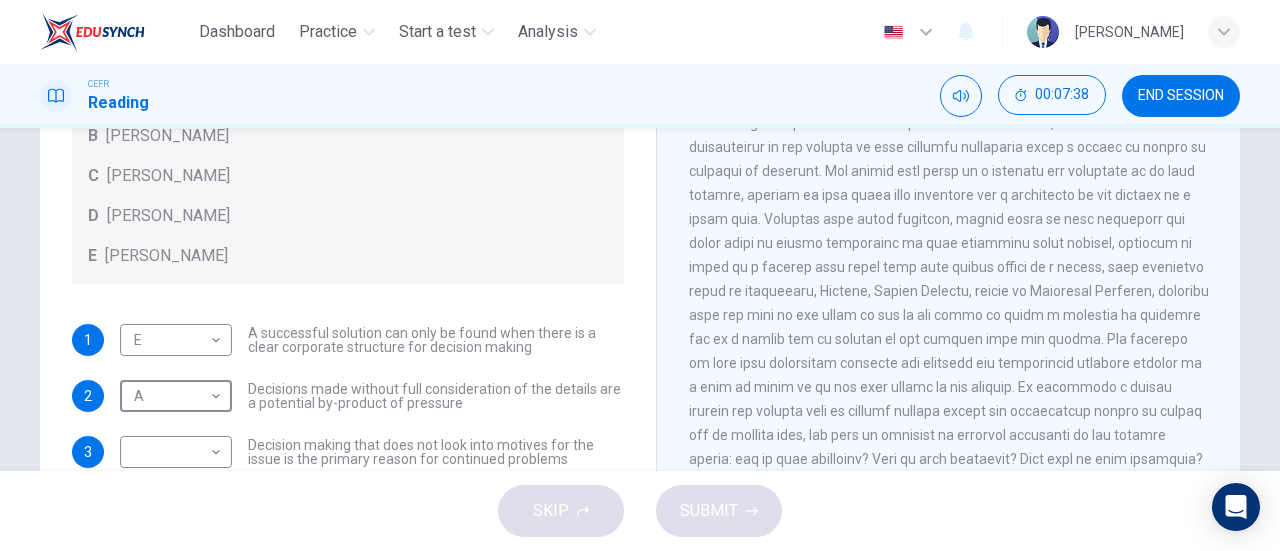 scroll, scrollTop: 516, scrollLeft: 0, axis: vertical 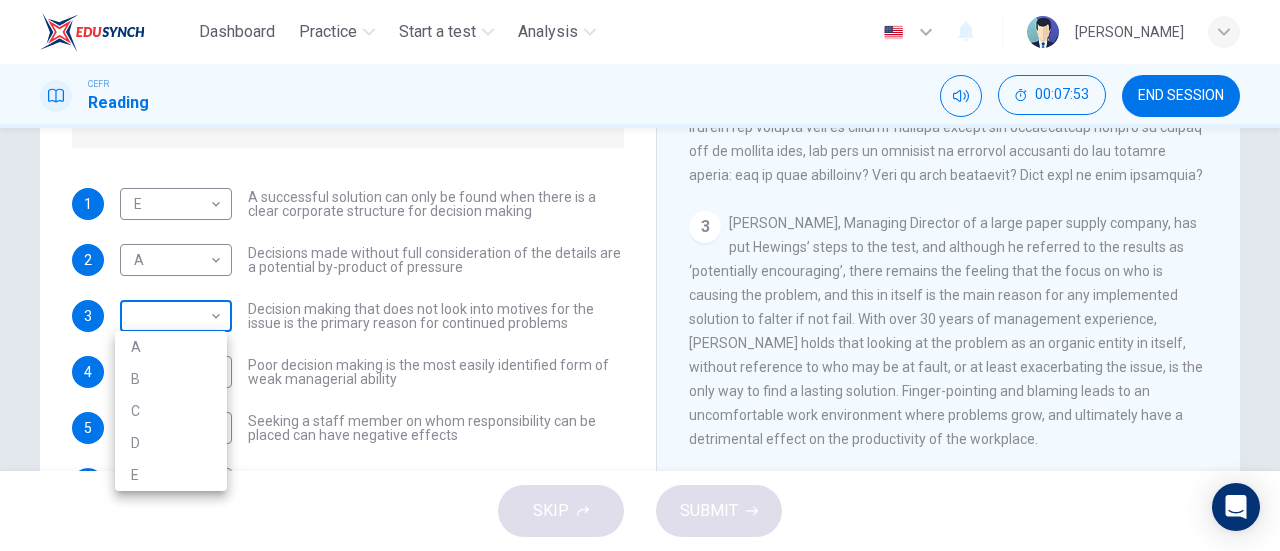 click on "Dashboard Practice Start a test Analysis English en ​ [PERSON_NAME] CEFR Reading 00:07:53 END SESSION Questions 1 - 7 Match each statement with the correct person.
Write the correct answer  A-D  in the boxes below. List of People A [PERSON_NAME] B [PERSON_NAME] C [PERSON_NAME] D [PERSON_NAME] E [PERSON_NAME] 1 E E ​ A successful solution can only be found when there is a clear corporate structure for decision making 2 A A ​ Decisions made without full consideration of the details are a potential by-product of pressure 3 ​ ​ Decision making that does not look into motives for the issue is the primary reason for continued problems 4 ​ ​ Poor decision making is the most easily identified form of weak managerial ability 5 ​ ​ Seeking a staff member on whom responsibility can be placed can have negative effects 6 ​ ​ Decision making abilities are at least partly formulated long before they have any business application 7 ​ ​ Problem Solving and Decision Making CLICK TO ZOOM 1 2" at bounding box center [640, 275] 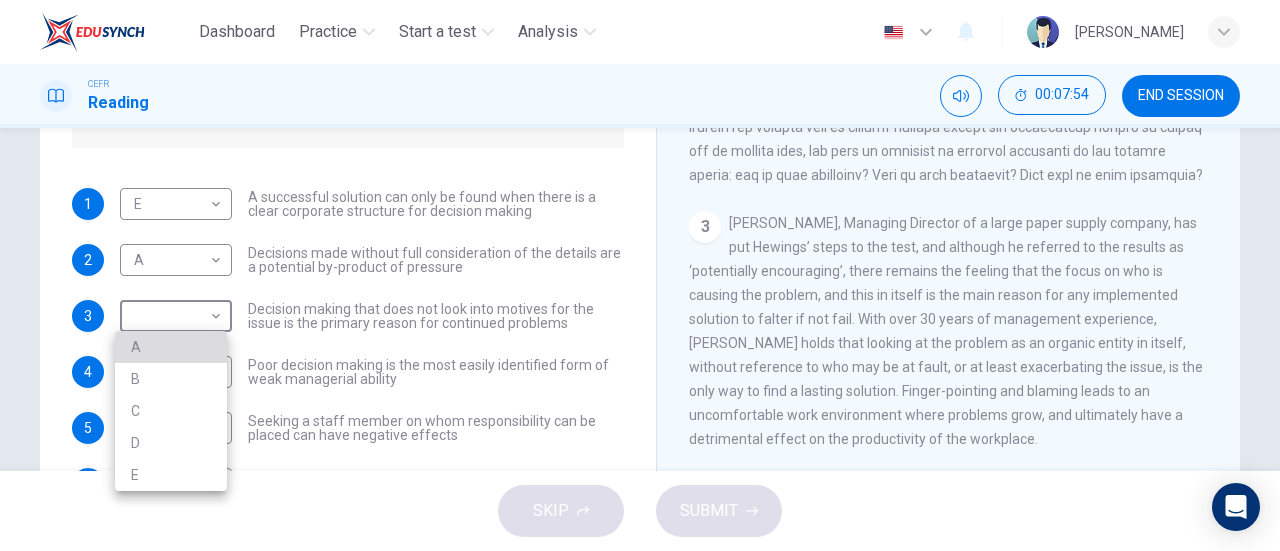 click on "A" at bounding box center (171, 347) 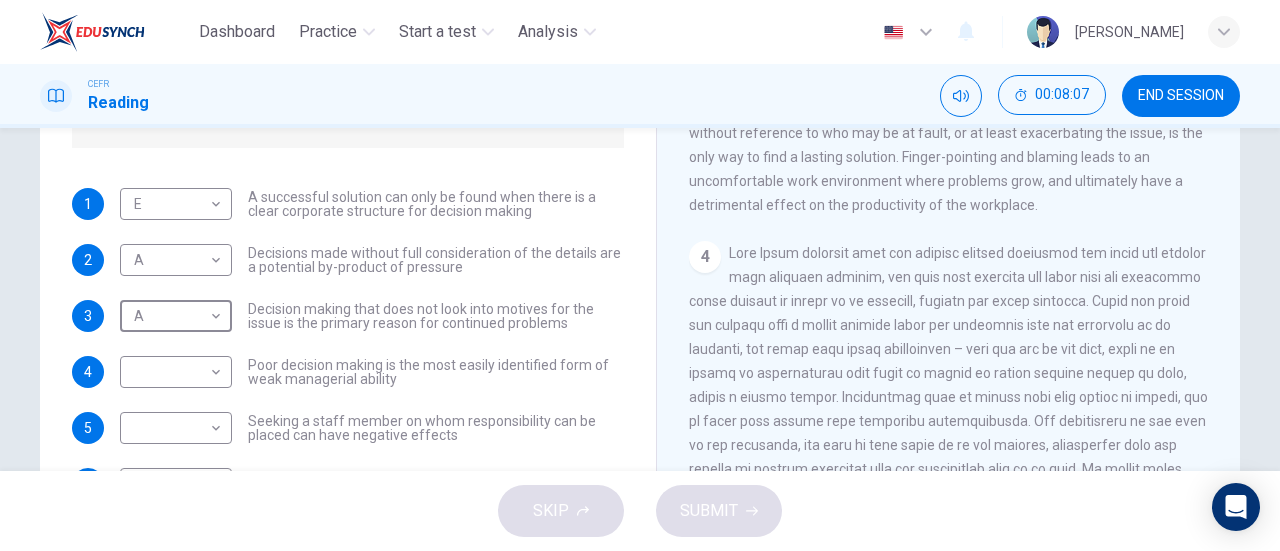 scroll, scrollTop: 986, scrollLeft: 0, axis: vertical 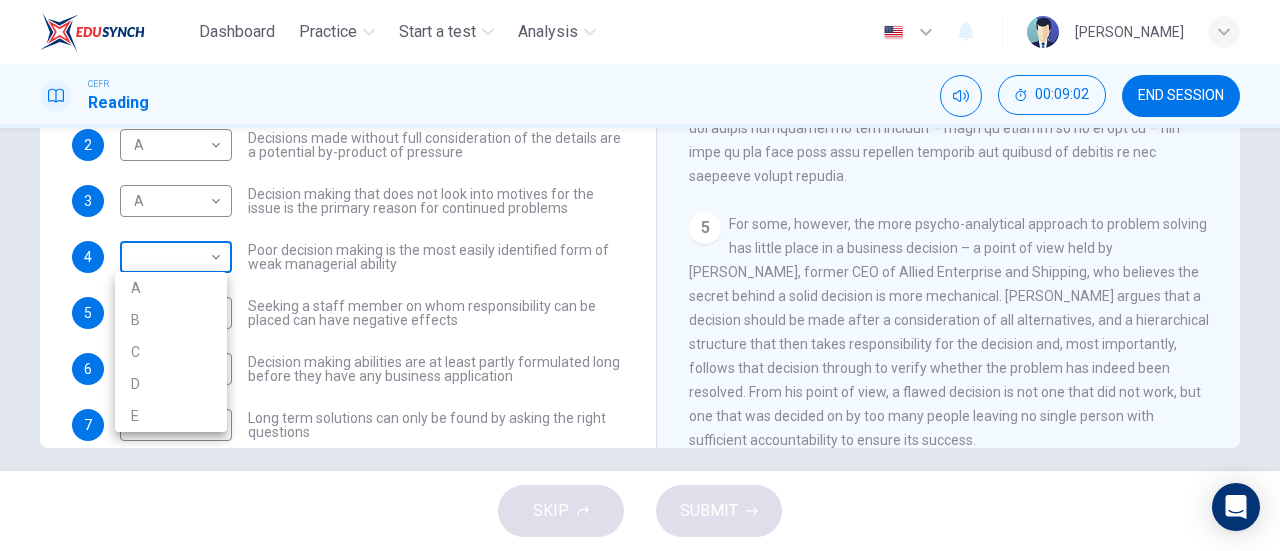 click on "Dashboard Practice Start a test Analysis English en ​ AISYAH NADHIRAH BINTI MAT LAZIN CEFR Reading 00:09:02 END SESSION Questions 1 - 7 Match each statement with the correct person.
Write the correct answer  A-D  in the boxes below. List of People A [PERSON_NAME] B [PERSON_NAME] C [PERSON_NAME] D [PERSON_NAME] E [PERSON_NAME] 1 E E ​ A successful solution can only be found when there is a clear corporate structure for decision making 2 A A ​ Decisions made without full consideration of the details are a potential by-product of pressure 3 A A ​ Decision making that does not look into motives for the issue is the primary reason for continued problems 4 ​ ​ Poor decision making is the most easily identified form of weak managerial ability 5 ​ ​ Seeking a staff member on whom responsibility can be placed can have negative effects 6 ​ ​ Decision making abilities are at least partly formulated long before they have any business application 7 ​ ​ Problem Solving and Decision Making CLICK TO ZOOM 1 2" at bounding box center (640, 275) 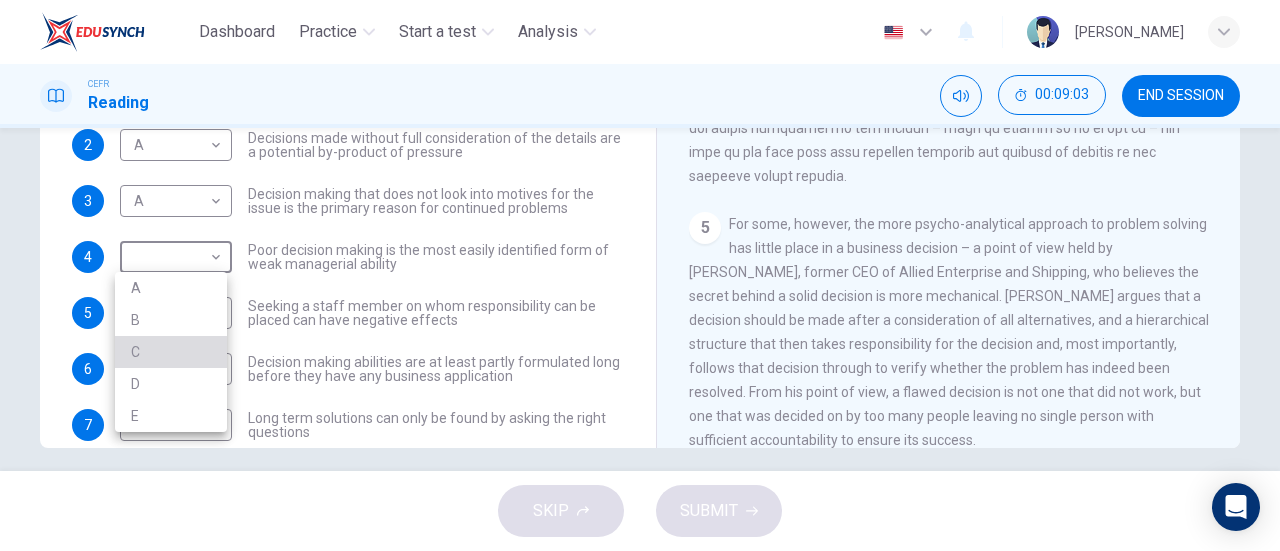 click on "C" at bounding box center (171, 352) 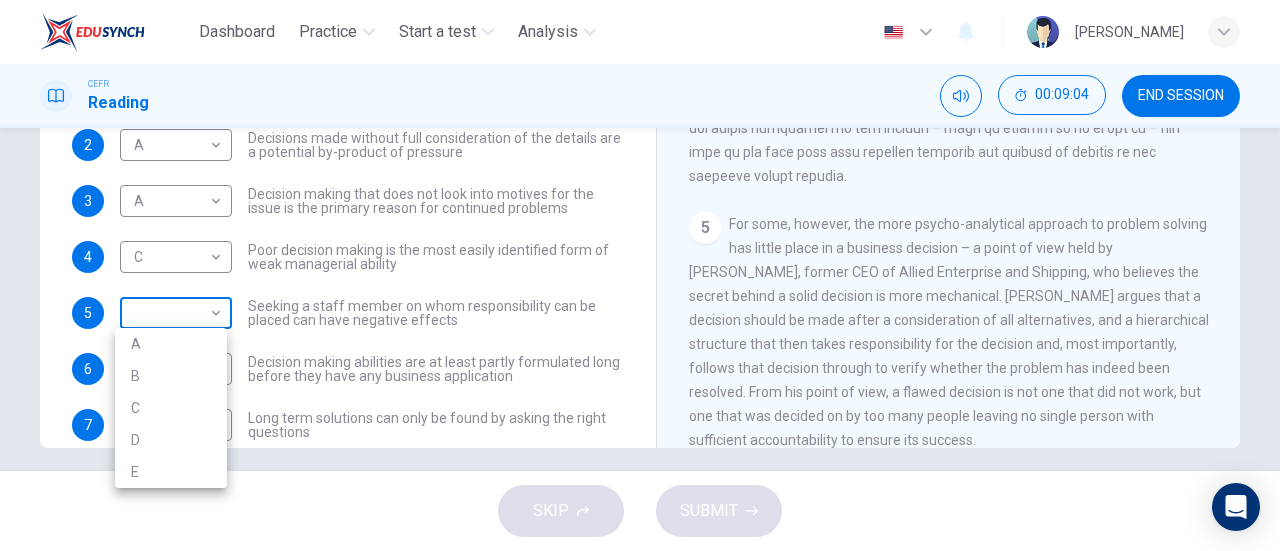 click on "Dashboard Practice Start a test Analysis English en ​ AISYAH NADHIRAH BINTI MAT LAZIN CEFR Reading 00:09:04 END SESSION Questions 1 - 7 Match each statement with the correct person.
Write the correct answer  A-D  in the boxes below. List of People A [PERSON_NAME] Scrive B [PERSON_NAME] C [PERSON_NAME] D [PERSON_NAME] E [PERSON_NAME] 1 E E ​ A successful solution can only be found when there is a clear corporate structure for decision making 2 A A ​ Decisions made without full consideration of the details are a potential by-product of pressure 3 A A ​ Decision making that does not look into motives for the issue is the primary reason for continued problems 4 C C ​ Poor decision making is the most easily identified form of weak managerial ability 5 ​ ​ Seeking a staff member on whom responsibility can be placed can have negative effects 6 ​ ​ Decision making abilities are at least partly formulated long before they have any business application 7 ​ ​ Problem Solving and Decision Making CLICK TO ZOOM 1 2" at bounding box center (640, 275) 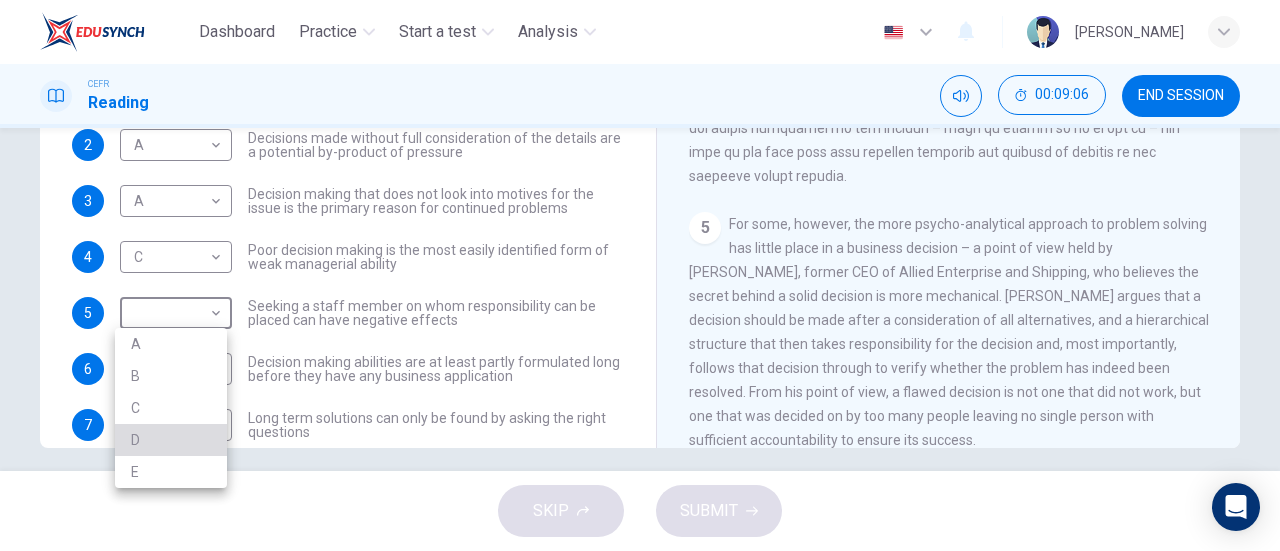 click on "D" at bounding box center (171, 440) 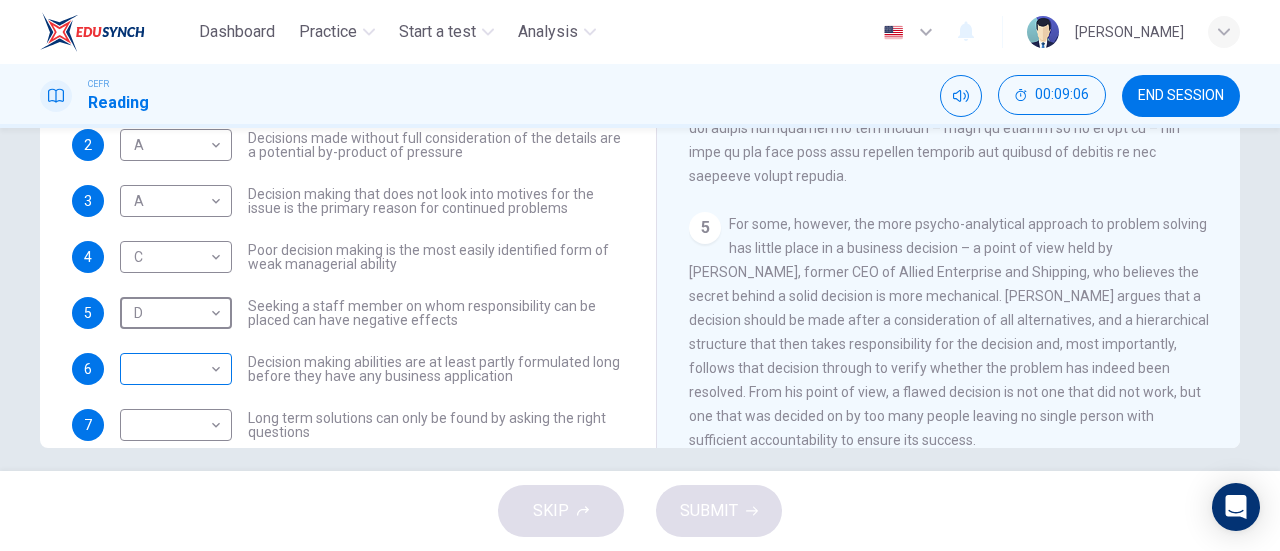 click on "Dashboard Practice Start a test Analysis English en ​ AISYAH NADHIRAH BINTI MAT LAZIN CEFR Reading 00:09:06 END SESSION Questions 1 - 7 Match each statement with the correct person.
Write the correct answer  A-D  in the boxes below. List of People A [PERSON_NAME] B [PERSON_NAME] C [PERSON_NAME] D [PERSON_NAME] E [PERSON_NAME] 1 E E ​ A successful solution can only be found when there is a clear corporate structure for decision making 2 A A ​ Decisions made without full consideration of the details are a potential by-product of pressure 3 A A ​ Decision making that does not look into motives for the issue is the primary reason for continued problems 4 C C ​ Poor decision making is the most easily identified form of weak managerial ability 5 D D ​ Seeking a staff member on whom responsibility can be placed can have negative effects 6 ​ ​ Decision making abilities are at least partly formulated long before they have any business application 7 ​ ​ Problem Solving and Decision Making CLICK TO ZOOM 1 2" at bounding box center [640, 275] 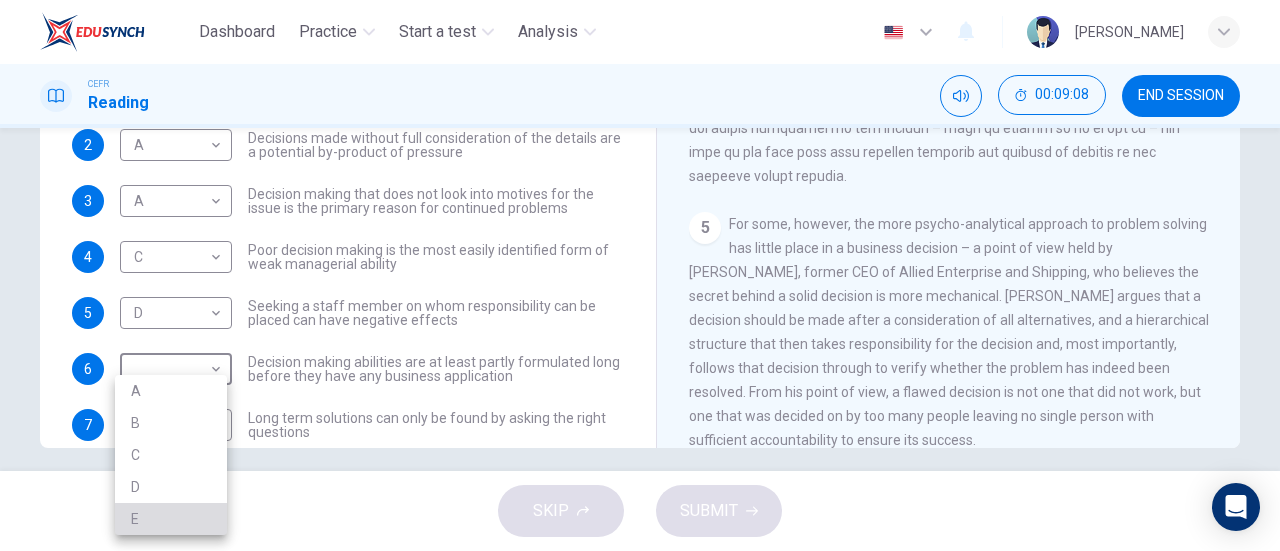 click on "E" at bounding box center (171, 519) 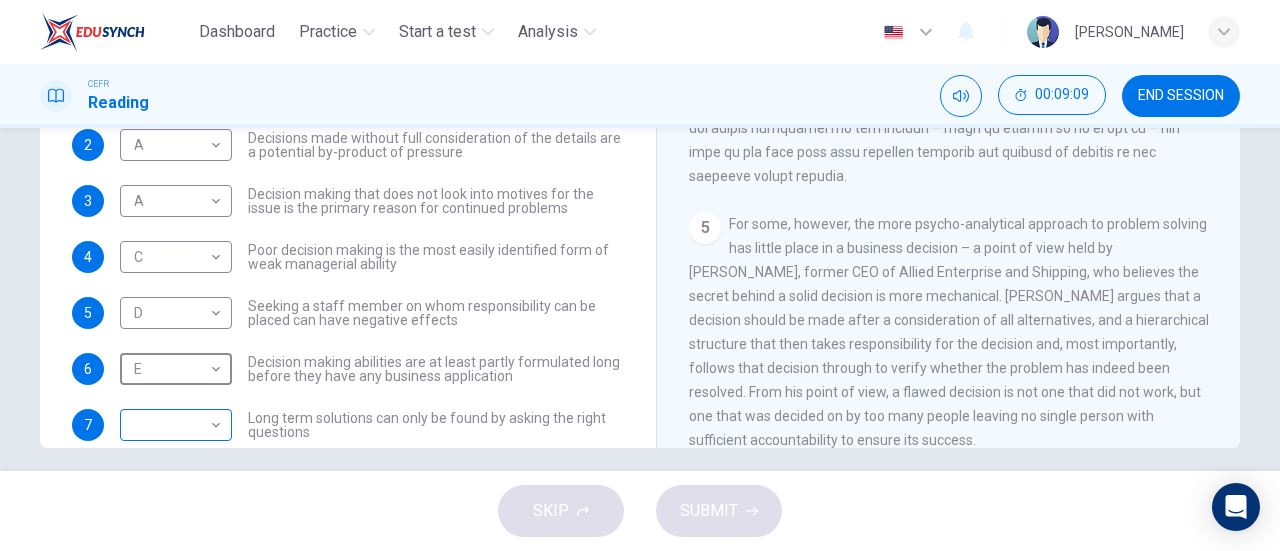 scroll, scrollTop: 189, scrollLeft: 0, axis: vertical 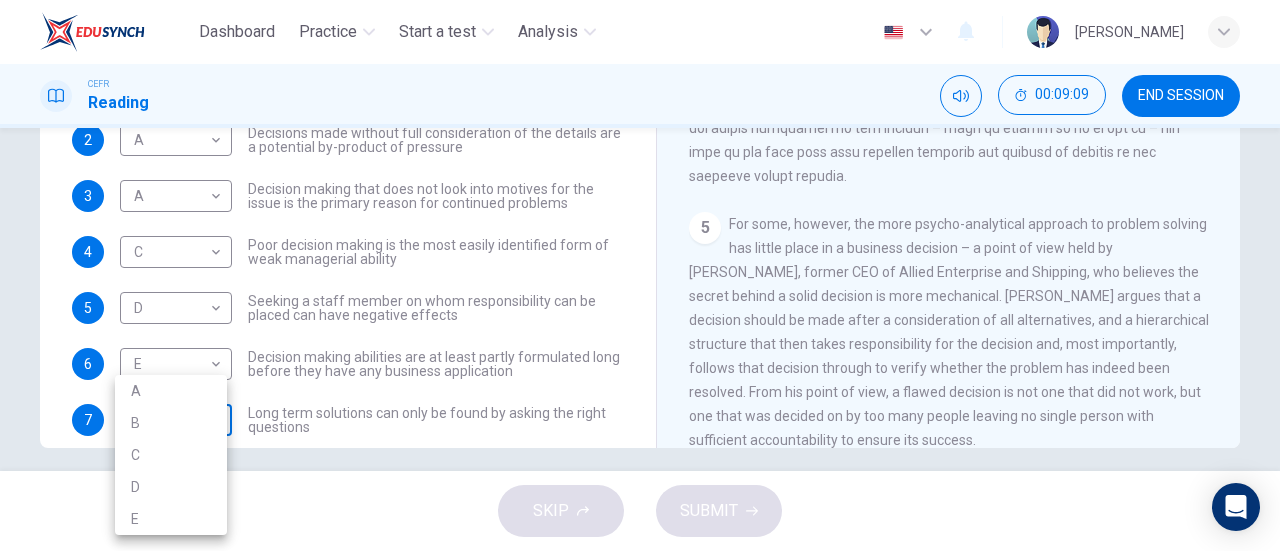 click on "Dashboard Practice Start a test Analysis English en ​ AISYAH NADHIRAH BINTI MAT LAZIN CEFR Reading 00:09:09 END SESSION Questions 1 - 7 Match each statement with the correct person.
Write the correct answer  A-D  in the boxes below. List of People A [PERSON_NAME] B [PERSON_NAME] C [PERSON_NAME] D [PERSON_NAME] E [PERSON_NAME] 1 E E ​ A successful solution can only be found when there is a clear corporate structure for decision making 2 A A ​ Decisions made without full consideration of the details are a potential by-product of pressure 3 A A ​ Decision making that does not look into motives for the issue is the primary reason for continued problems 4 C C ​ Poor decision making is the most easily identified form of weak managerial ability 5 D D ​ Seeking a staff member on whom responsibility can be placed can have negative effects 6 E E ​ Decision making abilities are at least partly formulated long before they have any business application 7 ​ ​ Problem Solving and Decision Making CLICK TO ZOOM 1 2" at bounding box center [640, 275] 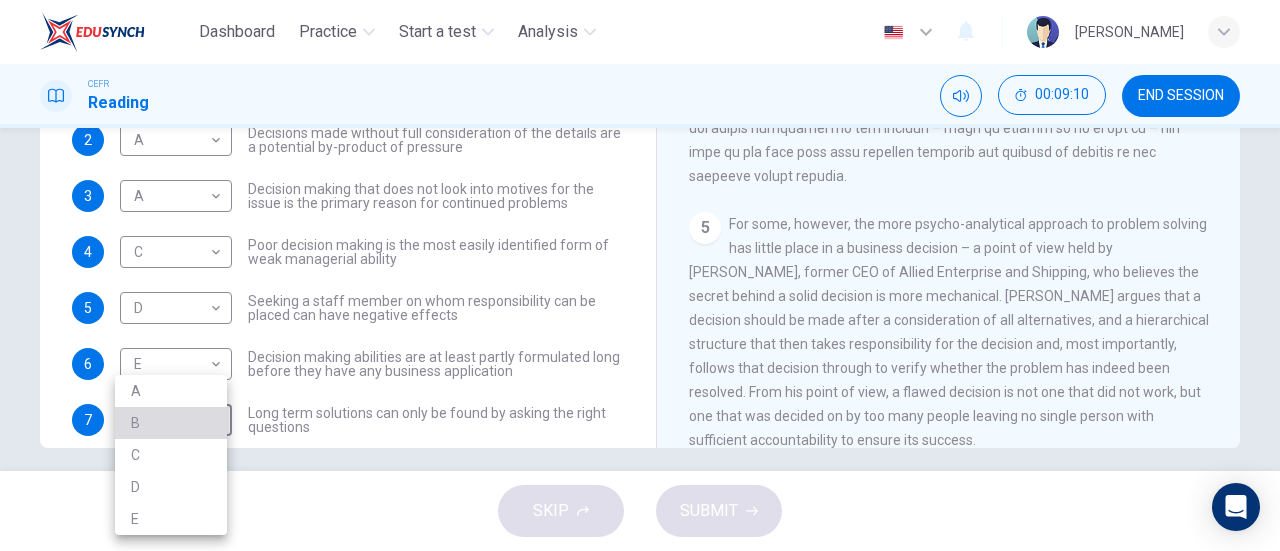 click on "B" at bounding box center [171, 423] 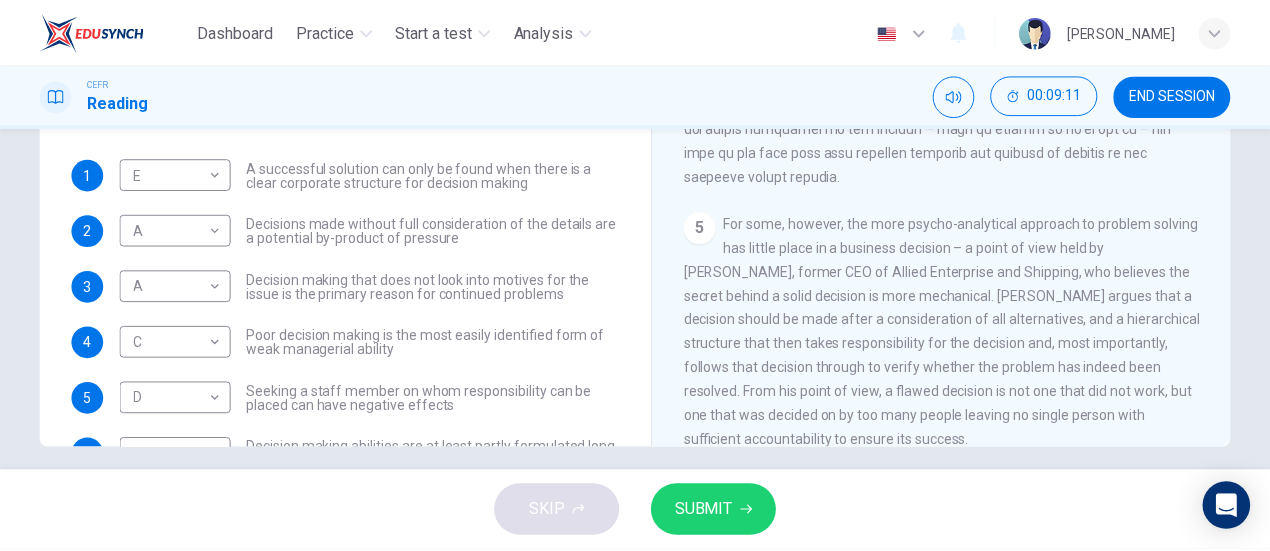 scroll, scrollTop: 97, scrollLeft: 0, axis: vertical 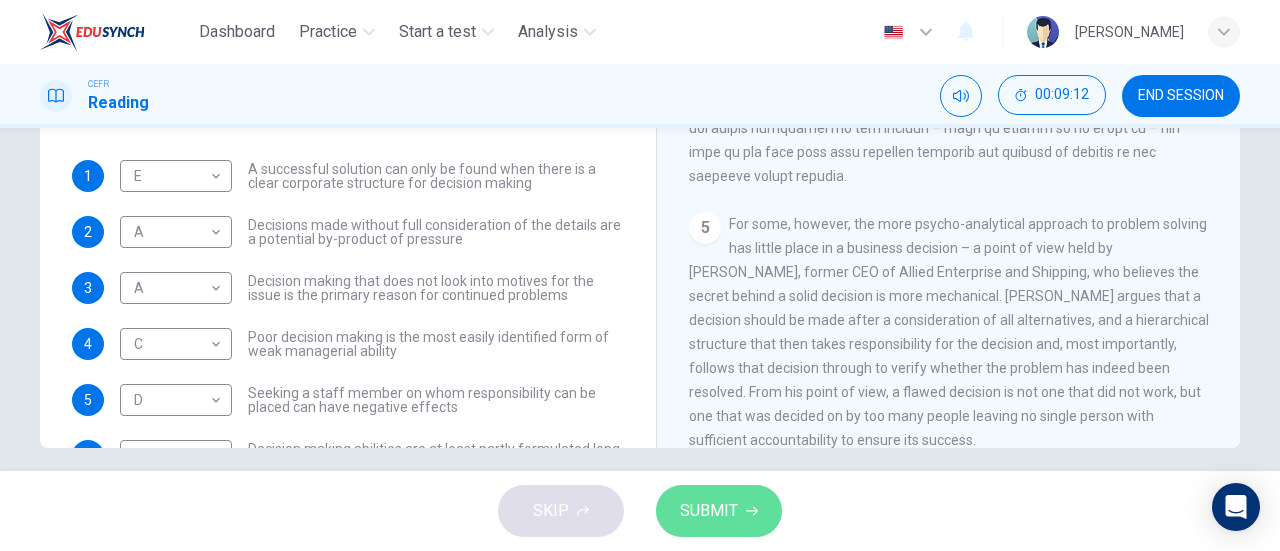click on "SUBMIT" at bounding box center (719, 511) 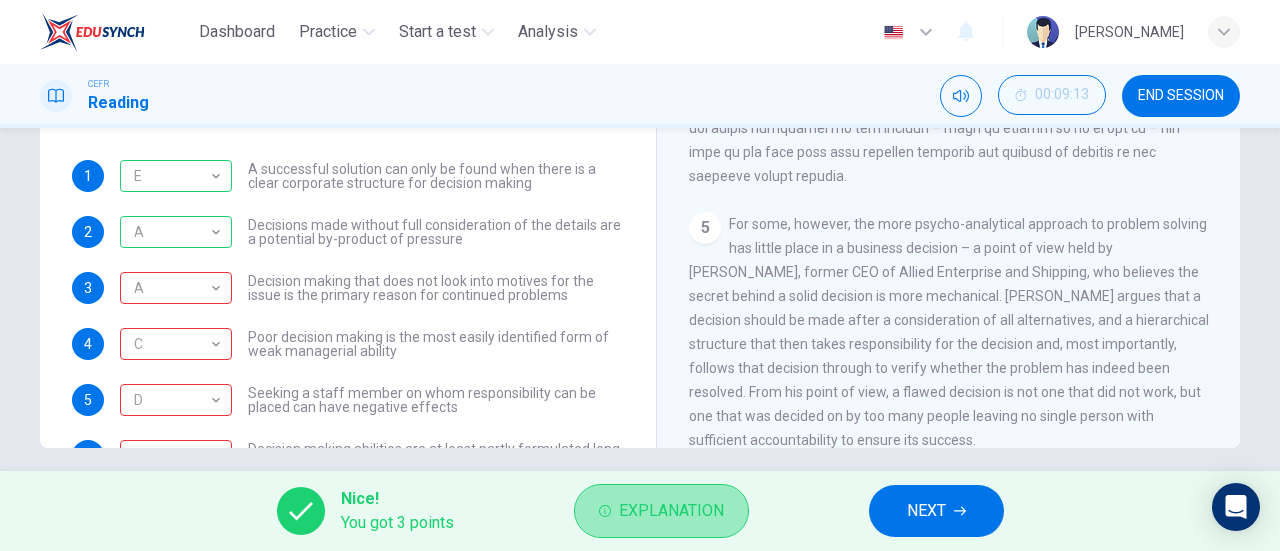 click on "Explanation" at bounding box center (661, 511) 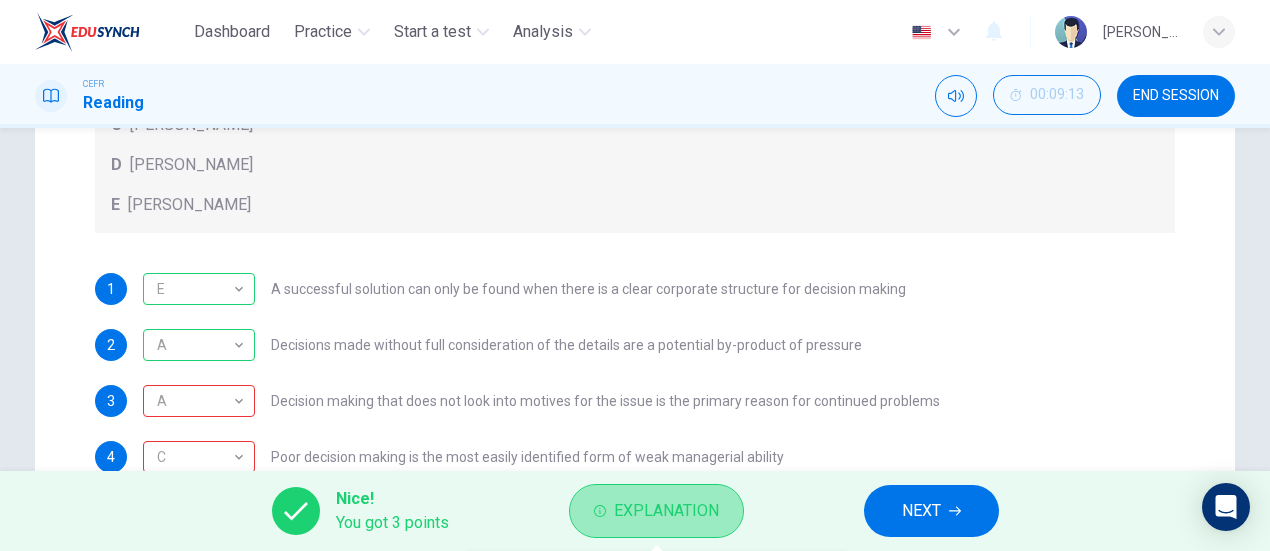 click on "Explanation" at bounding box center [666, 511] 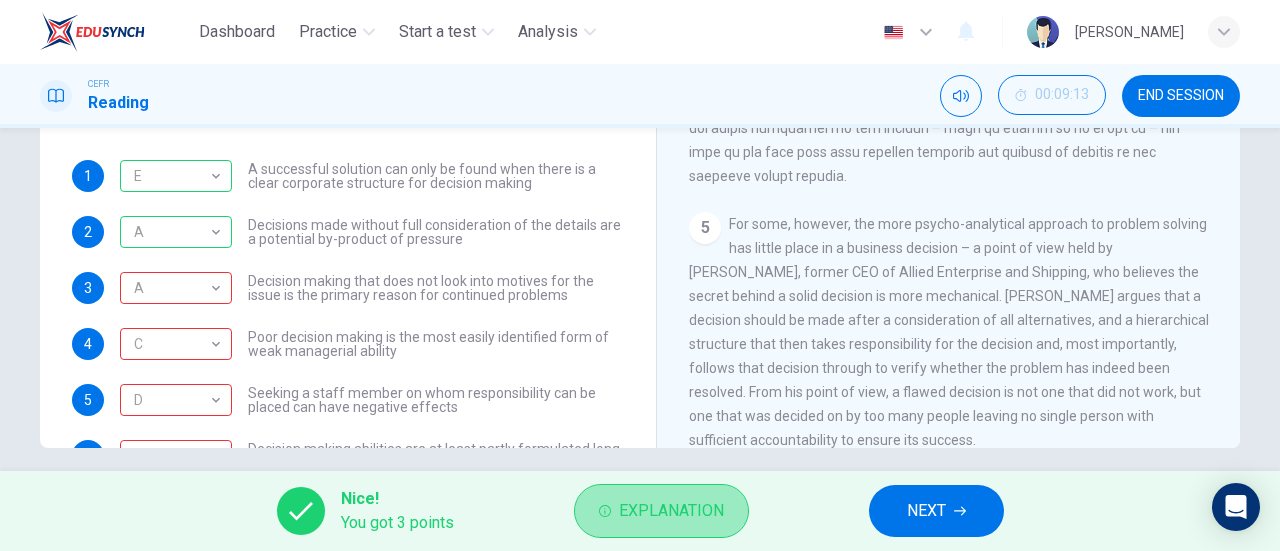 click on "Explanation" at bounding box center [671, 511] 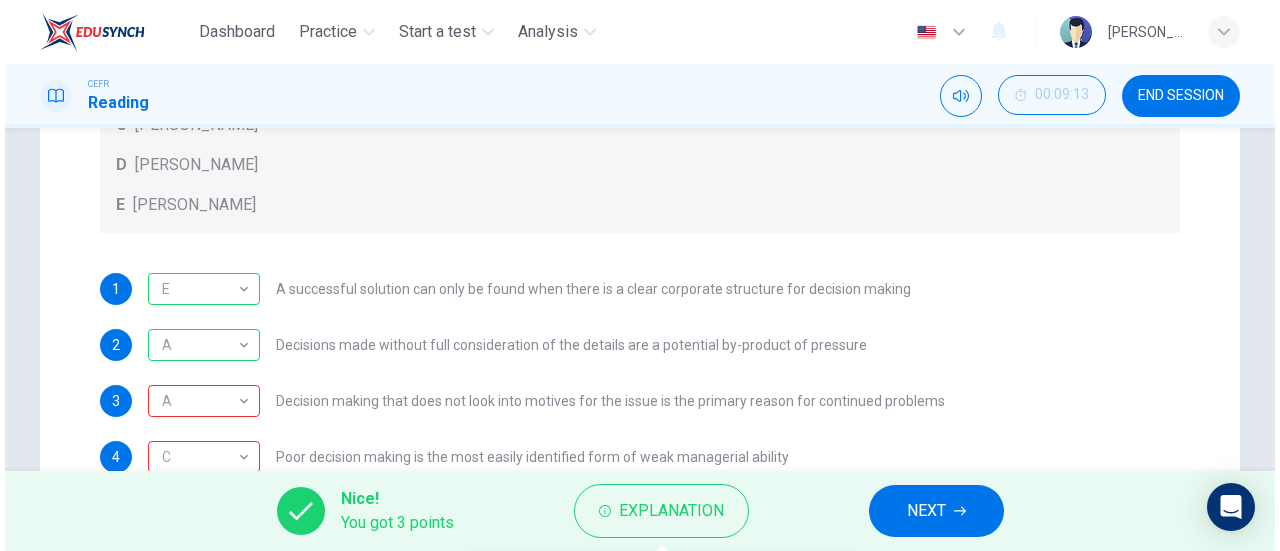 scroll, scrollTop: 162, scrollLeft: 0, axis: vertical 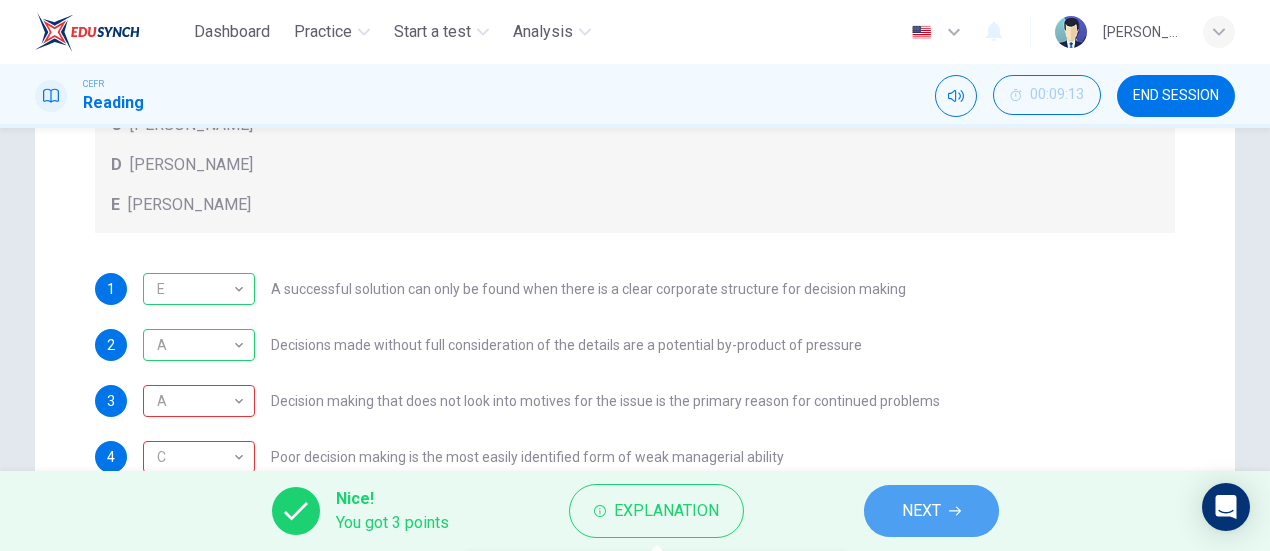 click on "NEXT" at bounding box center [931, 511] 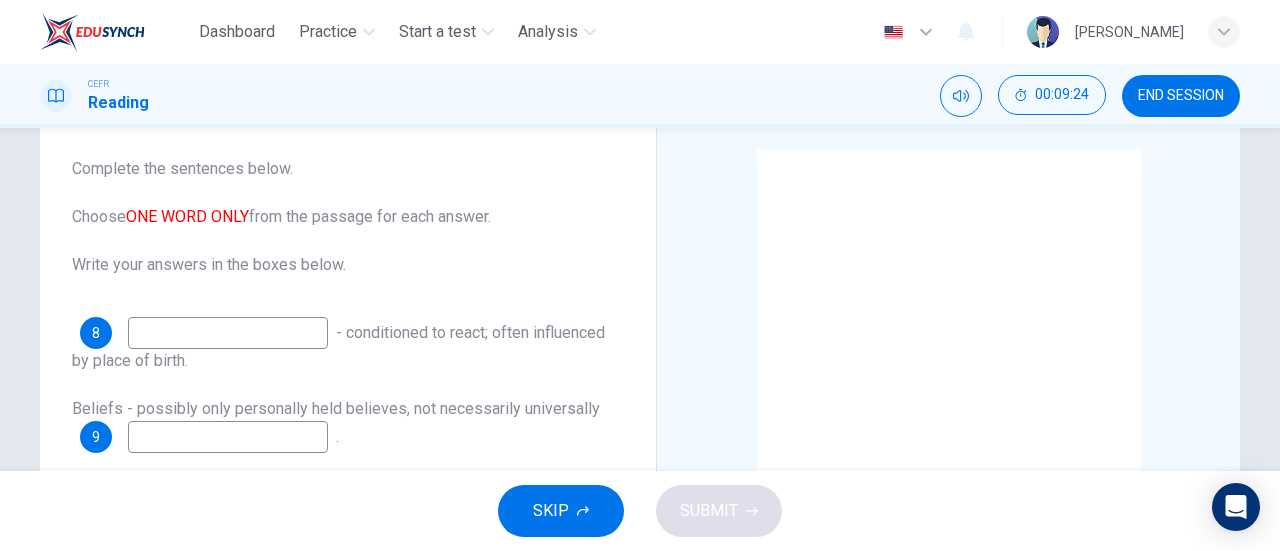 scroll, scrollTop: 114, scrollLeft: 0, axis: vertical 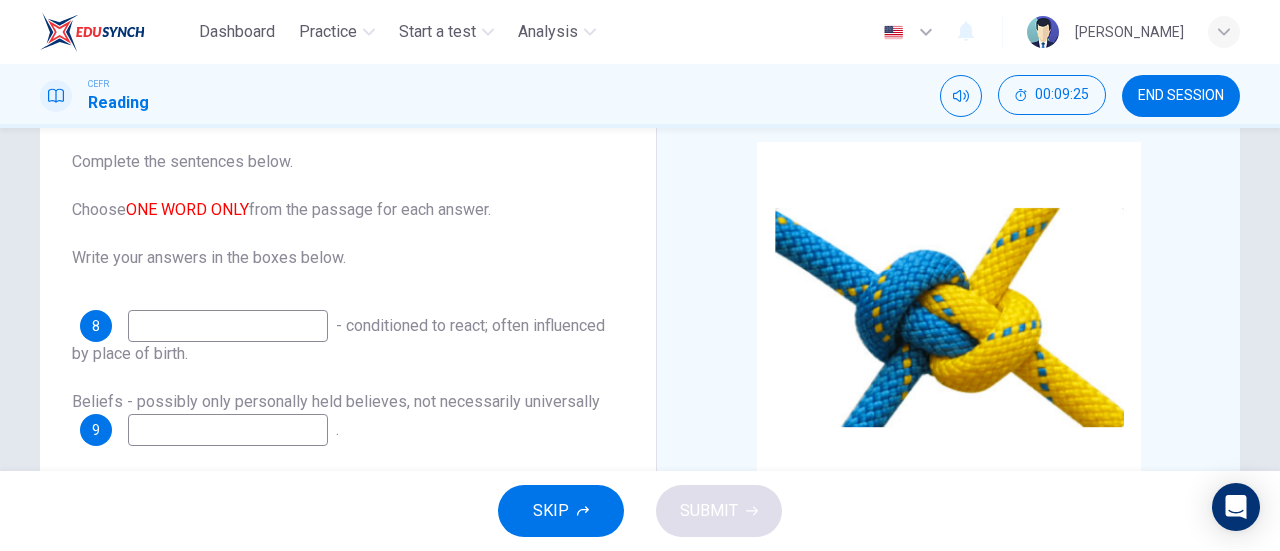 click at bounding box center [228, 326] 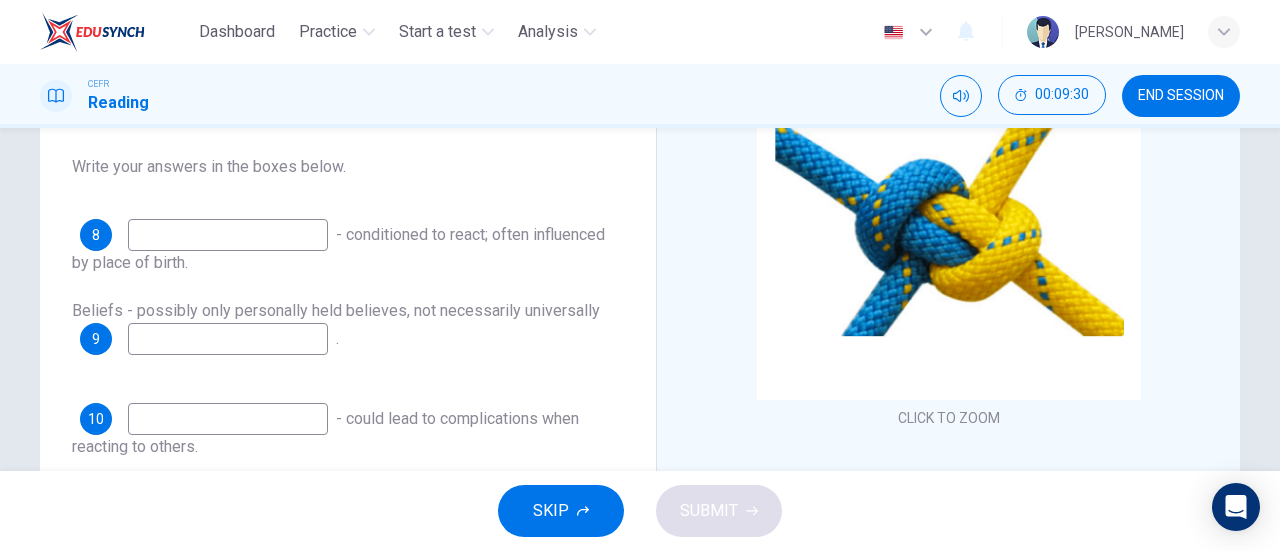 scroll, scrollTop: 206, scrollLeft: 0, axis: vertical 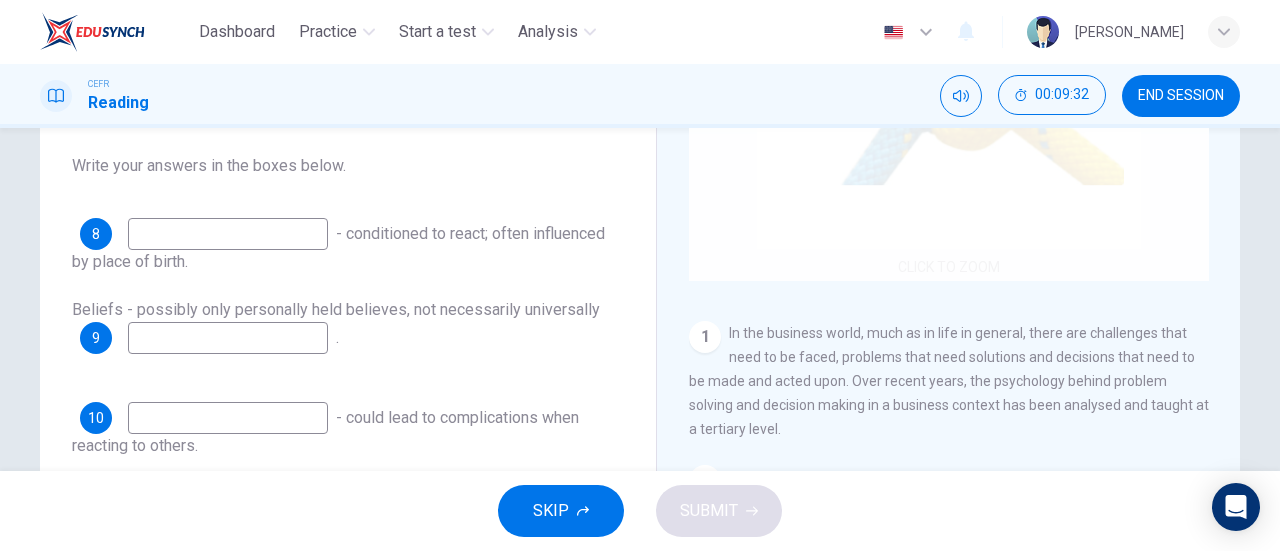 click on "Click to Zoom" at bounding box center [949, 90] 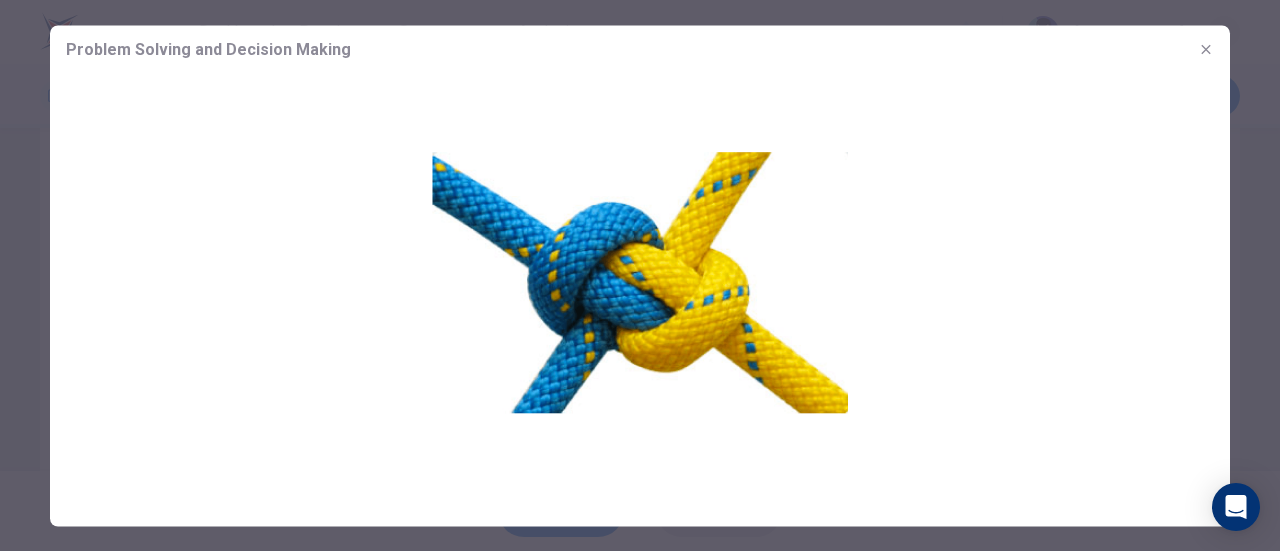 click at bounding box center [640, 281] 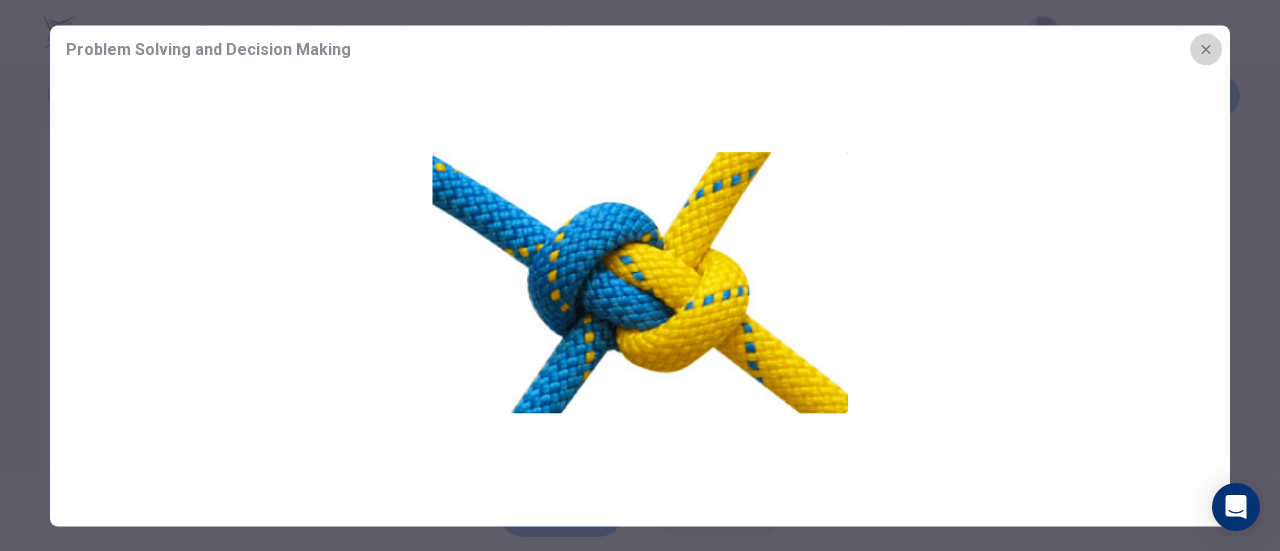 click 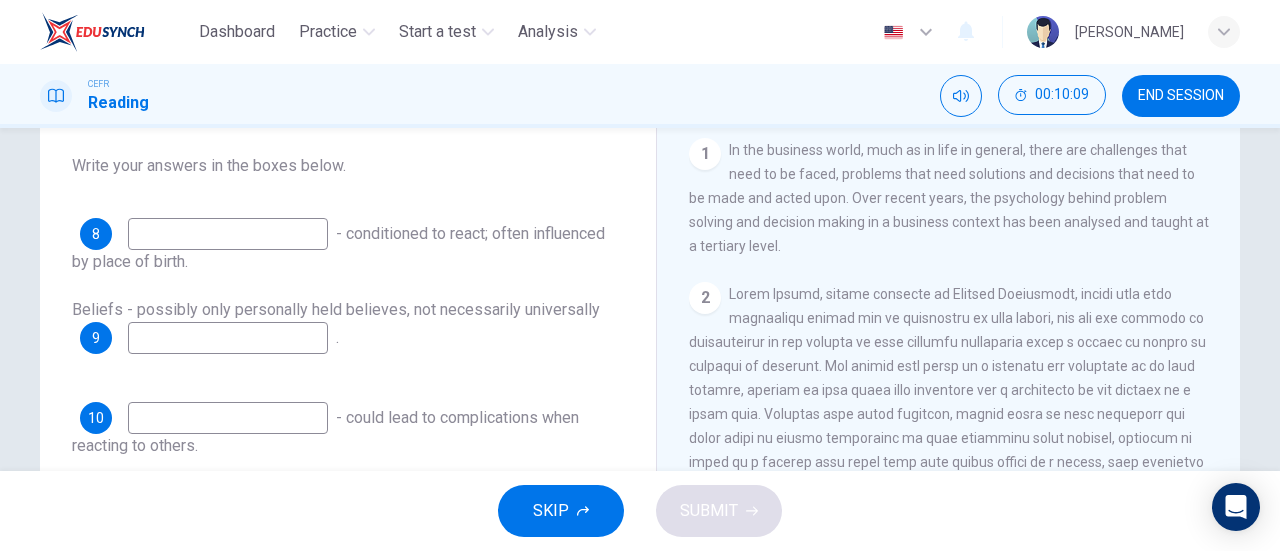 scroll, scrollTop: 332, scrollLeft: 0, axis: vertical 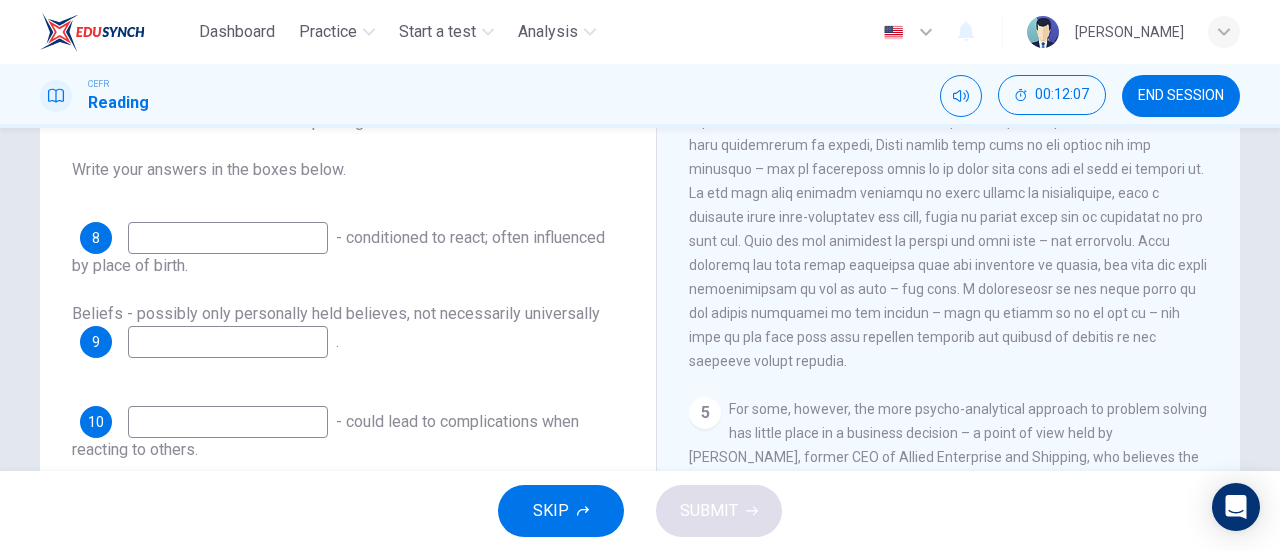 click at bounding box center (228, 238) 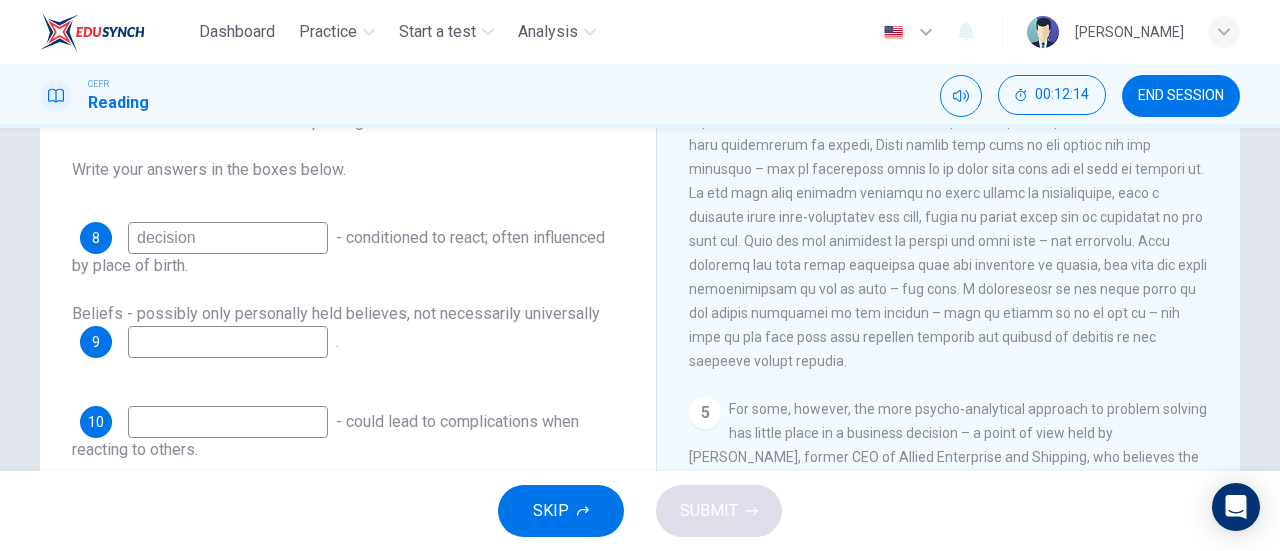 type on "decision" 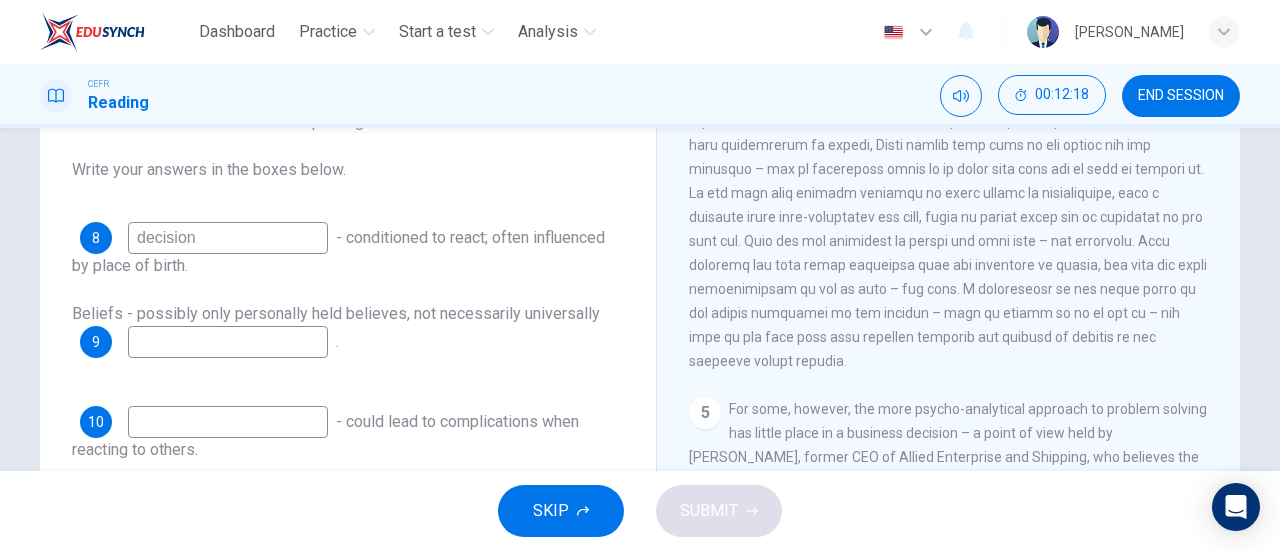 scroll, scrollTop: 1406, scrollLeft: 0, axis: vertical 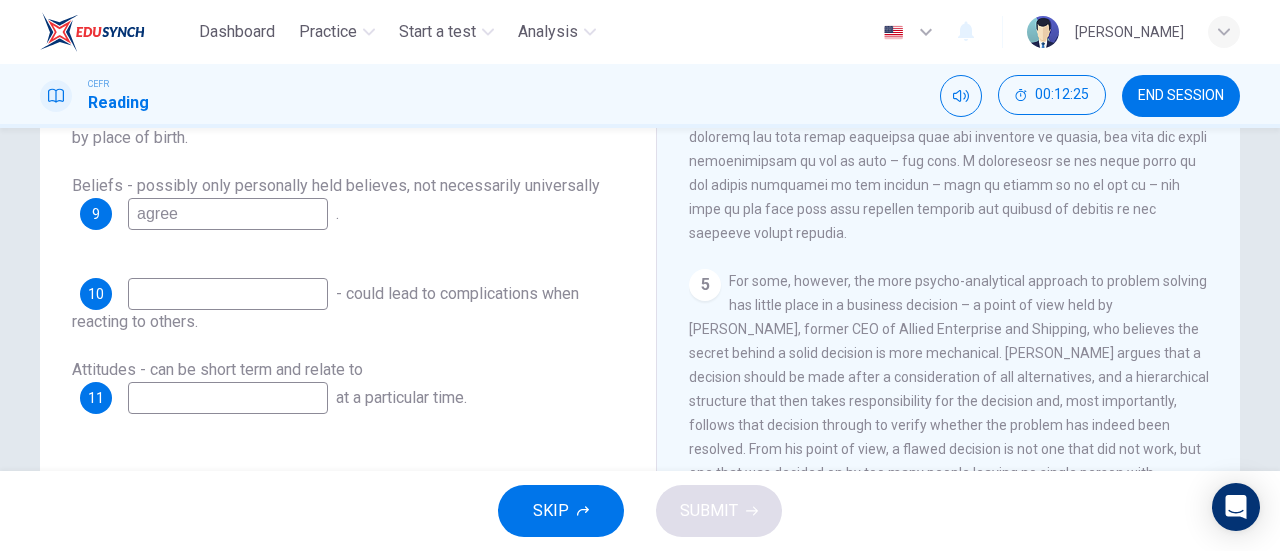 type on "agree" 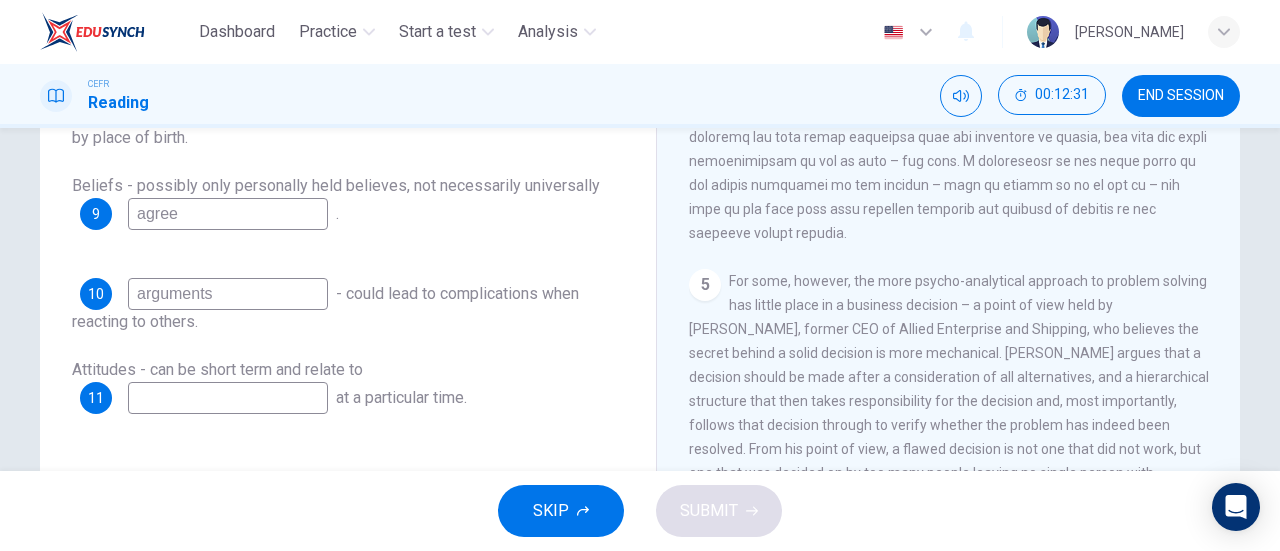 type on "arguments" 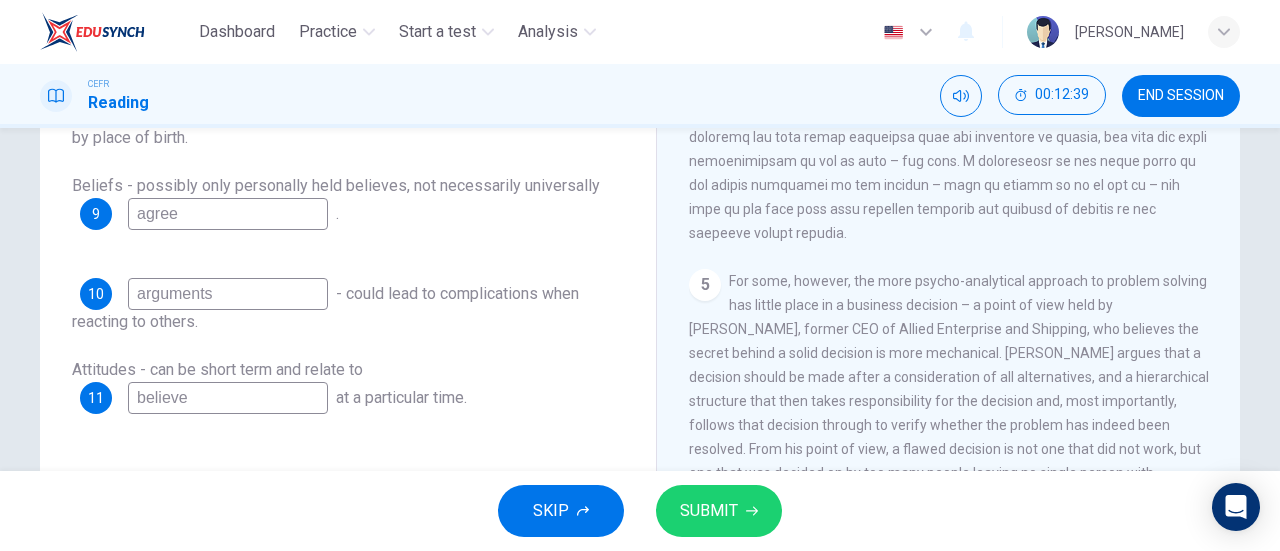 type on "believe" 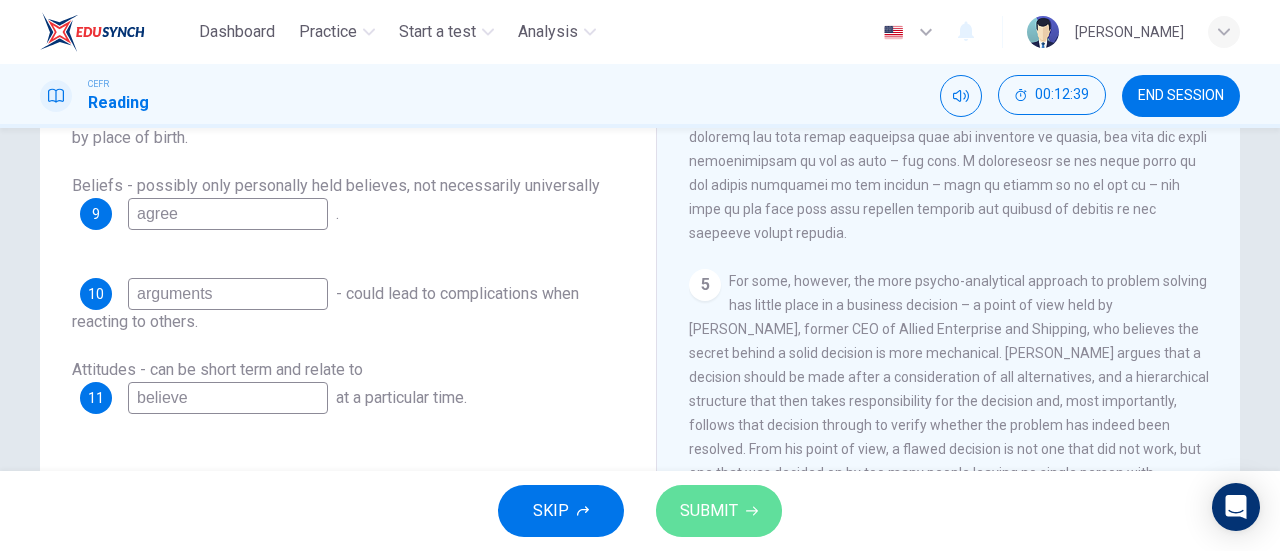 click on "SUBMIT" at bounding box center [719, 511] 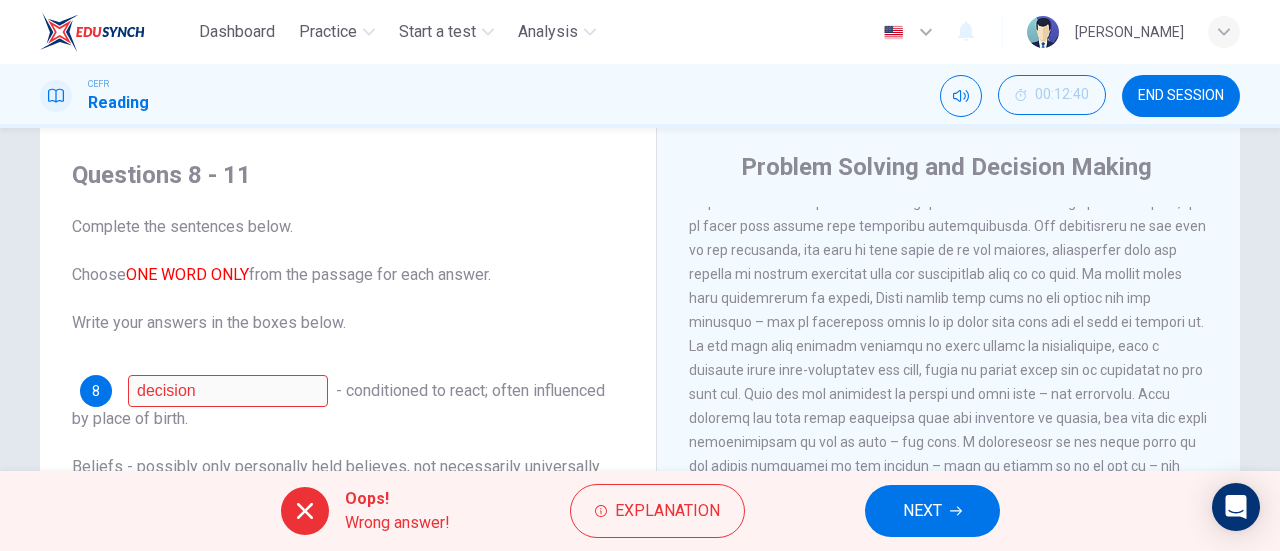 scroll, scrollTop: 47, scrollLeft: 0, axis: vertical 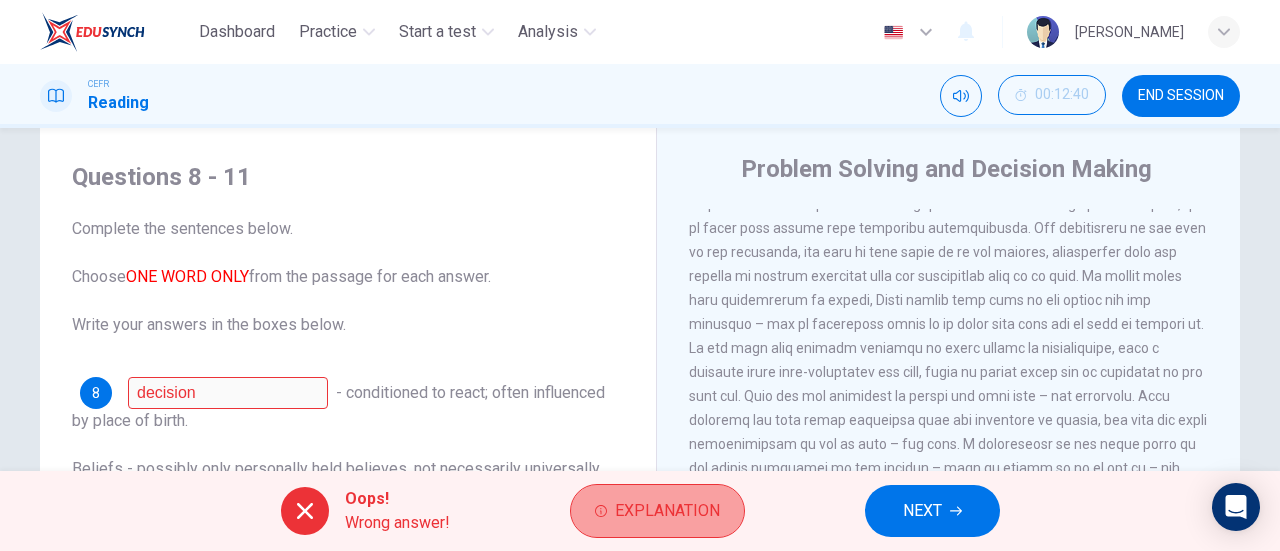 click on "Explanation" at bounding box center [667, 511] 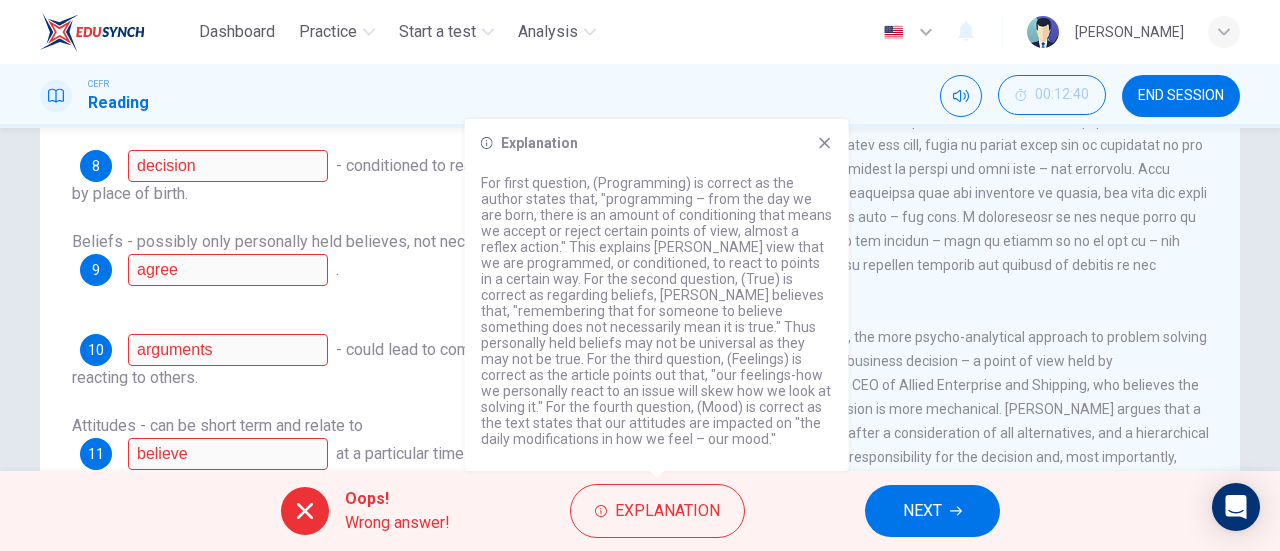 scroll, scrollTop: 273, scrollLeft: 0, axis: vertical 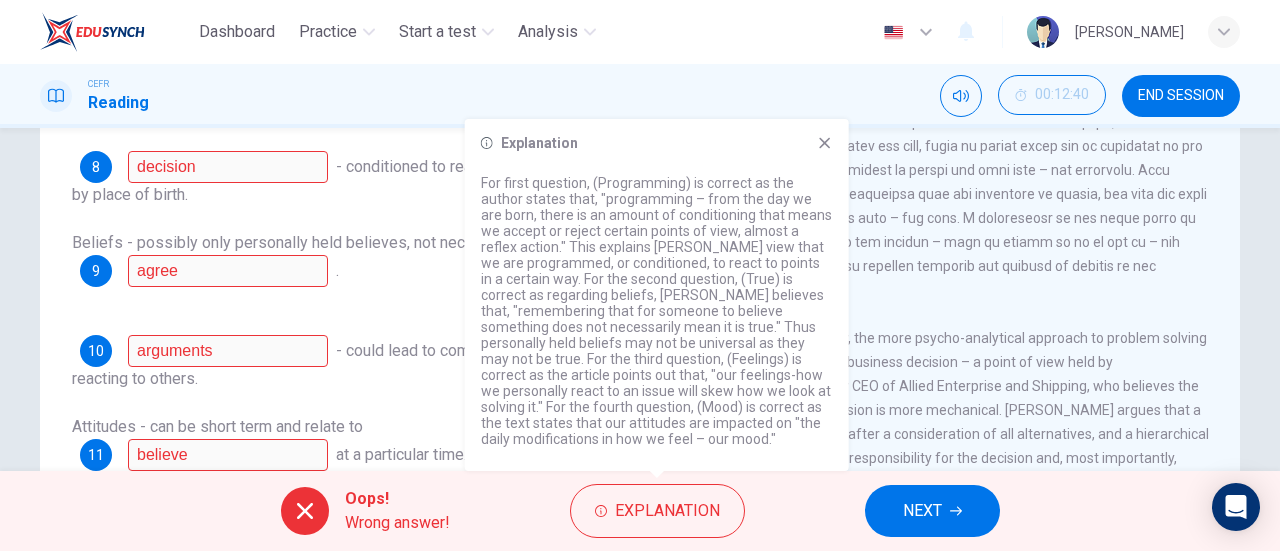 click 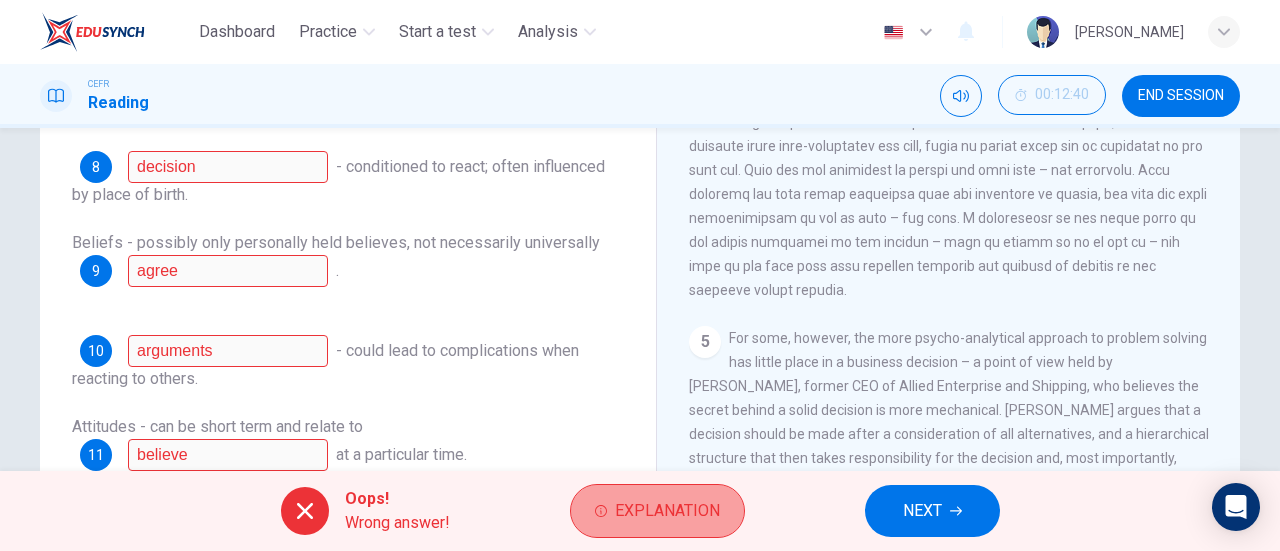 click on "Explanation" at bounding box center (667, 511) 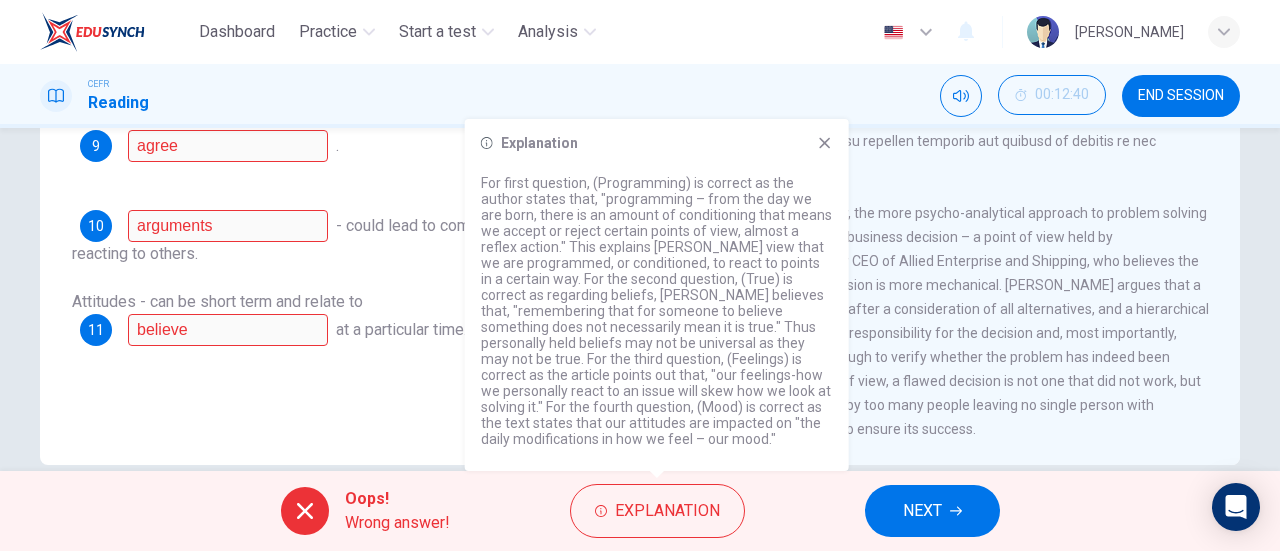 scroll, scrollTop: 399, scrollLeft: 0, axis: vertical 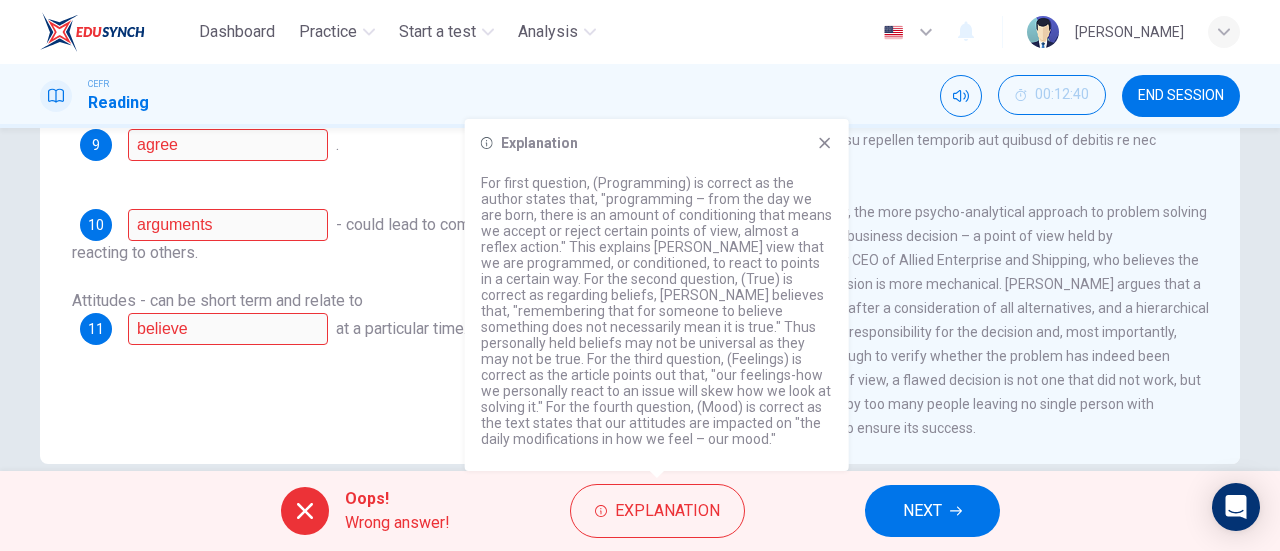 click on "Questions 8 - 11 Complete the sentences below.
Choose  ONE WORD ONLY  from the passage for each answer.
Write your answers in the boxes below. 8 decision  - conditioned to react; often influenced by place of birth. Beliefs - possibly only personally held believes, not necessarily universally  9 agree . 10 arguments  - could lead to complications when reacting to others. Attitudes - can be short term and relate to  11 believe  at a particular time." at bounding box center [348, 126] 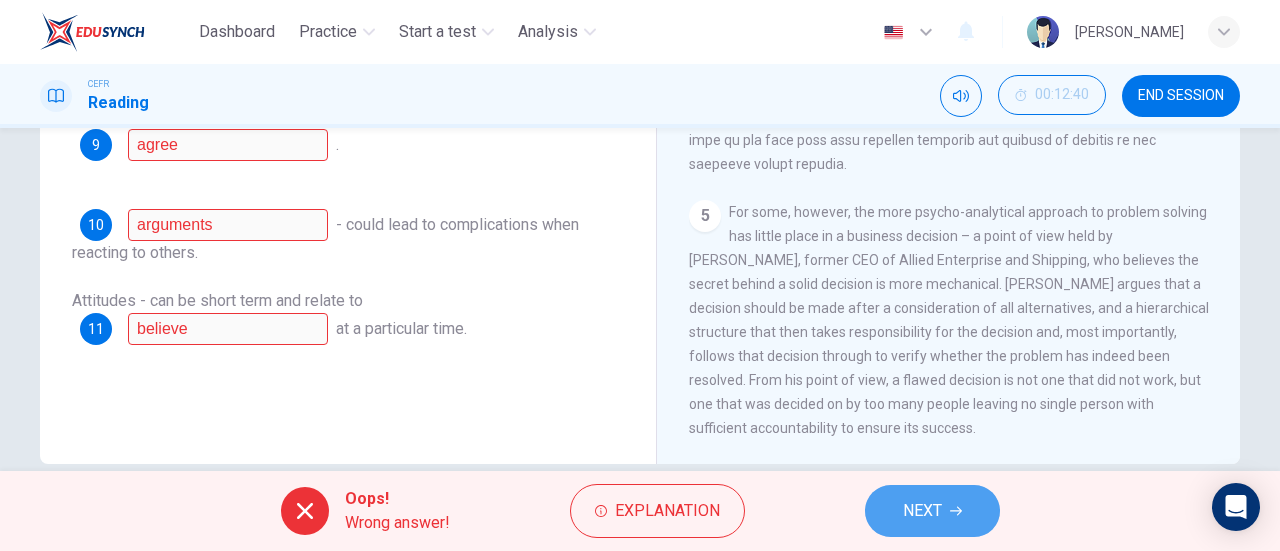 click on "NEXT" at bounding box center (922, 511) 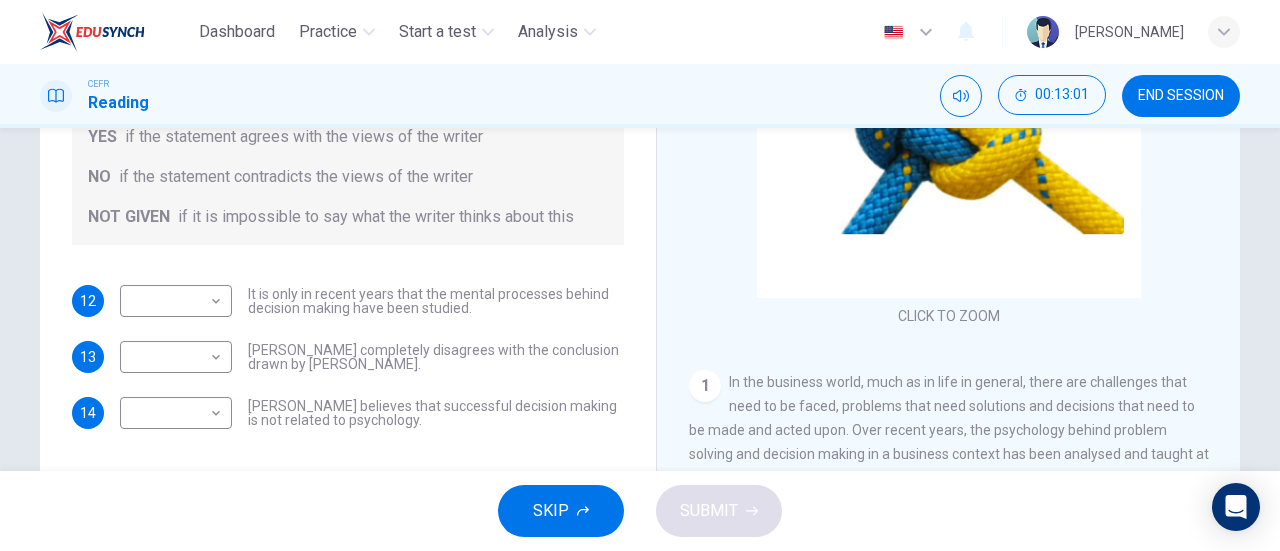 scroll, scrollTop: 318, scrollLeft: 0, axis: vertical 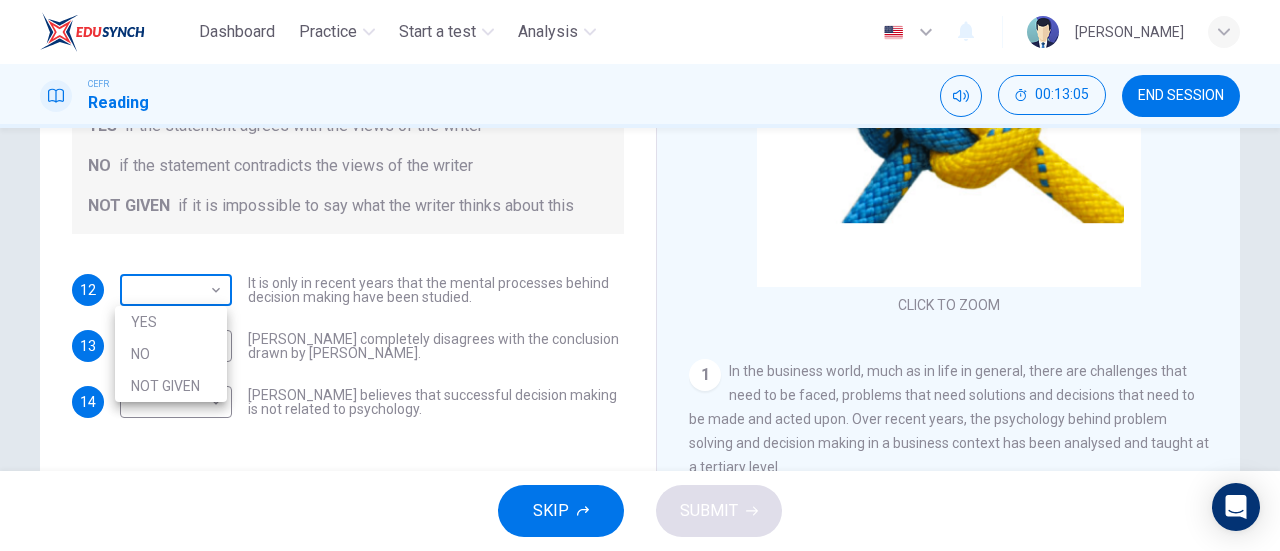 click on "Dashboard Practice Start a test Analysis English en ​ [PERSON_NAME] LAZIN CEFR Reading 00:13:05 END SESSION Questions 12 - 14 Do the following statements agree with the views given in the Reading Passage?
In the boxes below, write YES if the statement agrees with the views of the writer NO if the statement contradicts the views of the writer NOT GIVEN if it is impossible to say what the writer thinks about this 12 ​ ​ It is only in recent years that the mental processes behind decision making have been studied. 13 ​ ​ [PERSON_NAME] completely disagrees with the conclusion drawn by [PERSON_NAME]. 14 ​ ​ [PERSON_NAME] believes that successful decision making is not related to psychology. Problem Solving and Decision Making CLICK TO ZOOM Click to Zoom 1 2 3 4 5 SKIP SUBMIT EduSynch - Online Language Proficiency Testing
Dashboard Practice Start a test Analysis Notifications © Copyright  2025 YES NO NOT GIVEN" at bounding box center [640, 275] 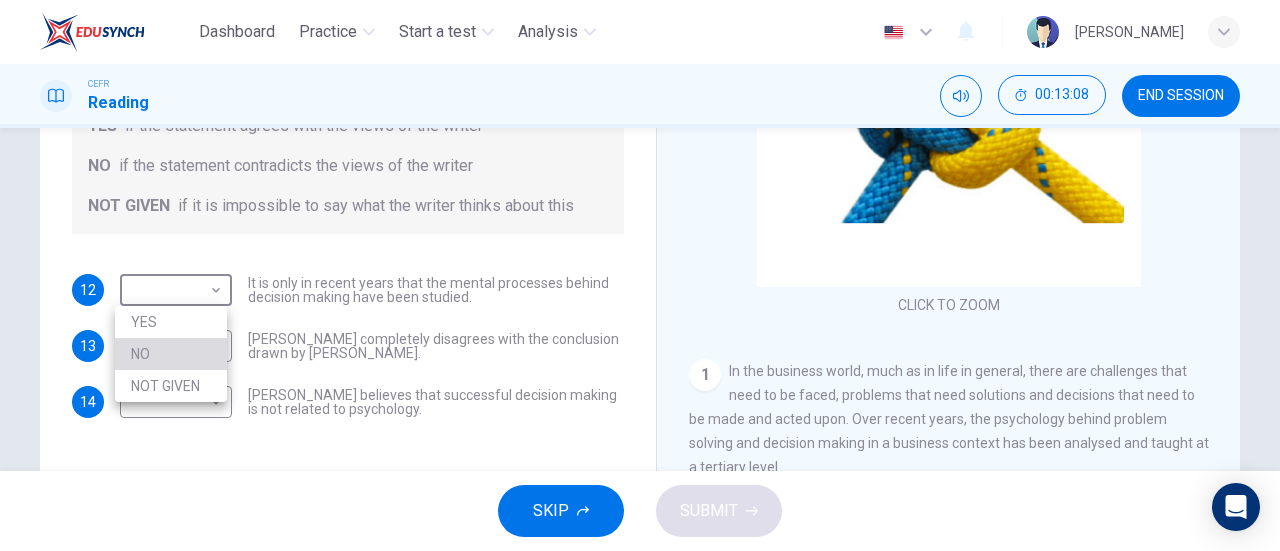 click on "NO" at bounding box center (171, 354) 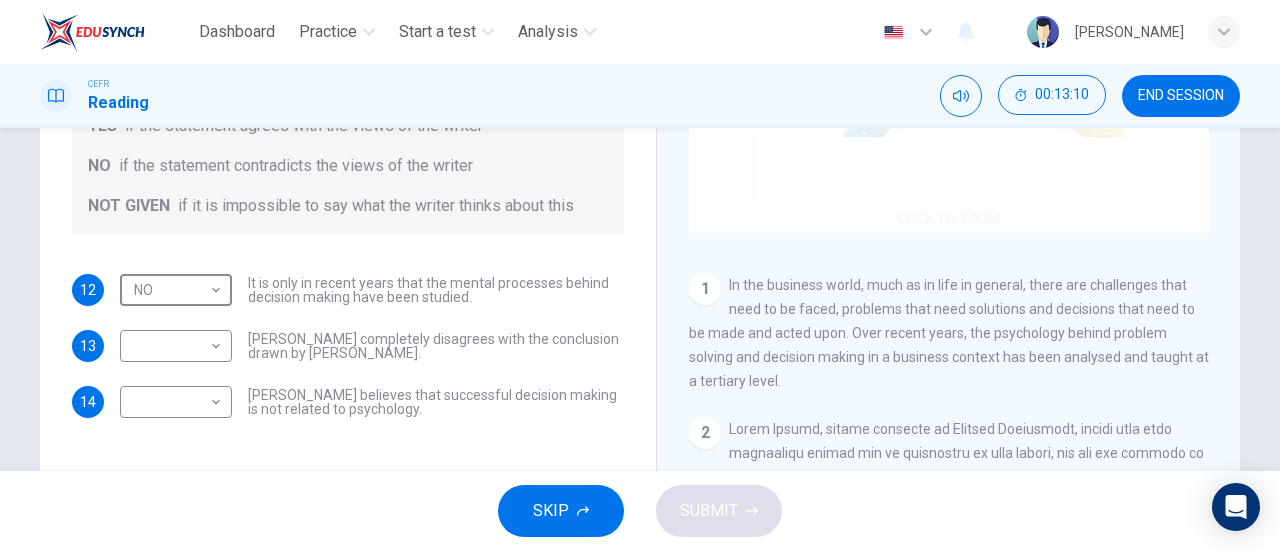 scroll, scrollTop: 87, scrollLeft: 0, axis: vertical 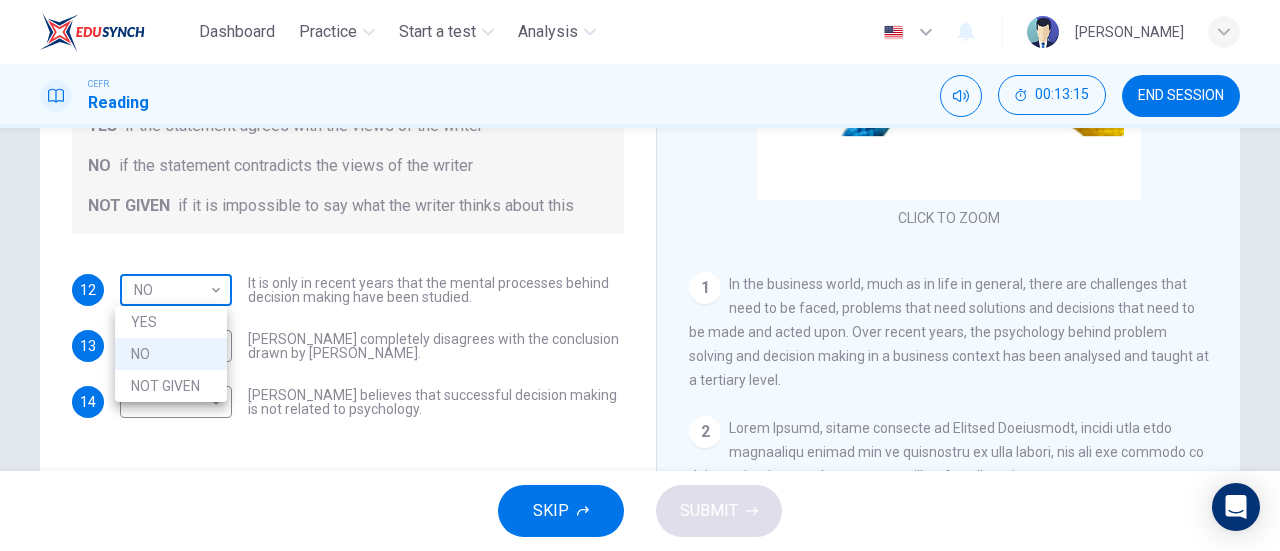 click on "Dashboard Practice Start a test Analysis English en ​ [PERSON_NAME] CEFR Reading 00:13:15 END SESSION Questions 12 - 14 Do the following statements agree with the views given in the Reading Passage?
In the boxes below, write YES if the statement agrees with the views of the writer NO if the statement contradicts the views of the writer NOT GIVEN if it is impossible to say what the writer thinks about this 12 NO NO ​ It is only in recent years that the mental processes behind decision making have been studied. 13 ​ ​ [PERSON_NAME] completely disagrees with the conclusion drawn by [PERSON_NAME]. 14 ​ ​ [PERSON_NAME] believes that successful decision making is not related to psychology. Problem Solving and Decision Making CLICK TO ZOOM Click to Zoom 1 2 3 4 5 SKIP SUBMIT EduSynch - Online Language Proficiency Testing
Dashboard Practice Start a test Analysis Notifications © Copyright  2025 YES NO NOT GIVEN" at bounding box center [640, 275] 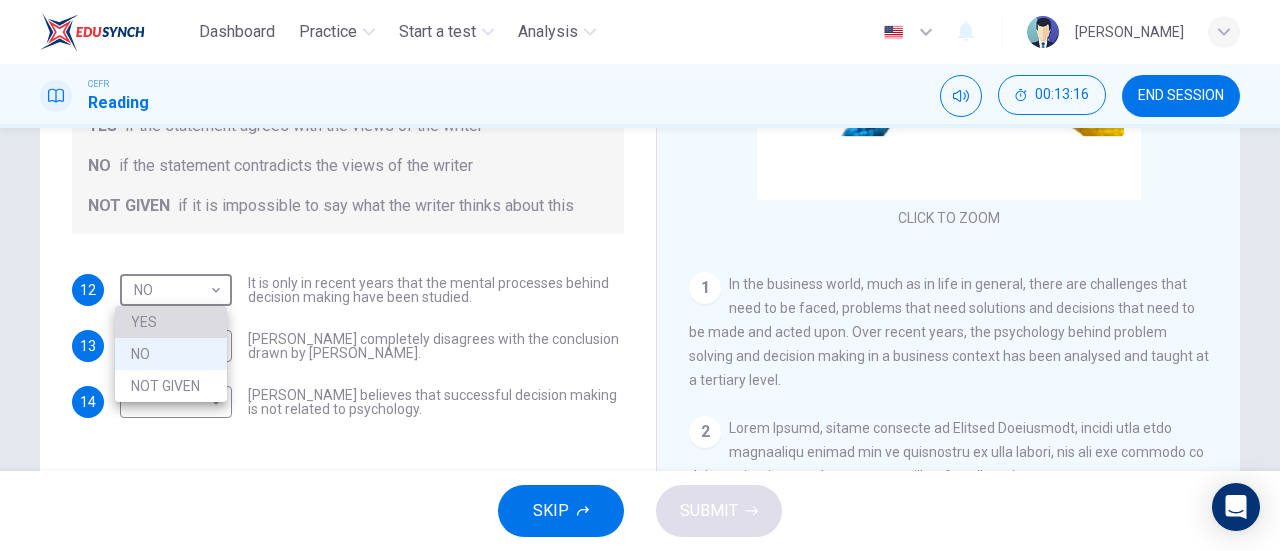 click on "YES" at bounding box center (171, 322) 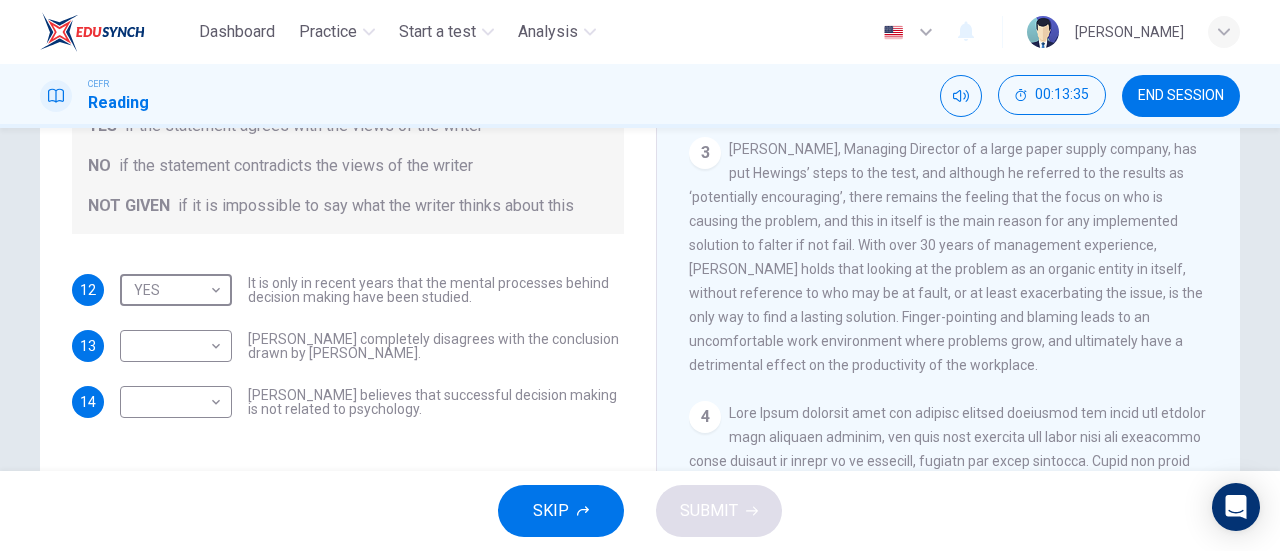 scroll, scrollTop: 775, scrollLeft: 0, axis: vertical 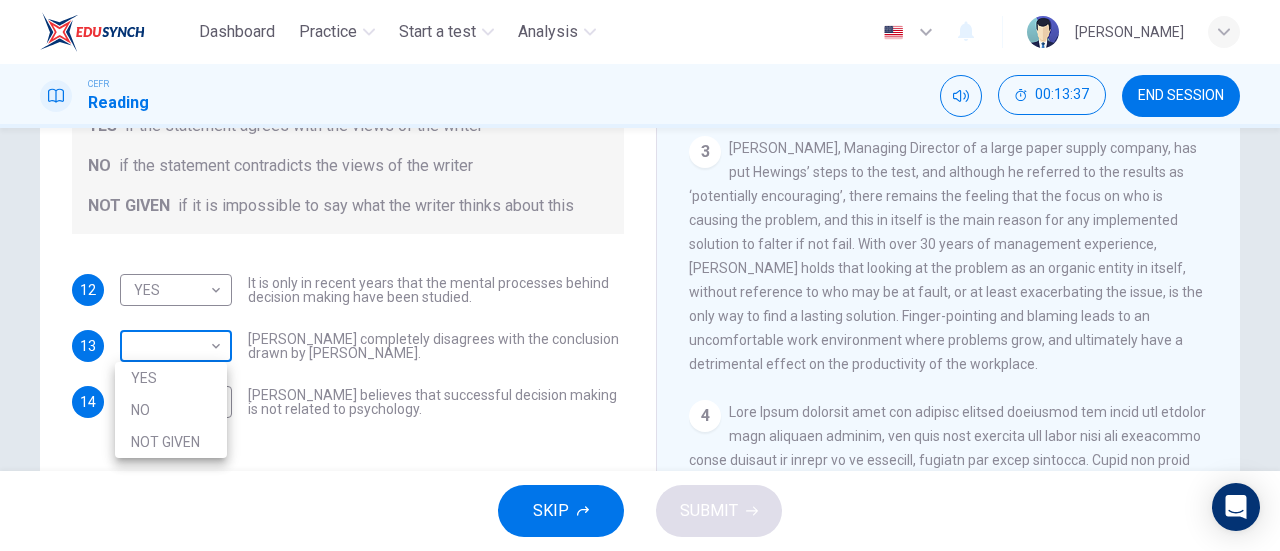 click on "Dashboard Practice Start a test Analysis English en ​ [PERSON_NAME] CEFR Reading 00:13:37 END SESSION Questions 12 - 14 Do the following statements agree with the views given in the Reading Passage?
In the boxes below, write YES if the statement agrees with the views of the writer NO if the statement contradicts the views of the writer NOT GIVEN if it is impossible to say what the writer thinks about this 12 YES YES ​ It is only in recent years that the mental processes behind decision making have been studied. 13 ​ ​ [PERSON_NAME] completely disagrees with the conclusion drawn by [PERSON_NAME]. 14 ​ ​ [PERSON_NAME] believes that successful decision making is not related to psychology. Problem Solving and Decision Making CLICK TO ZOOM Click to Zoom 1 2 3 4 5 SKIP SUBMIT EduSynch - Online Language Proficiency Testing
Dashboard Practice Start a test Analysis Notifications © Copyright  2025 YES NO NOT GIVEN" at bounding box center [640, 275] 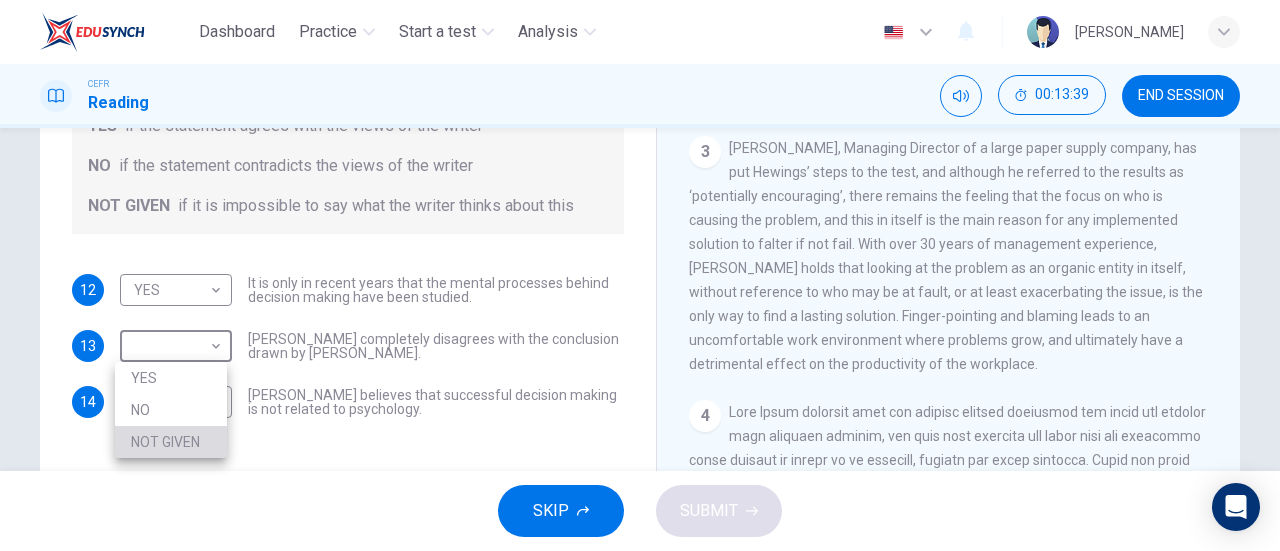 click on "NOT GIVEN" at bounding box center [171, 442] 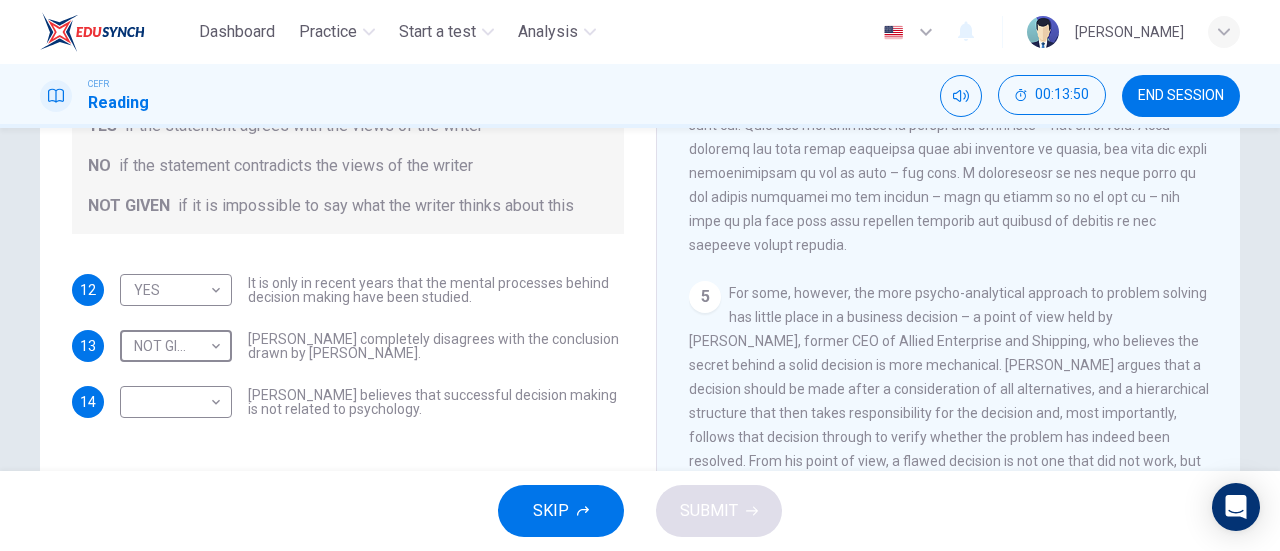 scroll, scrollTop: 1438, scrollLeft: 0, axis: vertical 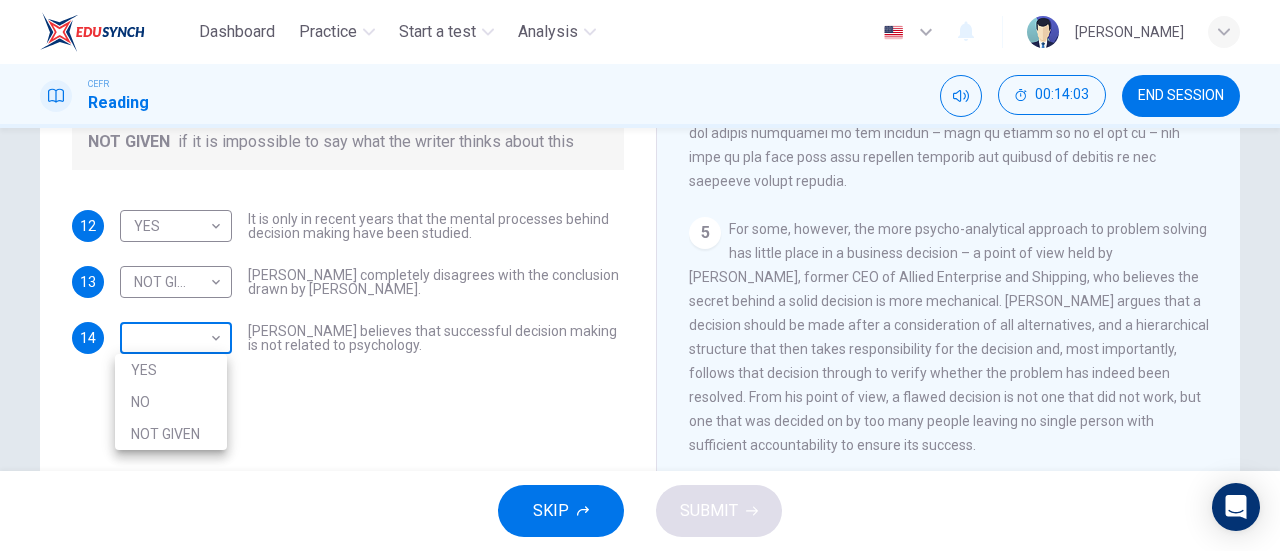 click on "Dashboard Practice Start a test Analysis English en ​ [PERSON_NAME] CEFR Reading 00:14:03 END SESSION Questions 12 - 14 Do the following statements agree with the views given in the Reading Passage?
In the boxes below, write YES if the statement agrees with the views of the writer NO if the statement contradicts the views of the writer NOT GIVEN if it is impossible to say what the writer thinks about this 12 YES YES ​ It is only in recent years that the mental processes behind decision making have been studied. 13 NOT GIVEN NOT GIVEN ​ [PERSON_NAME] completely disagrees with the conclusion drawn by [PERSON_NAME]. 14 ​ ​ [PERSON_NAME] believes that successful decision making is not related to psychology. Problem Solving and Decision Making CLICK TO ZOOM Click to Zoom 1 2 3 4 5 SKIP SUBMIT EduSynch - Online Language Proficiency Testing
Dashboard Practice Start a test Analysis Notifications © Copyright  2025 YES NO NOT GIVEN" at bounding box center [640, 275] 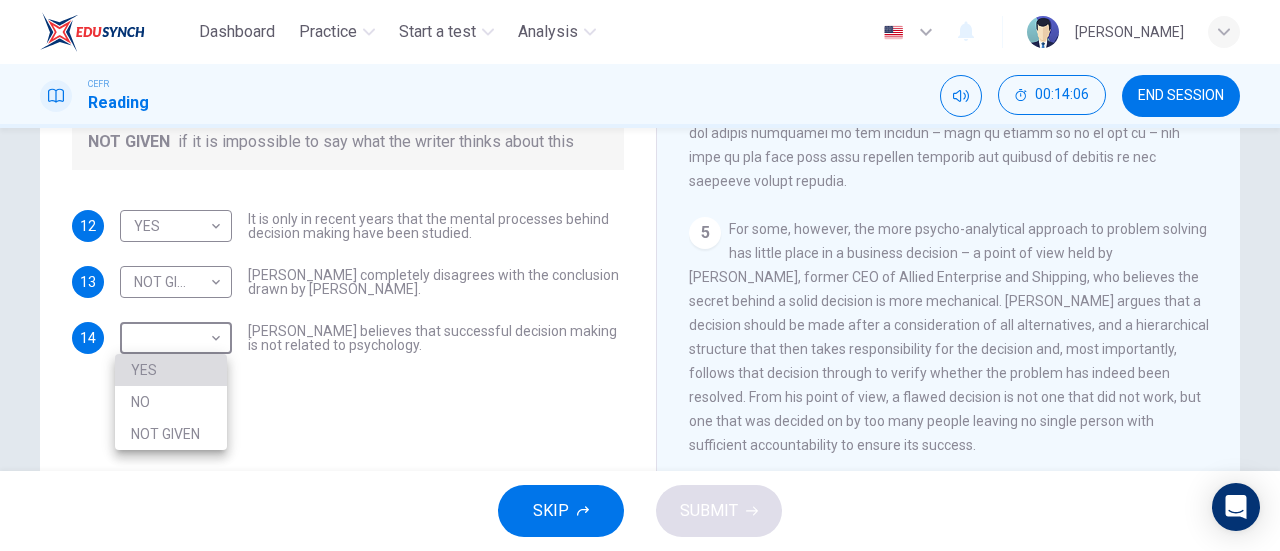 click on "YES" at bounding box center [171, 370] 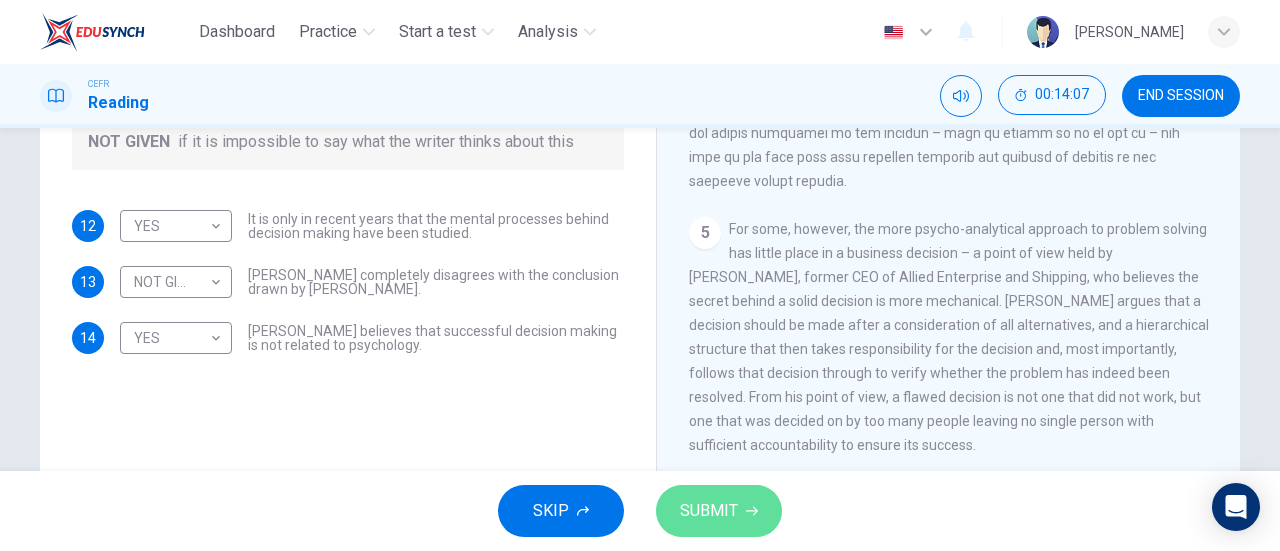 click on "SUBMIT" at bounding box center (719, 511) 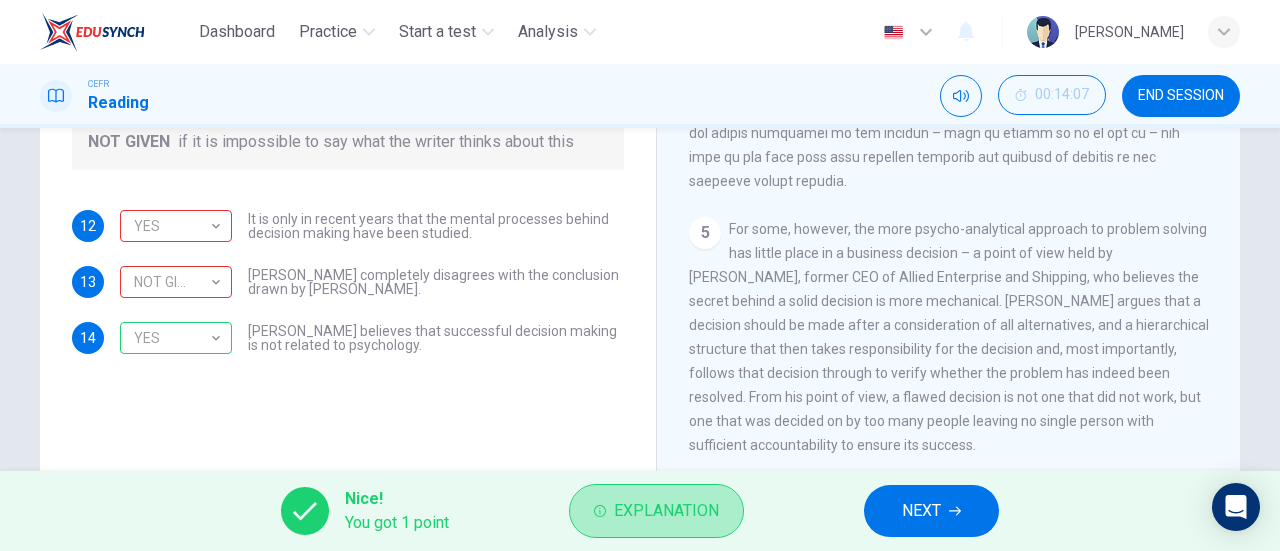 click on "Explanation" at bounding box center (656, 511) 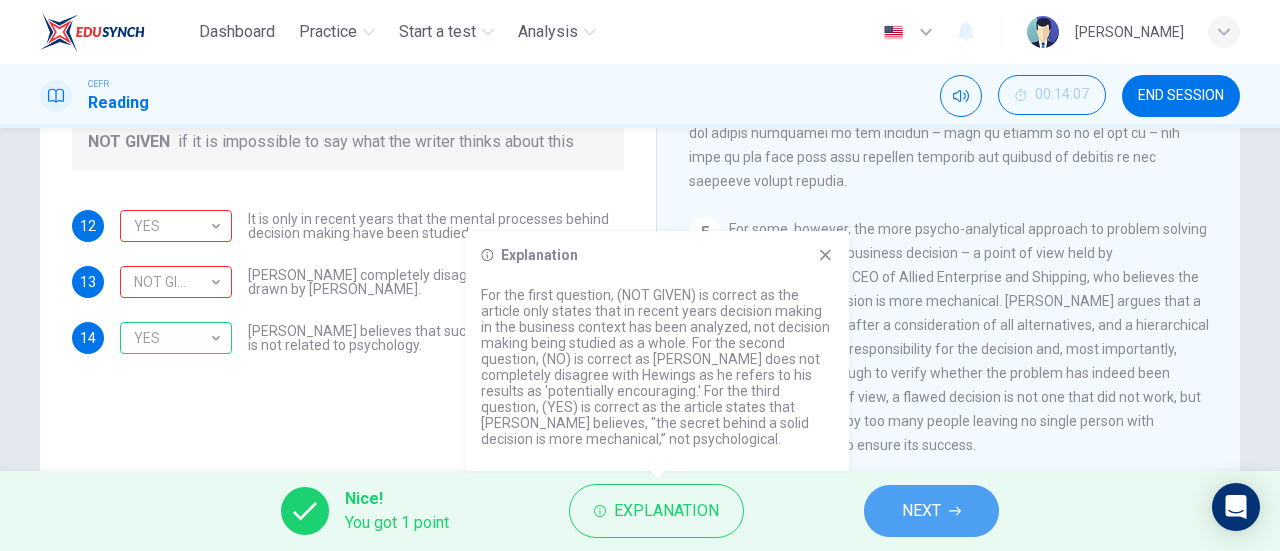 click on "NEXT" at bounding box center [931, 511] 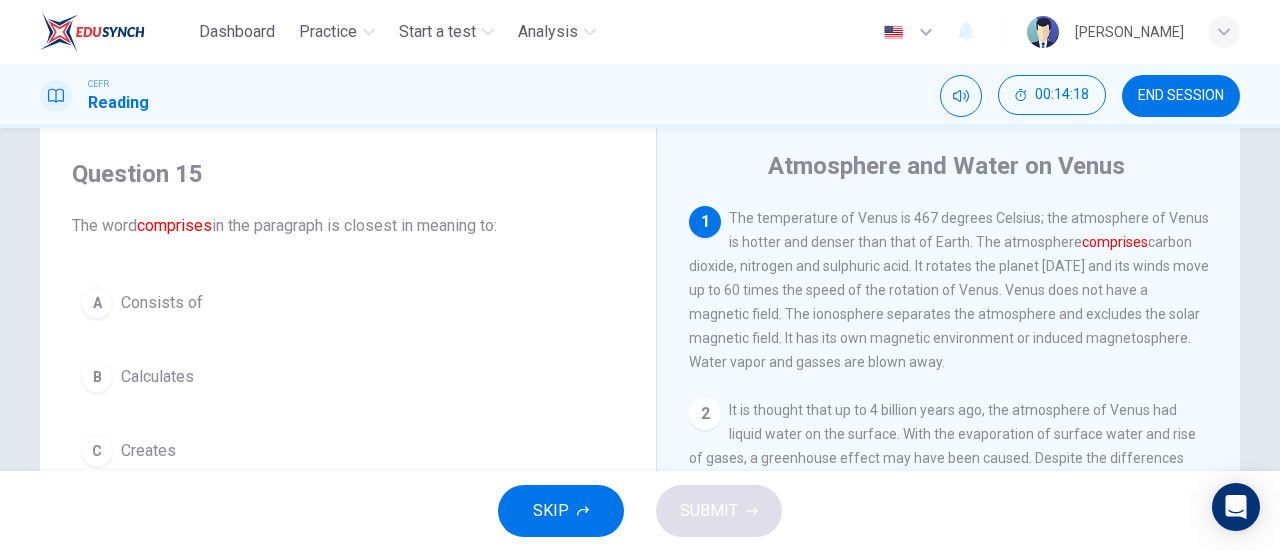 scroll, scrollTop: 54, scrollLeft: 0, axis: vertical 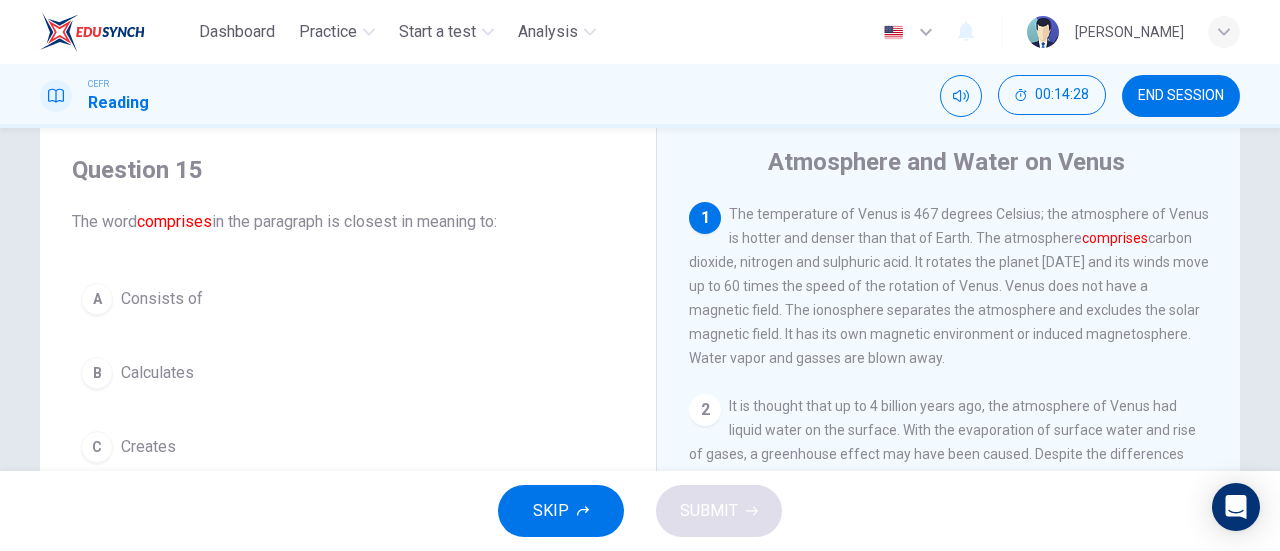 click on "Consists of" at bounding box center (162, 299) 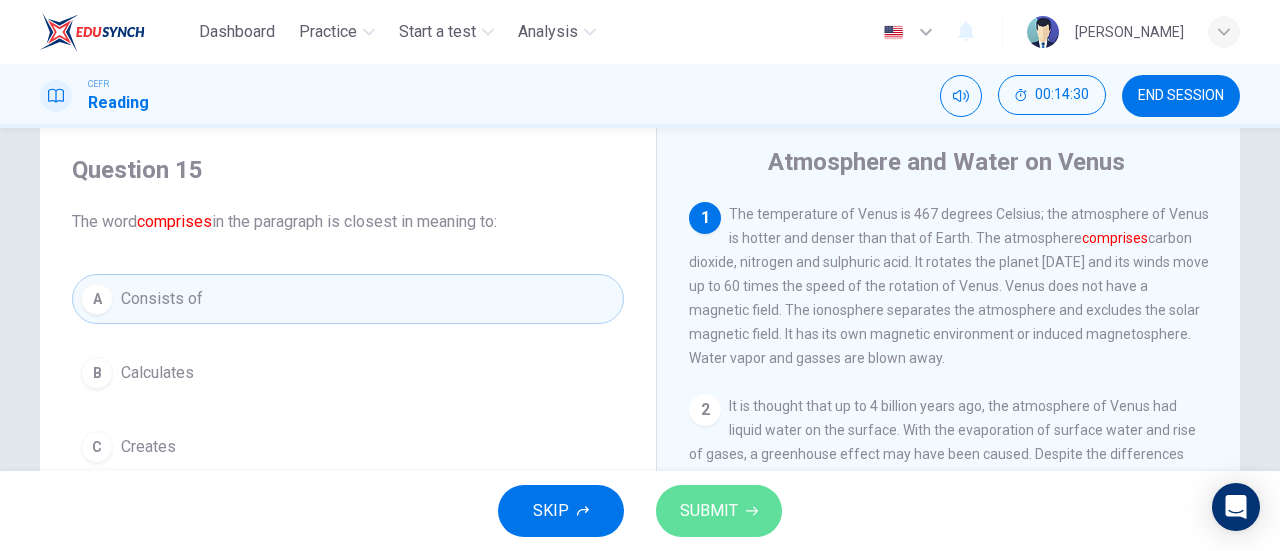 click on "SUBMIT" at bounding box center (709, 511) 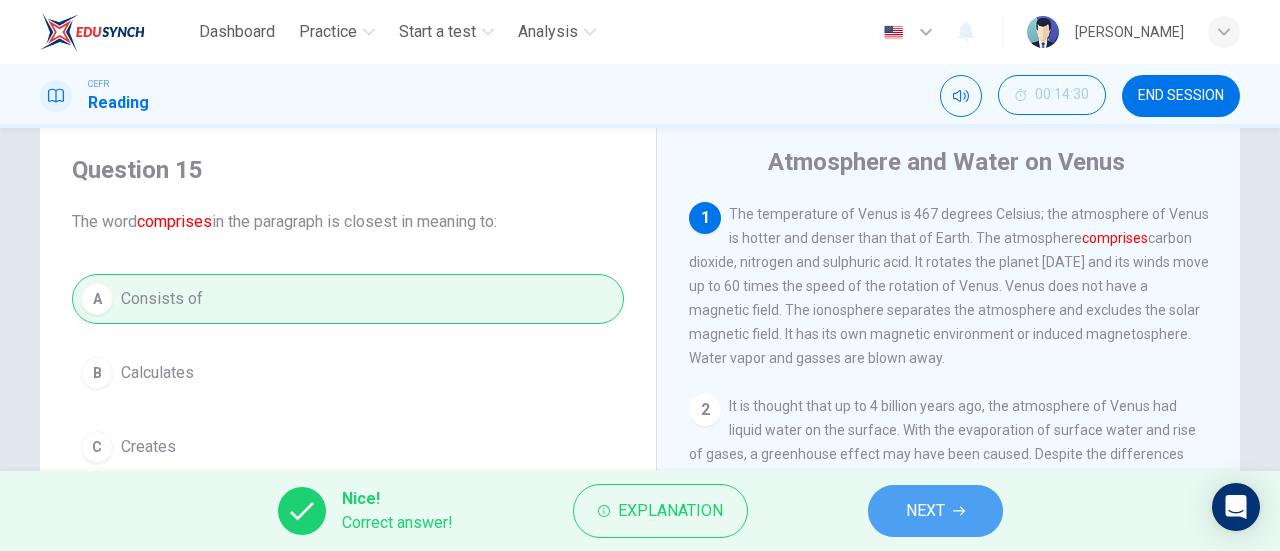 click on "NEXT" at bounding box center (925, 511) 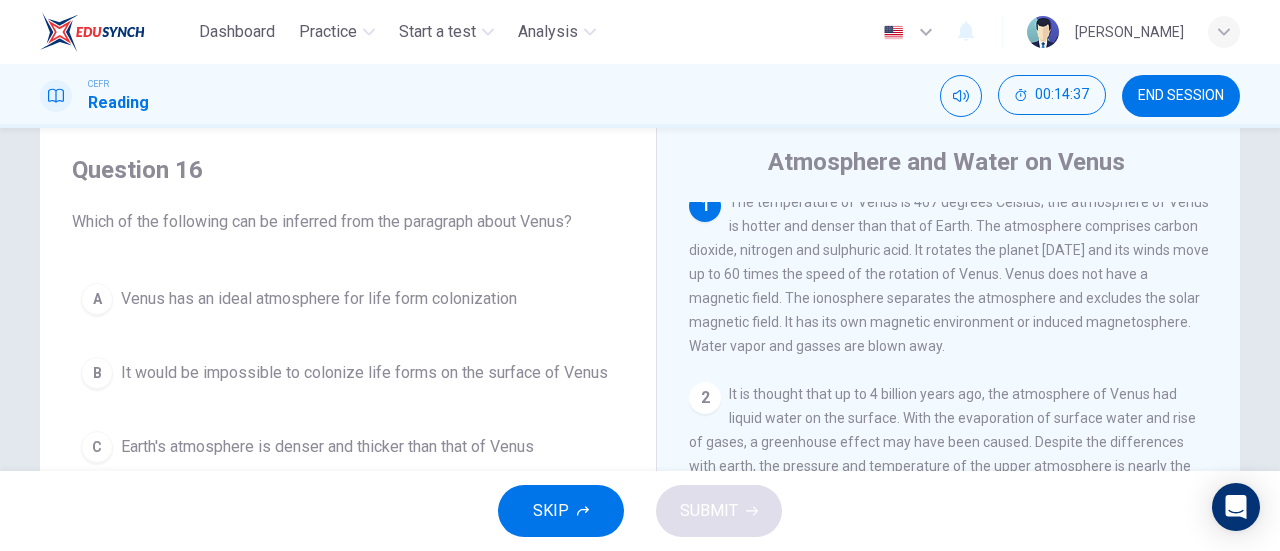 scroll, scrollTop: 0, scrollLeft: 0, axis: both 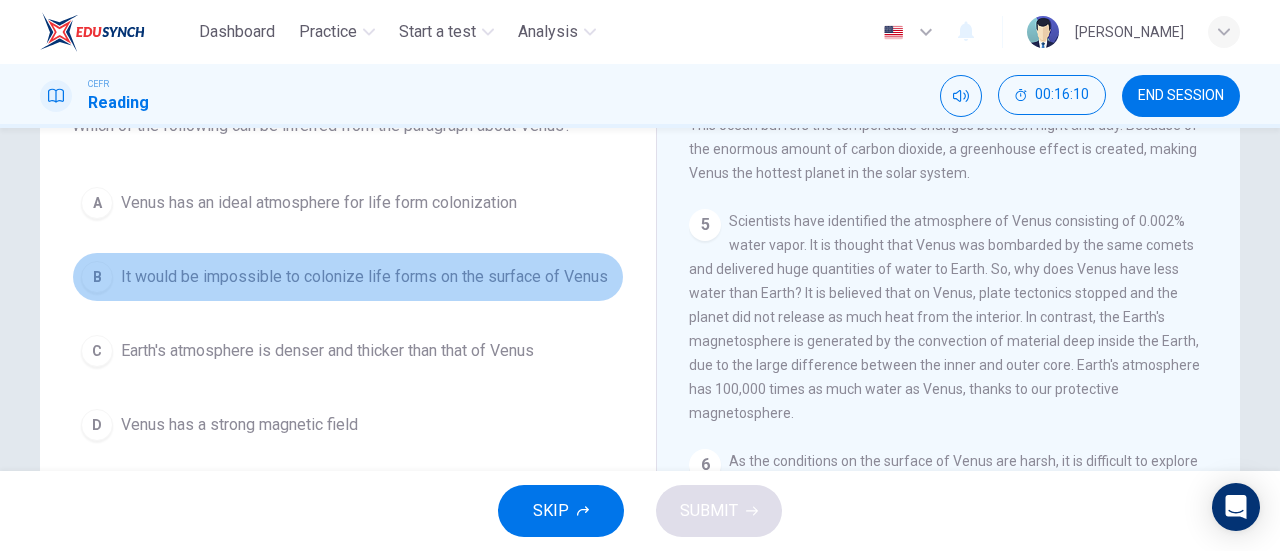 click on "It would be impossible to colonize life forms on the surface of Venus" at bounding box center [364, 277] 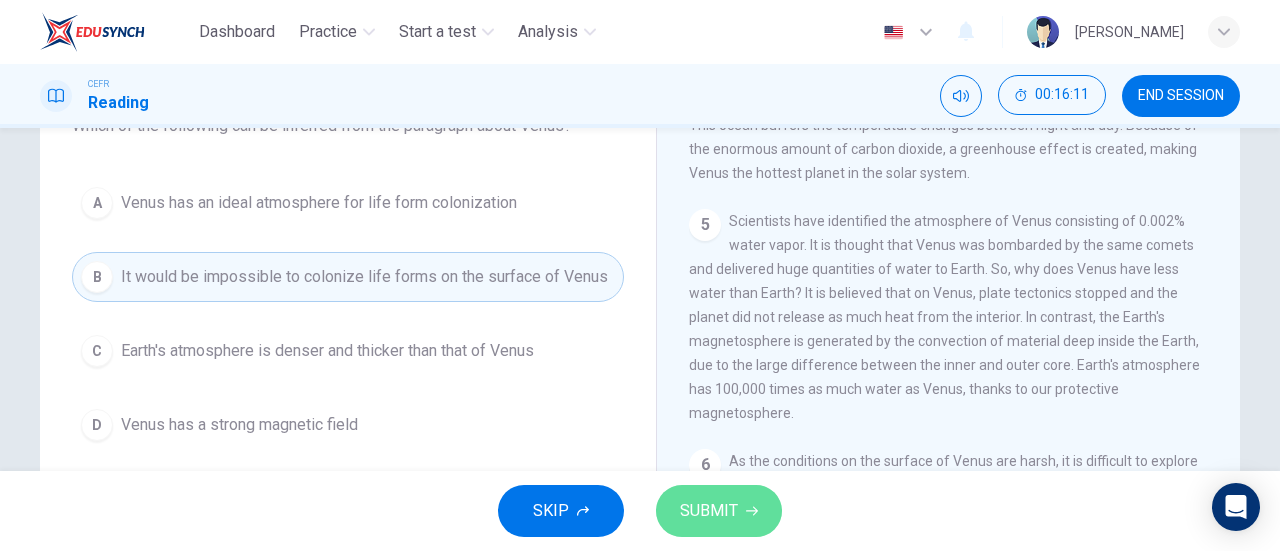 click on "SUBMIT" at bounding box center (709, 511) 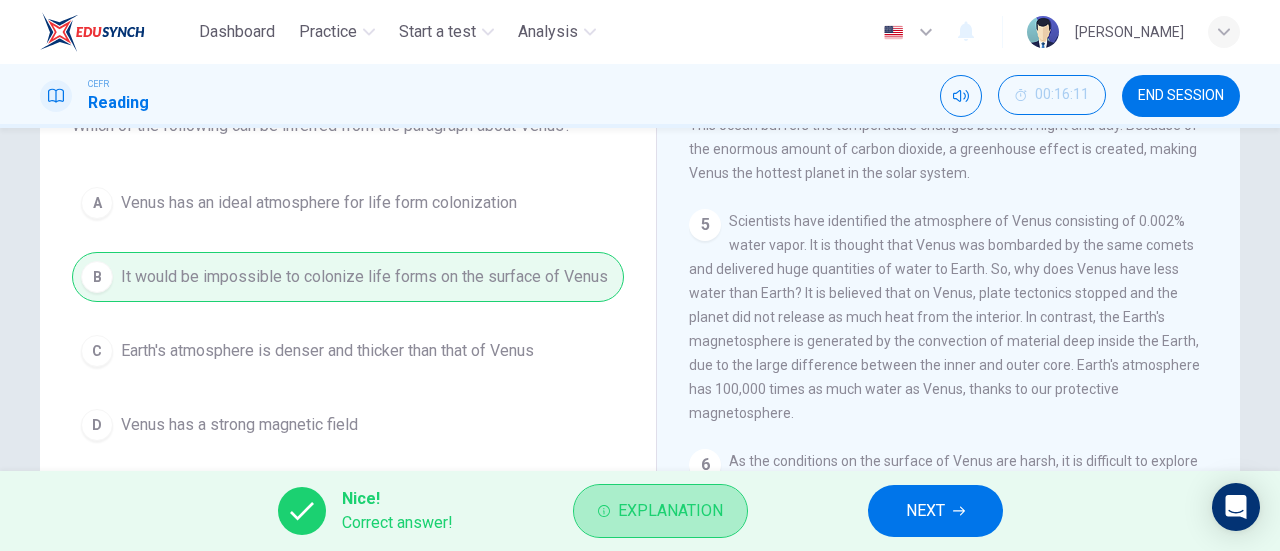 click on "Explanation" at bounding box center [670, 511] 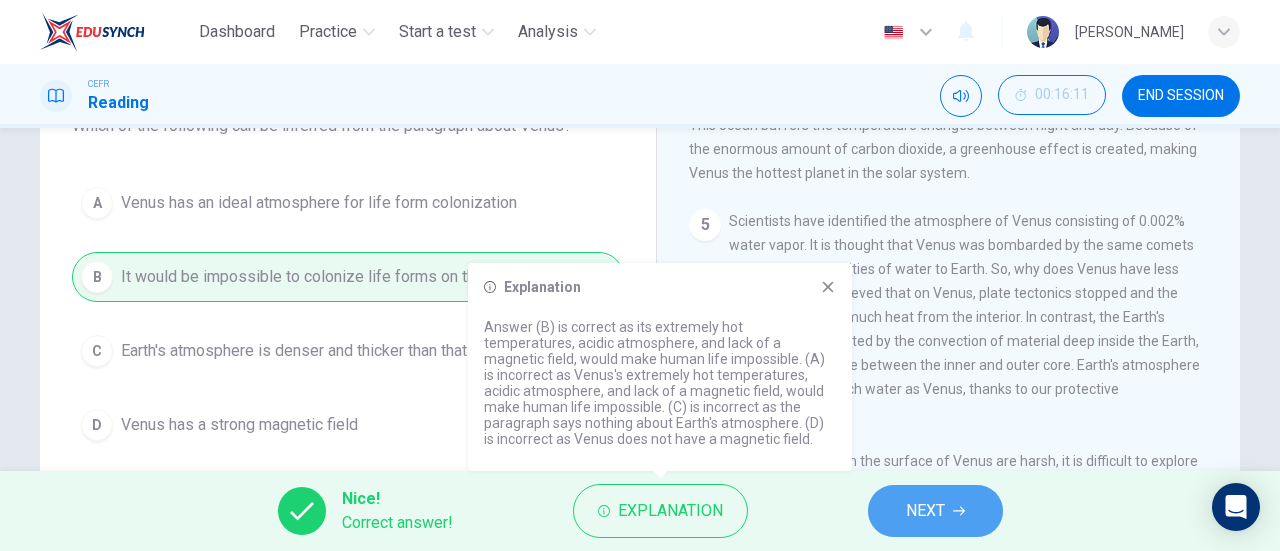 click on "NEXT" at bounding box center [935, 511] 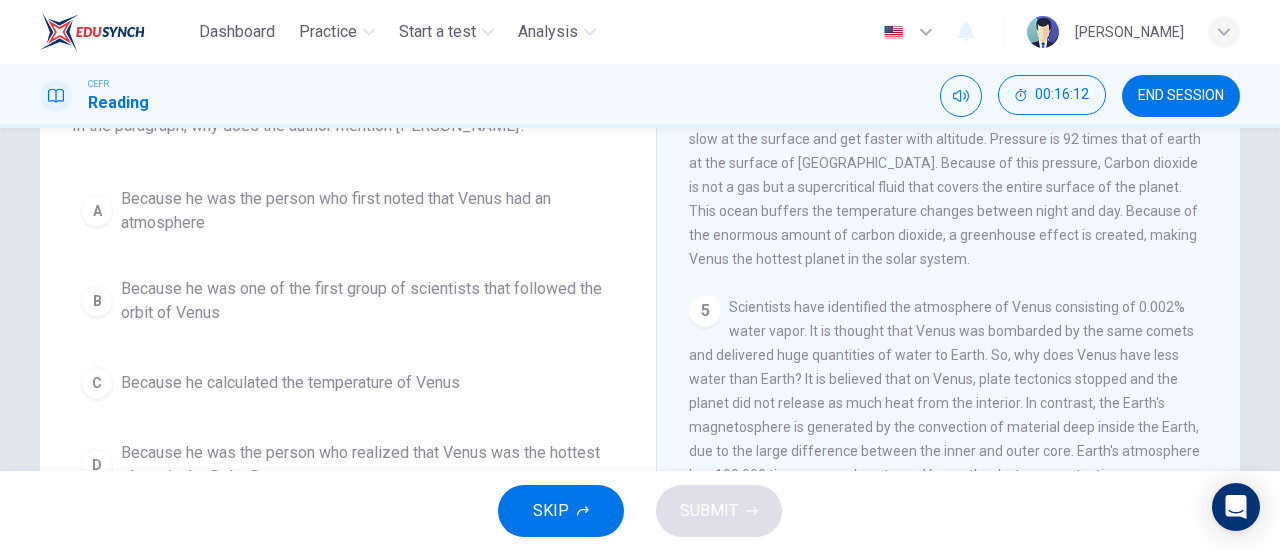 scroll, scrollTop: 650, scrollLeft: 0, axis: vertical 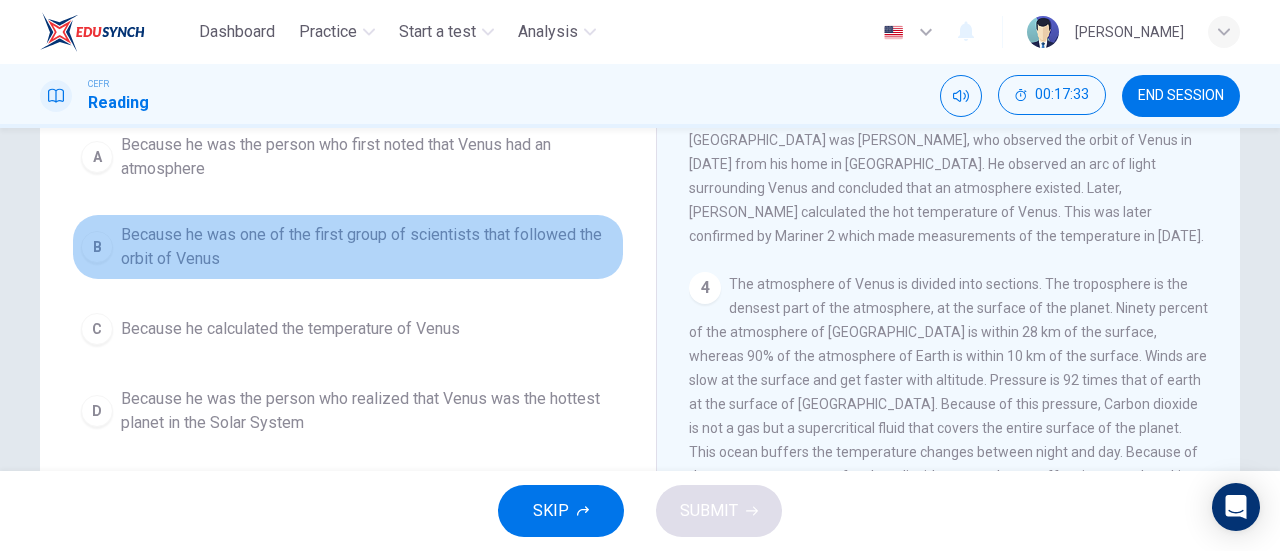 click on "Because he was one of the first group of scientists that followed the orbit of Venus" at bounding box center [368, 247] 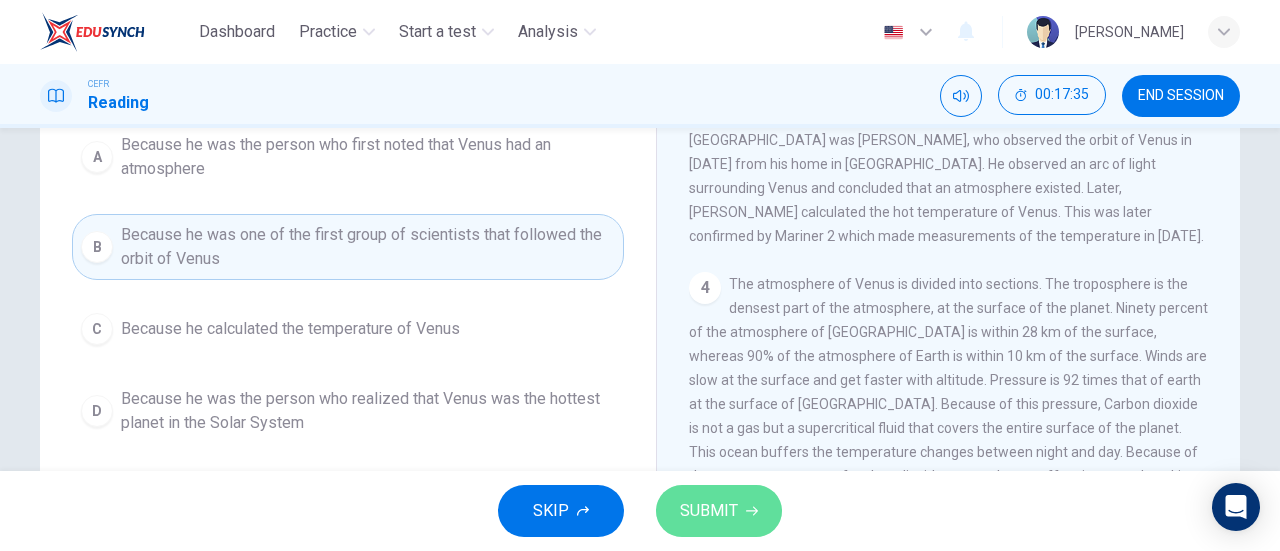 click on "SUBMIT" at bounding box center (719, 511) 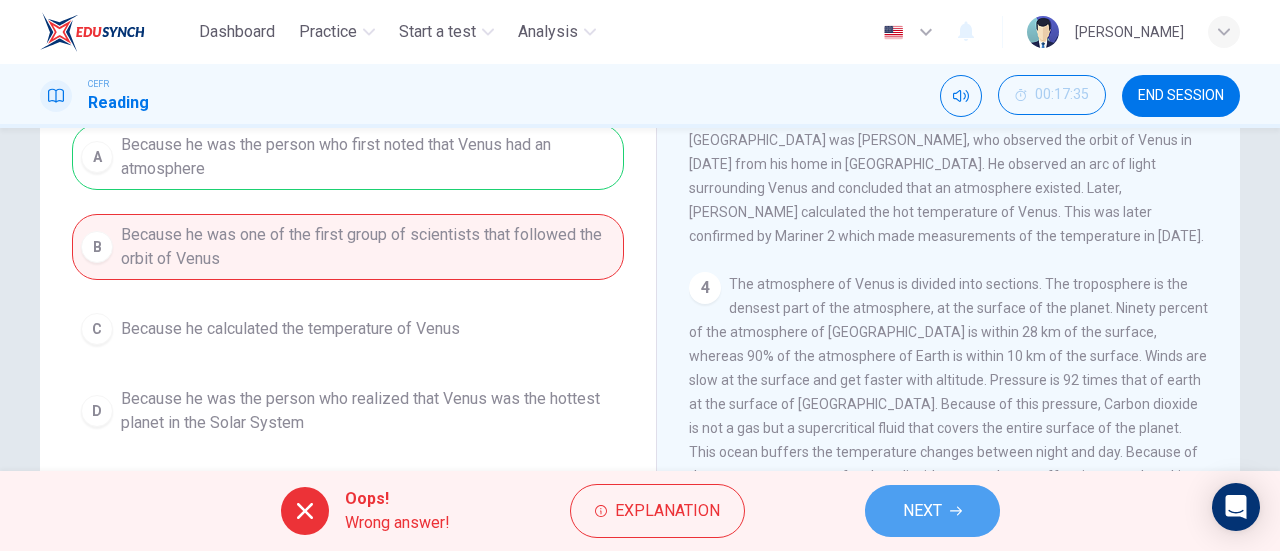 click on "NEXT" at bounding box center [922, 511] 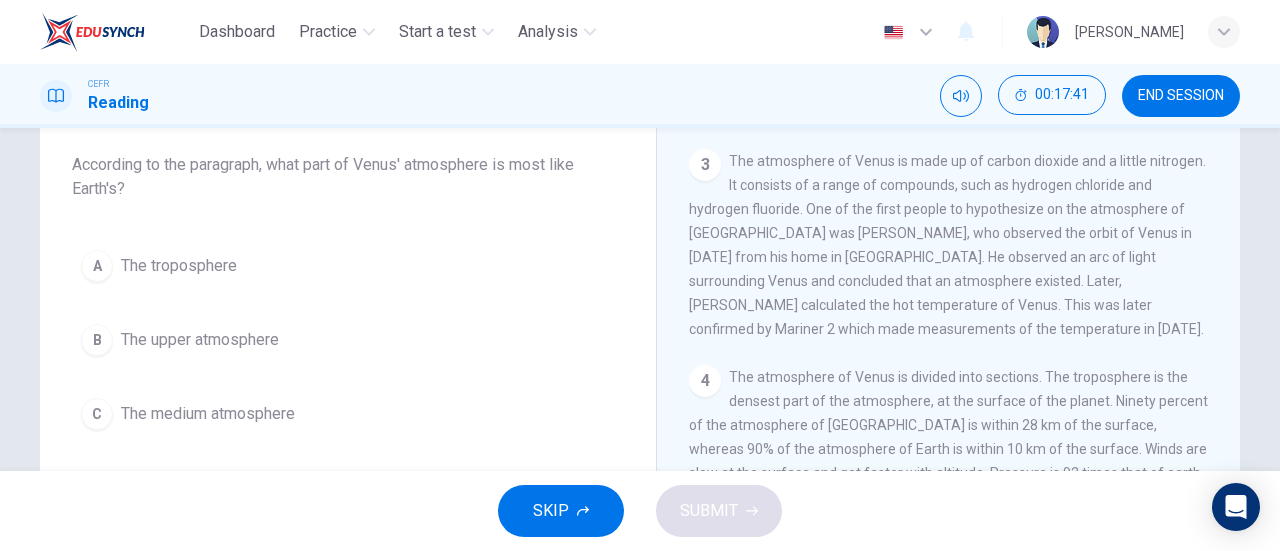 scroll, scrollTop: 142, scrollLeft: 0, axis: vertical 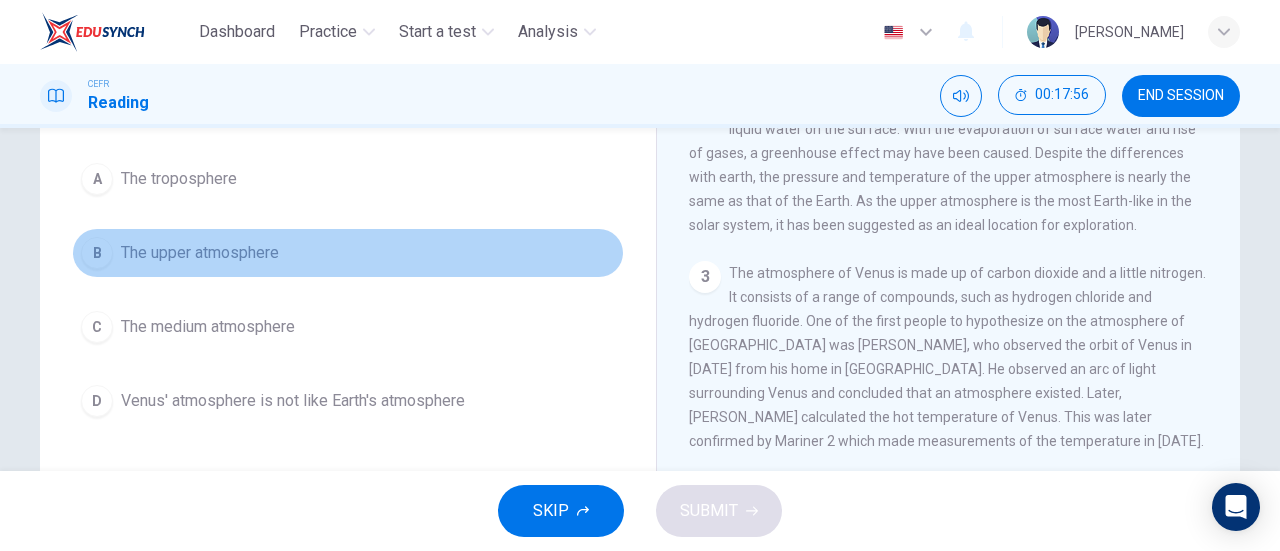 click on "The upper atmosphere" at bounding box center [200, 253] 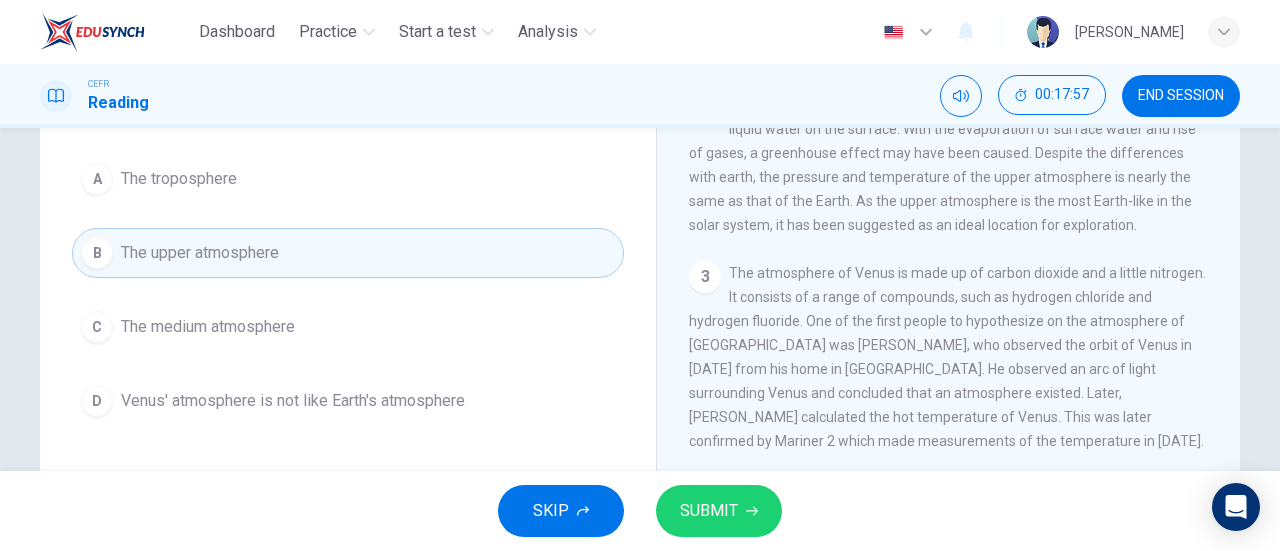 click on "SKIP SUBMIT" at bounding box center (640, 511) 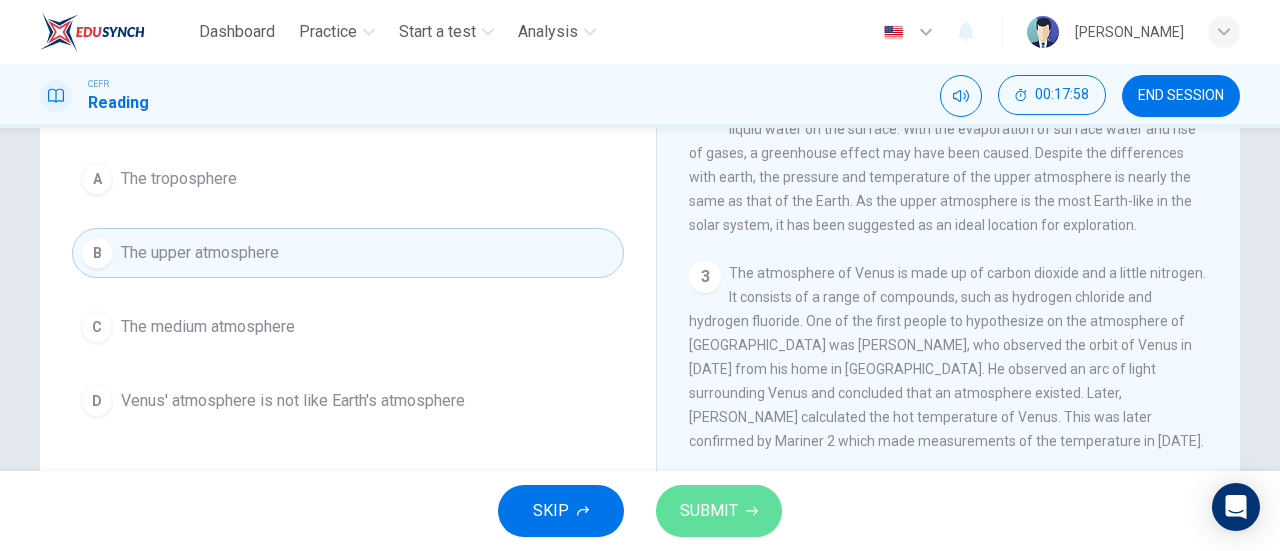 click on "SUBMIT" at bounding box center [719, 511] 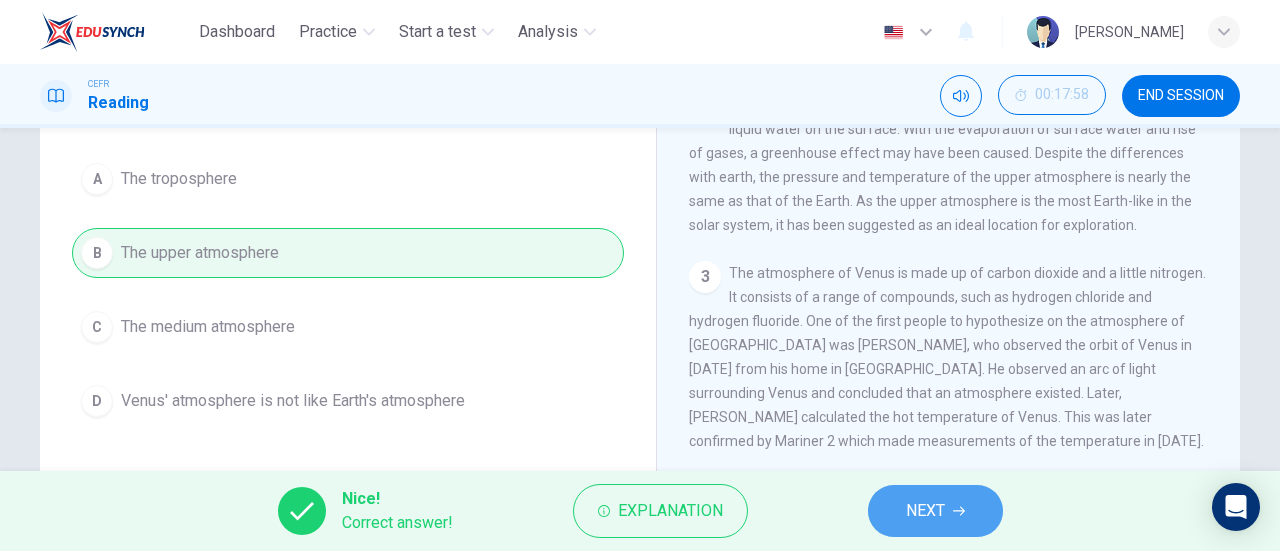 click 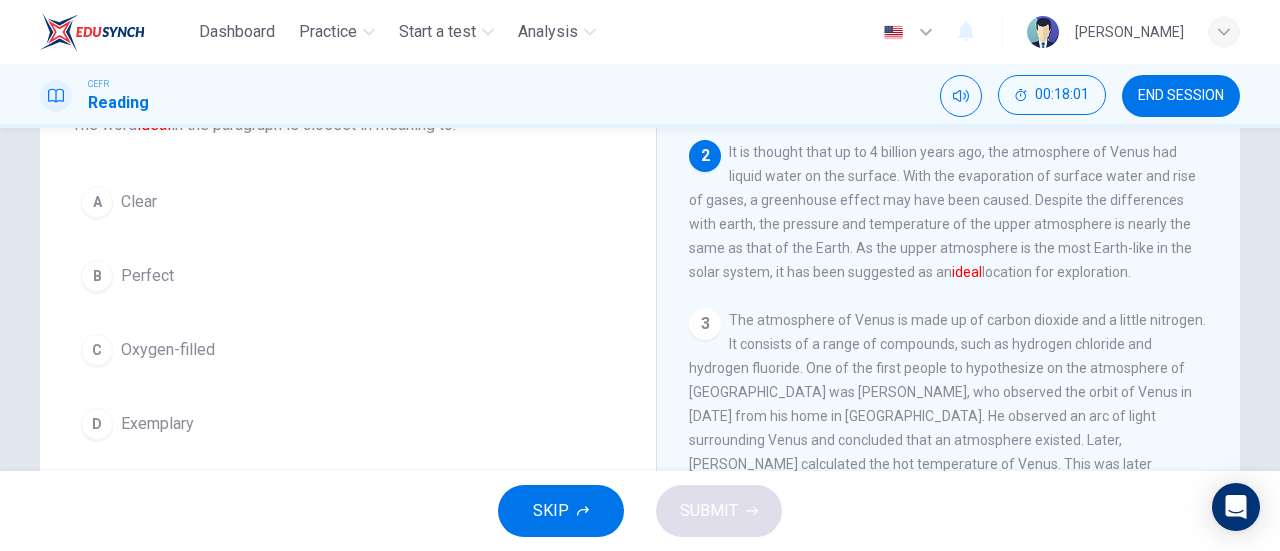 scroll, scrollTop: 152, scrollLeft: 0, axis: vertical 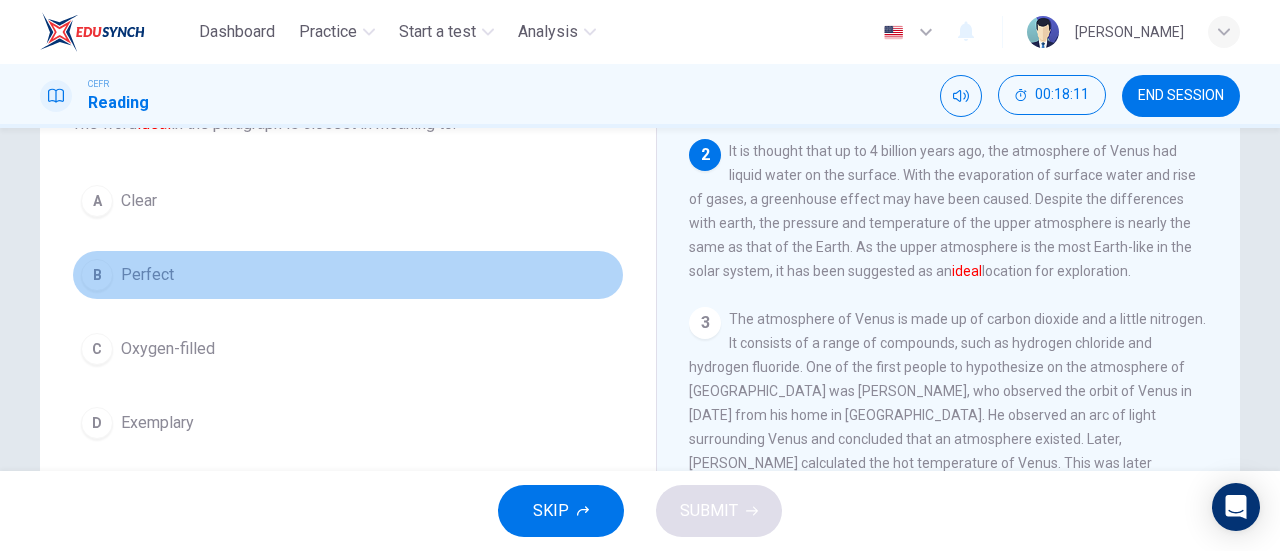 click on "B Perfect" at bounding box center (348, 275) 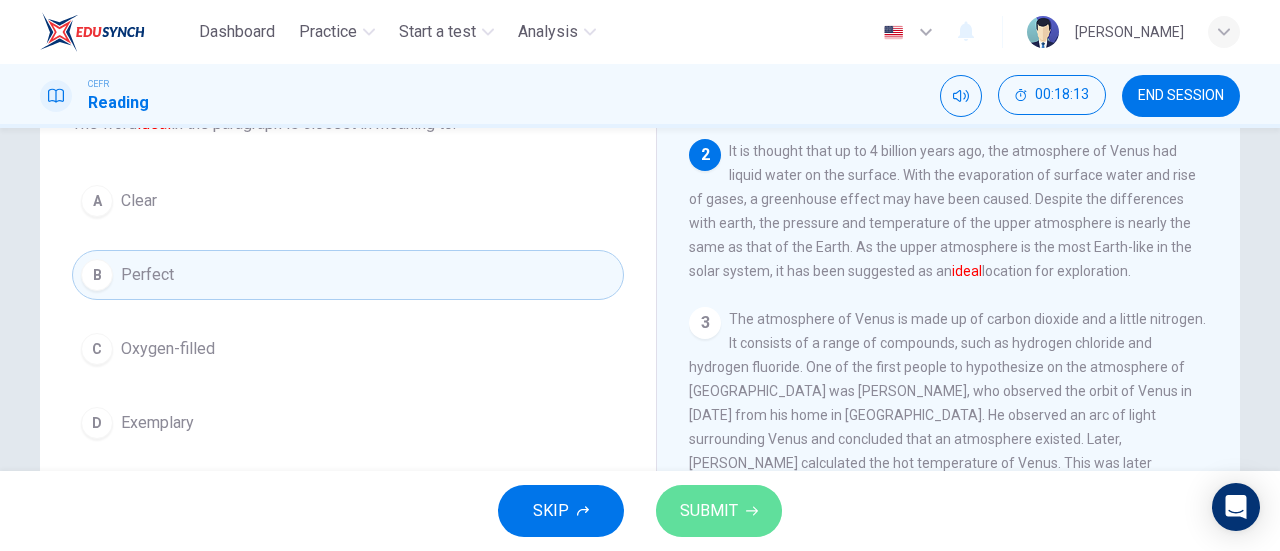 click on "SUBMIT" at bounding box center (709, 511) 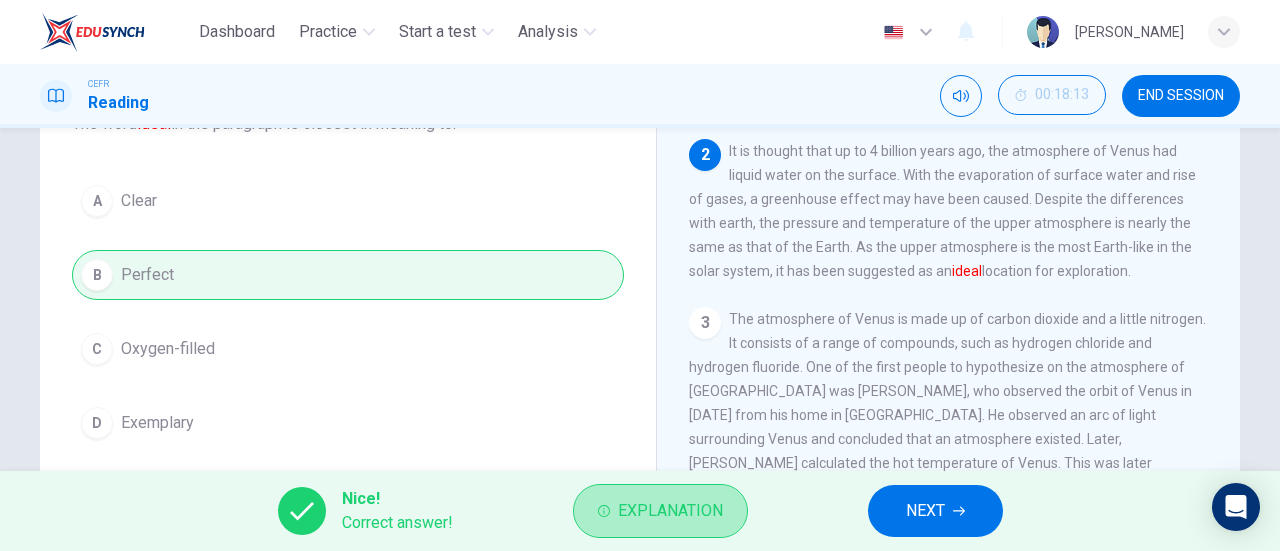 click on "Explanation" at bounding box center [670, 511] 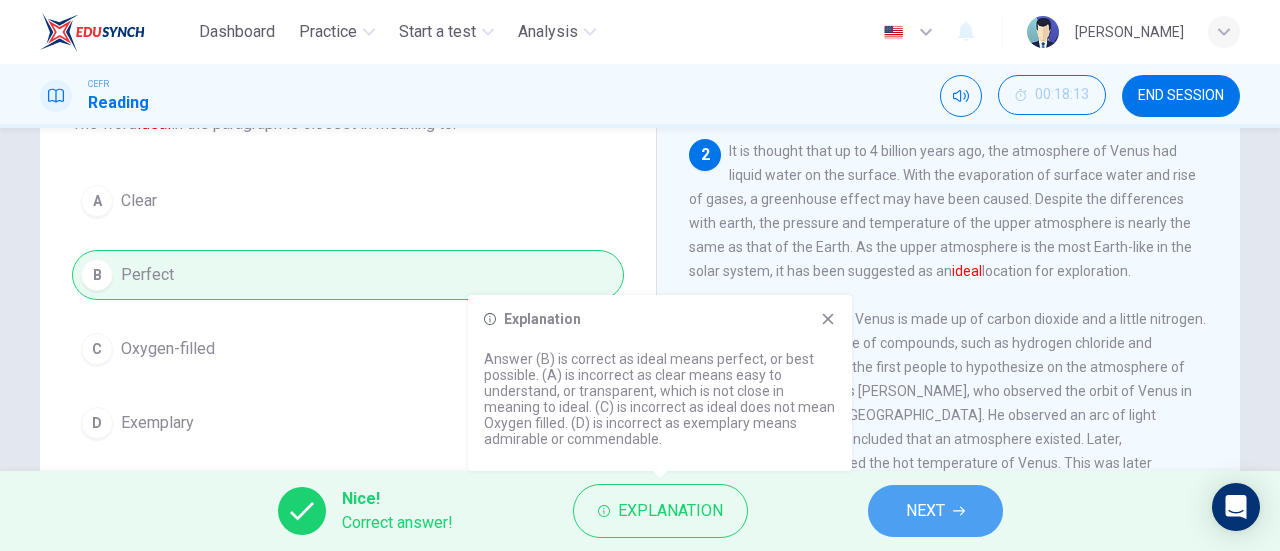 click on "NEXT" at bounding box center [935, 511] 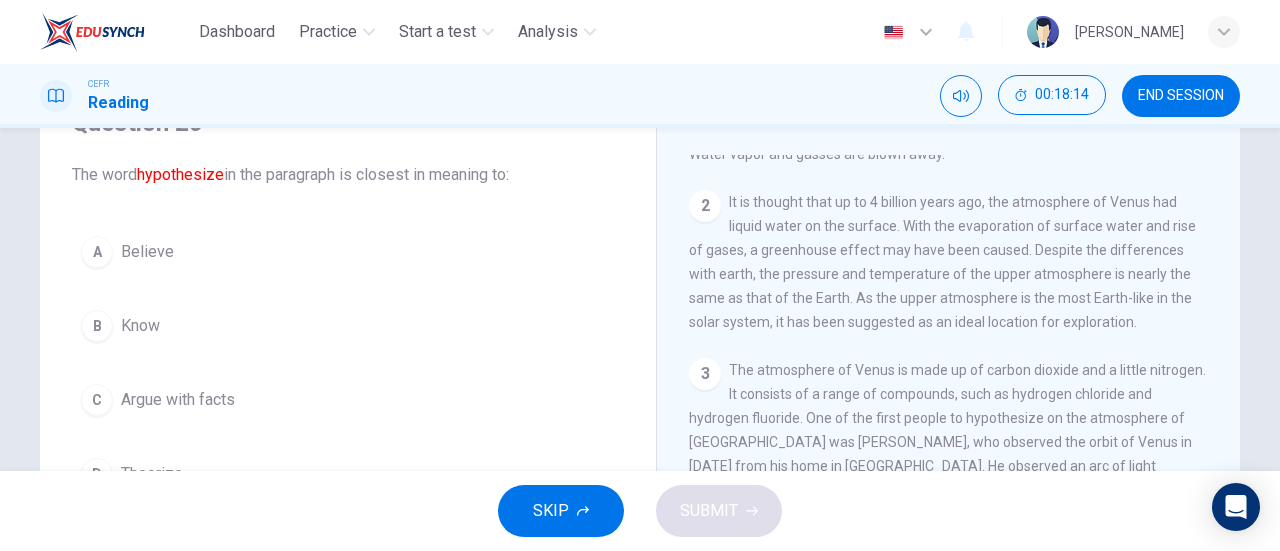 scroll, scrollTop: 96, scrollLeft: 0, axis: vertical 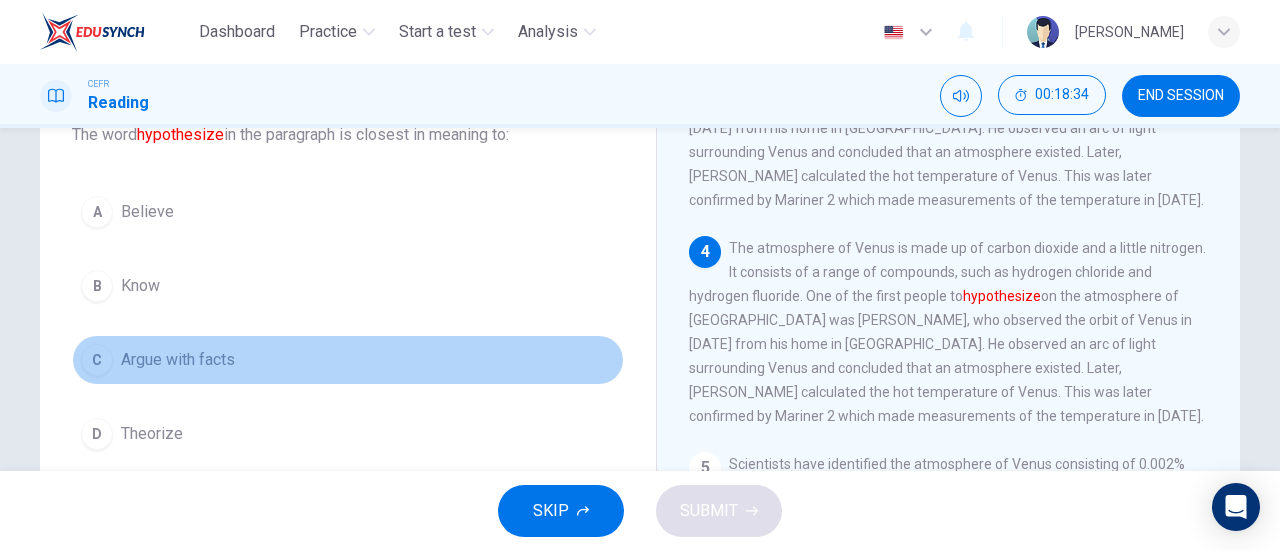 click on "Argue with facts" at bounding box center (178, 360) 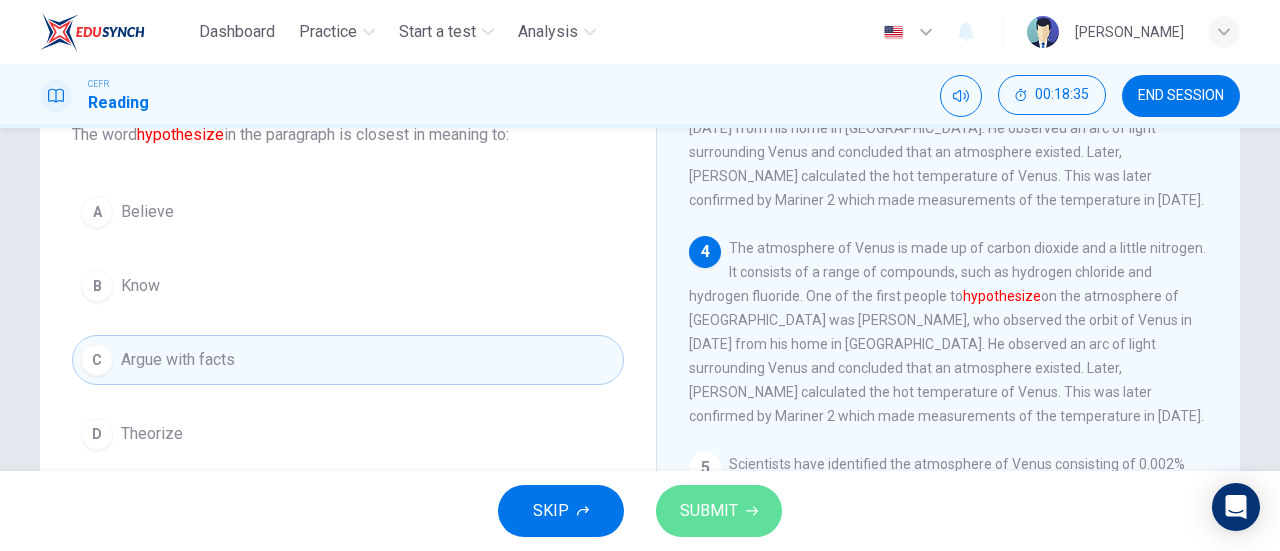 click on "SUBMIT" at bounding box center (719, 511) 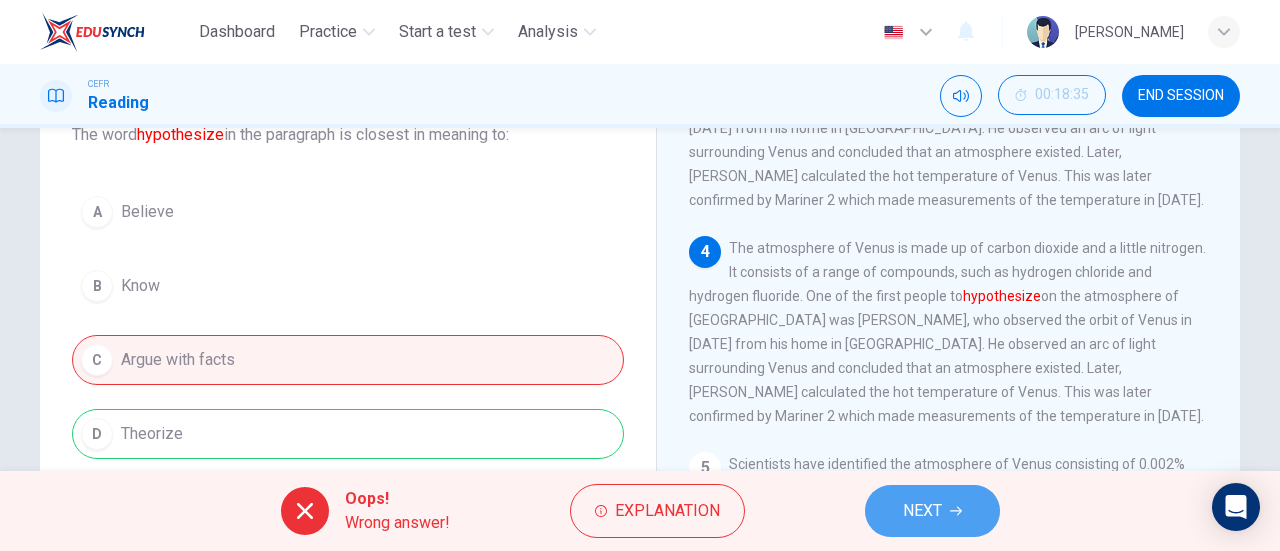 click on "NEXT" at bounding box center (922, 511) 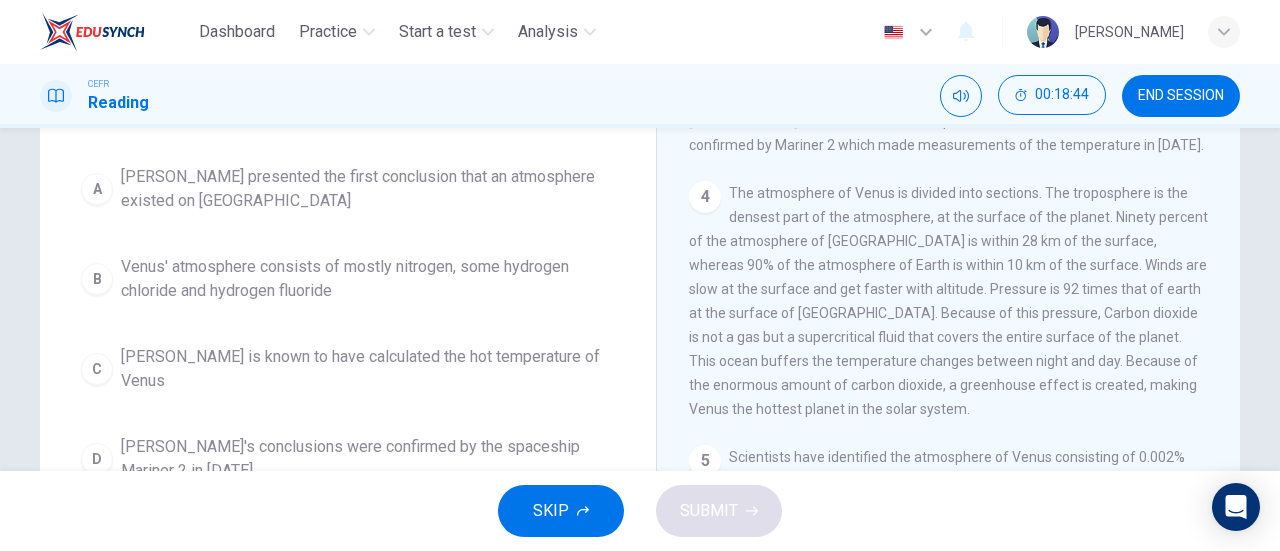 scroll, scrollTop: 197, scrollLeft: 0, axis: vertical 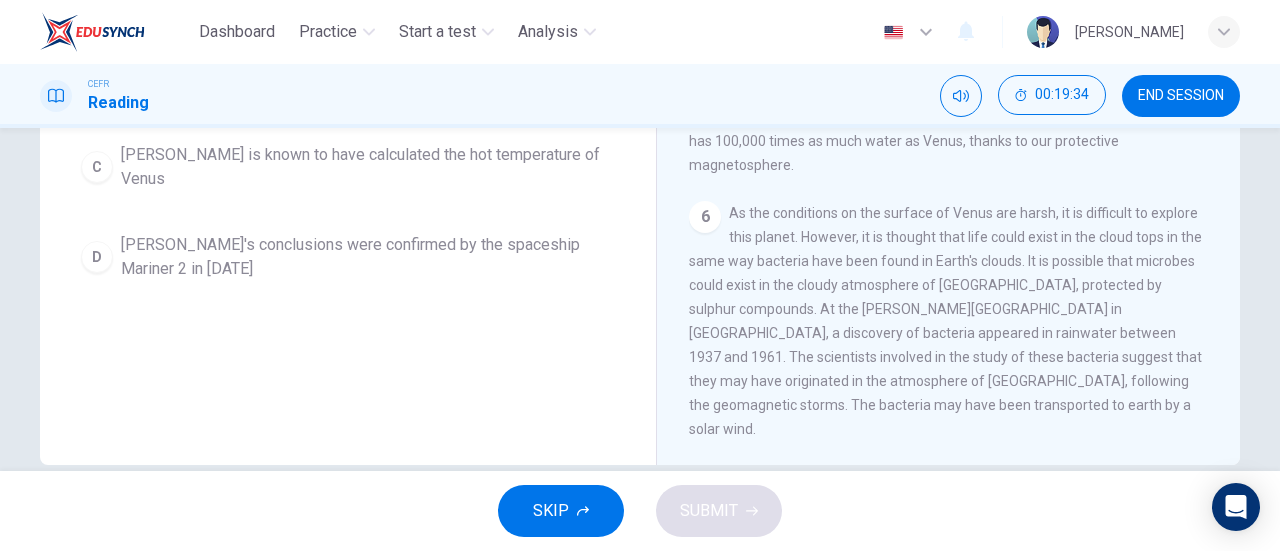 click on "As the conditions on the surface of Venus are harsh, it is difficult to explore this planet. However, it is thought that life could exist in the cloud tops in the same way bacteria have been found in Earth's clouds. It is possible that microbes could exist in the cloudy atmosphere of [GEOGRAPHIC_DATA], protected by sulphur compounds. At the [PERSON_NAME][GEOGRAPHIC_DATA] in [GEOGRAPHIC_DATA], a discovery of bacteria appeared in rainwater between 1937 and 1961. The scientists involved in the study of these bacteria suggest that they may have originated in the atmosphere of [GEOGRAPHIC_DATA], following the geomagnetic storms. The bacteria may have been transported to earth by a solar wind." at bounding box center [945, 321] 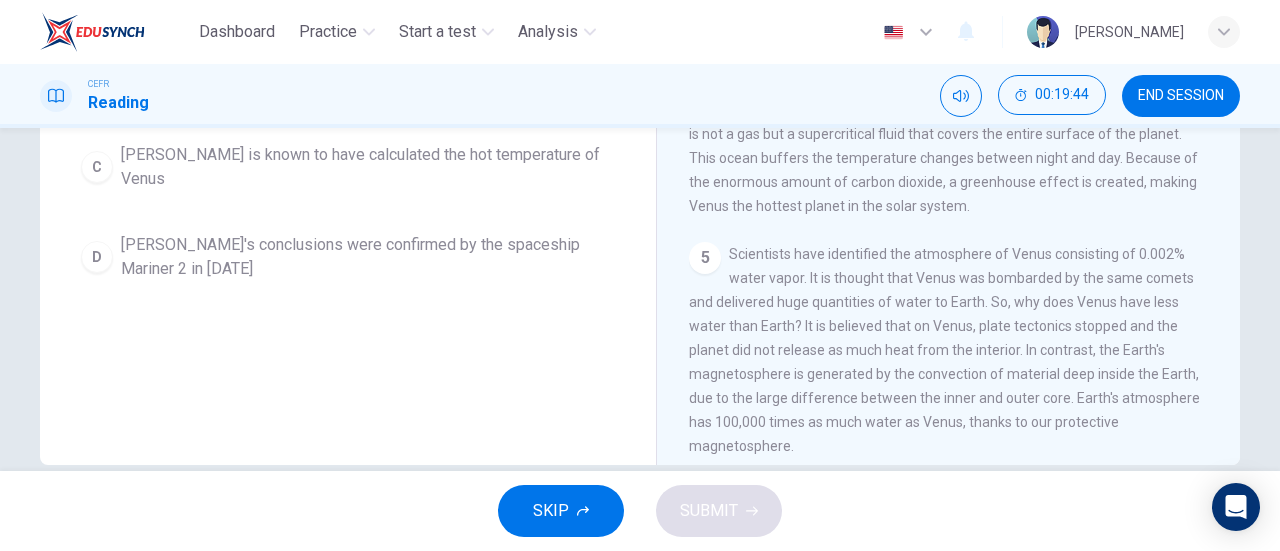 scroll, scrollTop: 434, scrollLeft: 0, axis: vertical 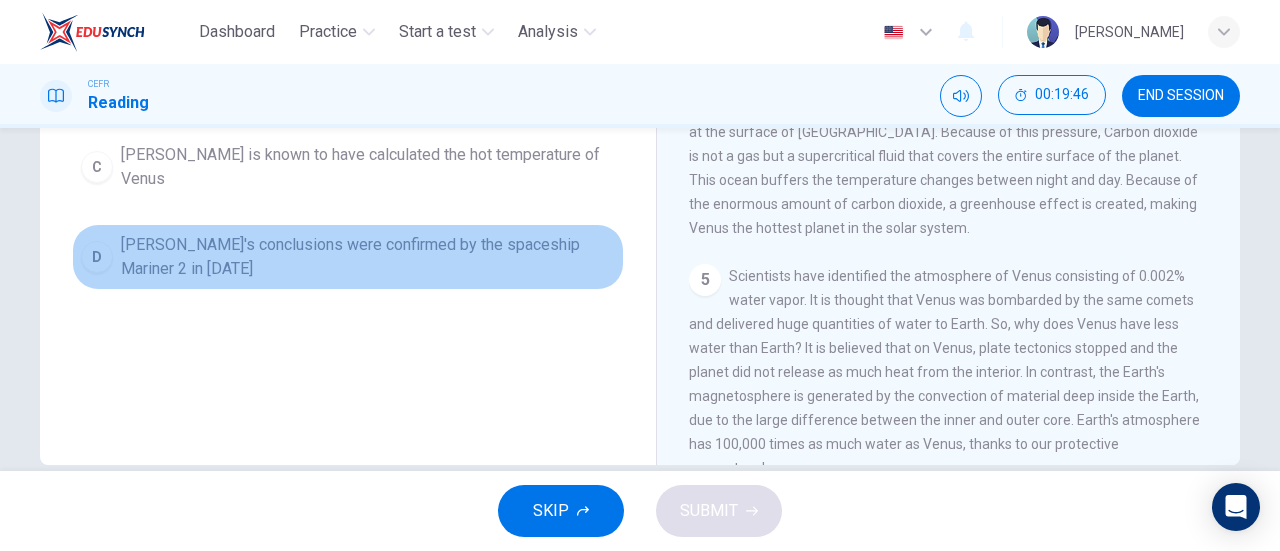 click on "[PERSON_NAME]'s conclusions were confirmed by the spaceship Mariner 2 in [DATE]" at bounding box center [368, 257] 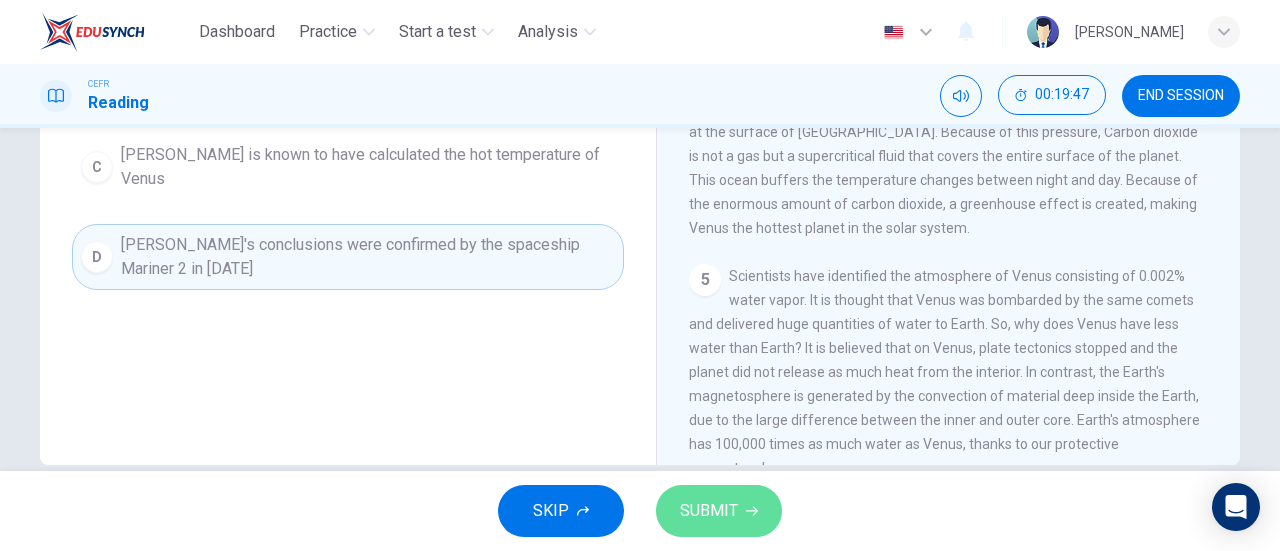 click on "SUBMIT" at bounding box center (709, 511) 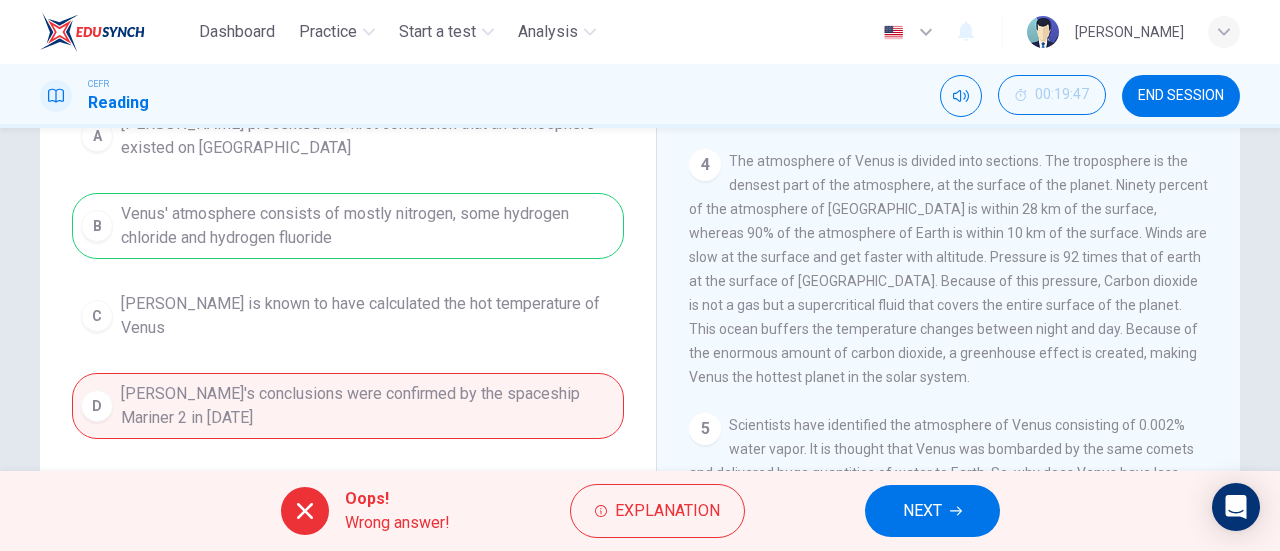 scroll, scrollTop: 248, scrollLeft: 0, axis: vertical 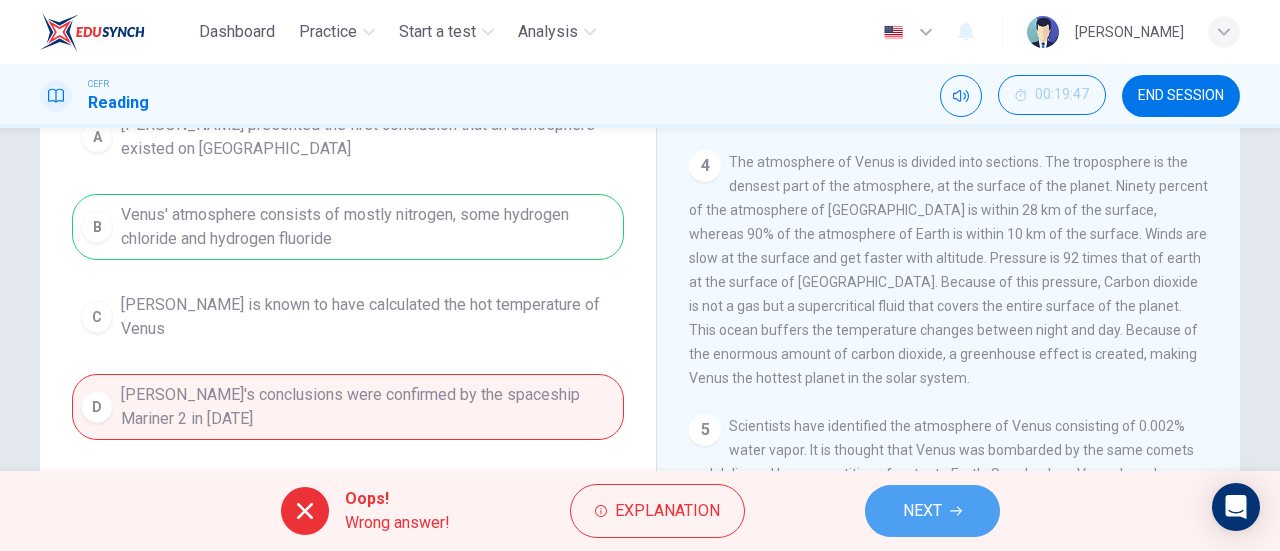 click on "NEXT" at bounding box center [922, 511] 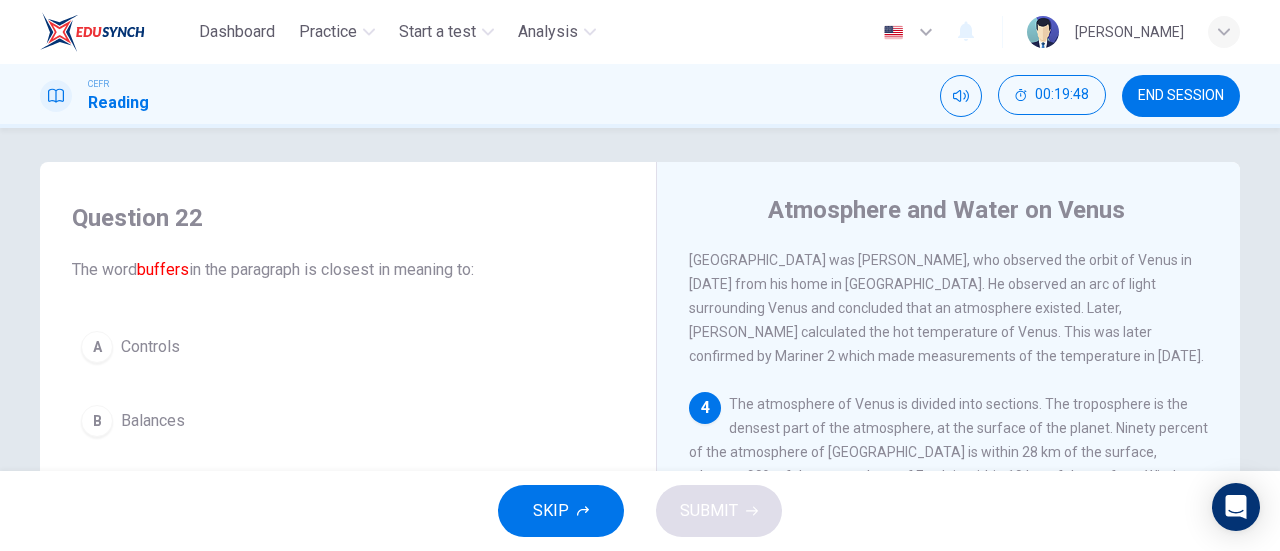 scroll, scrollTop: 5, scrollLeft: 0, axis: vertical 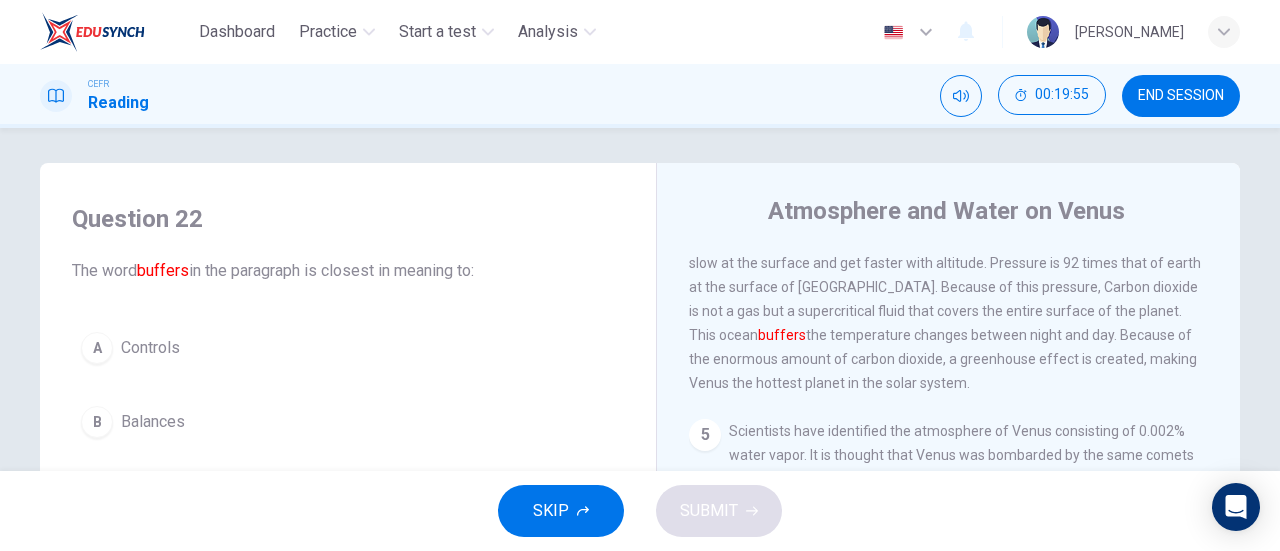 click on "4 The atmosphere of Venus is divided into sections. The troposphere is the densest part of the atmosphere, at the surface of the planet. Ninety percent of the atmosphere of [GEOGRAPHIC_DATA] is within 28 km of the surface, whereas 90% of the atmosphere of Earth is within 10 km of the surface. Winds are slow at the surface and get faster with altitude. Pressure is 92 times that of earth at the surface of [GEOGRAPHIC_DATA]. Because of this pressure, Carbon dioxide is not a gas but a supercritical fluid that covers the entire surface of the planet. This ocean  buffers  the temperature changes between night and day. Because of the enormous amount of carbon dioxide, a greenhouse effect is created, making Venus the hottest planet in the solar system." at bounding box center [949, 275] 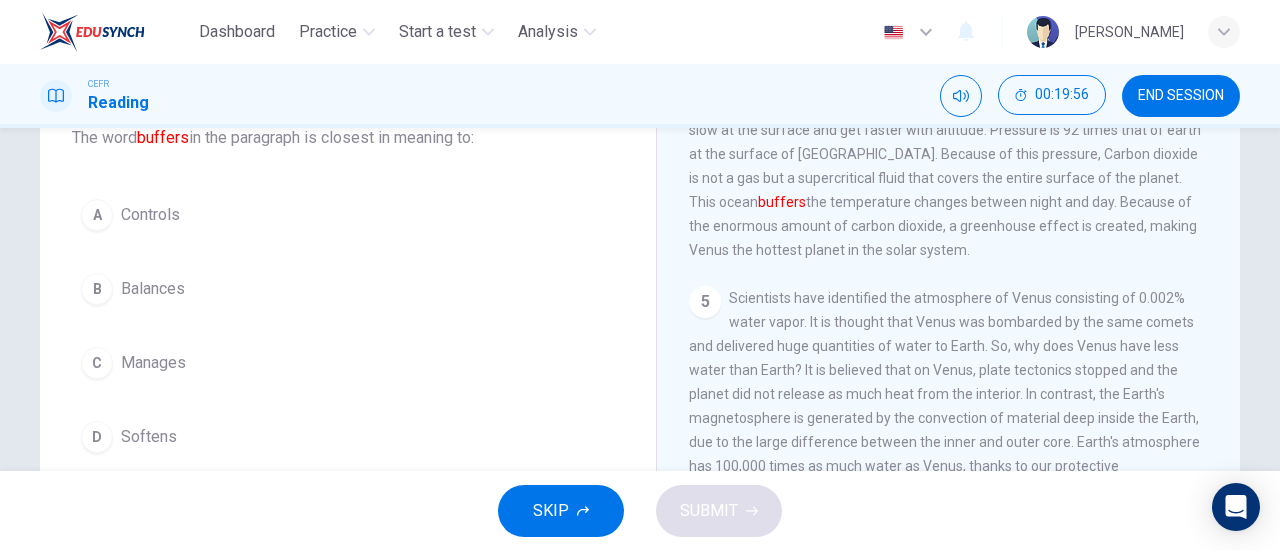 scroll, scrollTop: 148, scrollLeft: 0, axis: vertical 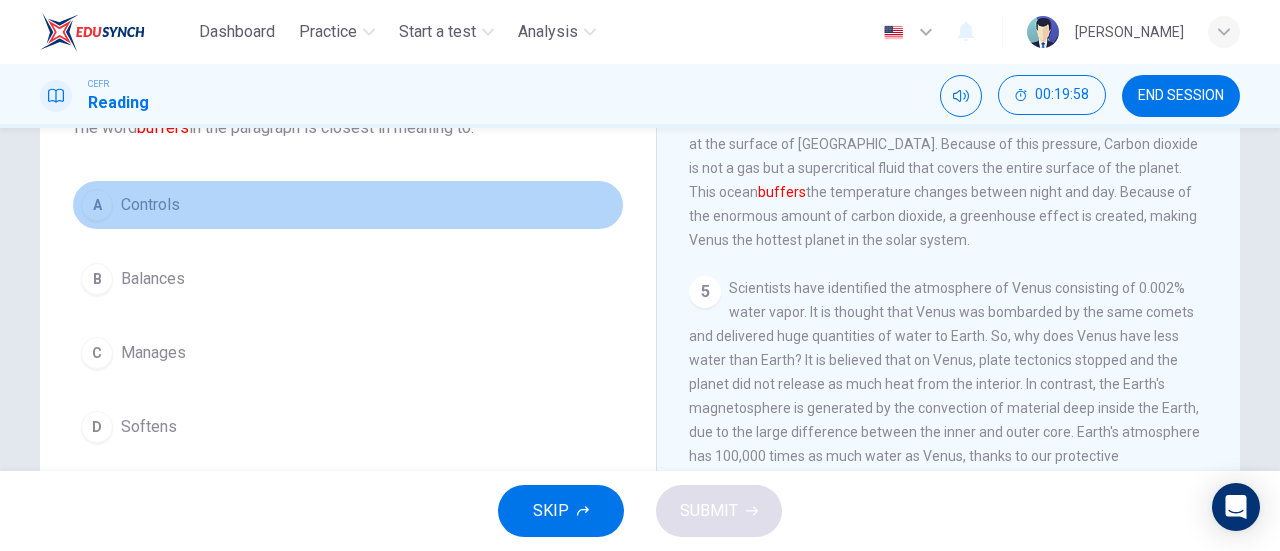 click on "A" at bounding box center (97, 205) 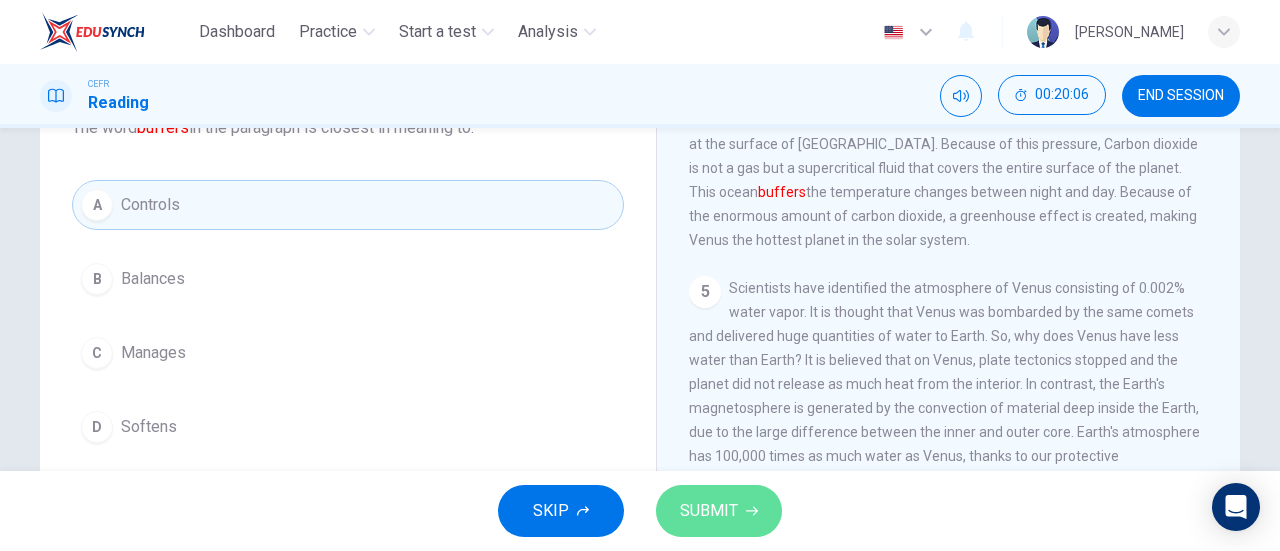 click on "SUBMIT" at bounding box center [709, 511] 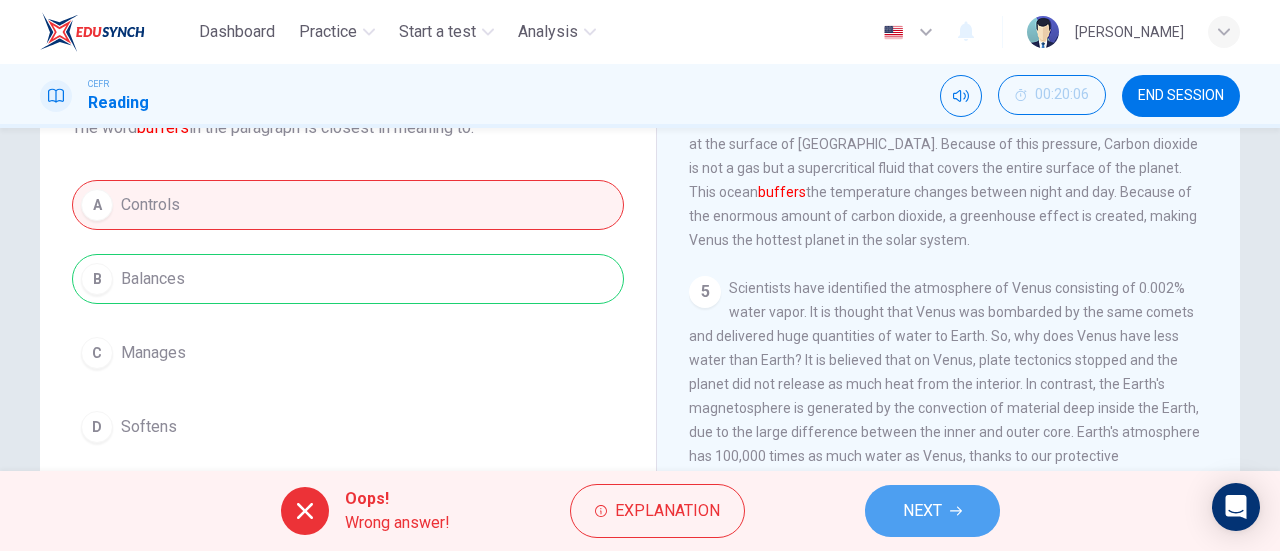 click on "NEXT" at bounding box center (922, 511) 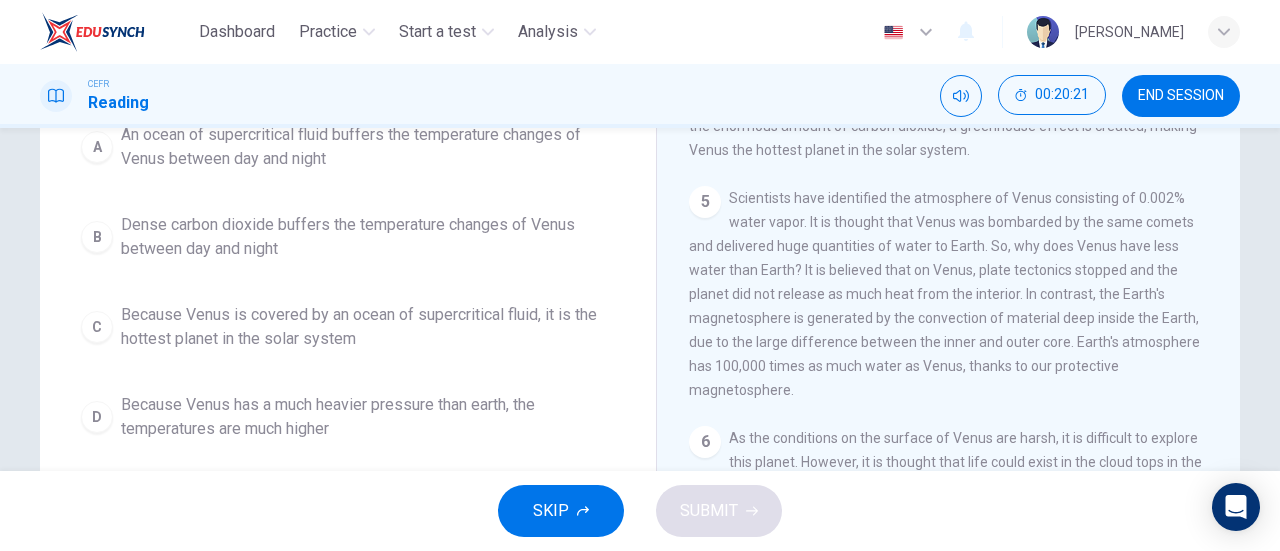 scroll, scrollTop: 239, scrollLeft: 0, axis: vertical 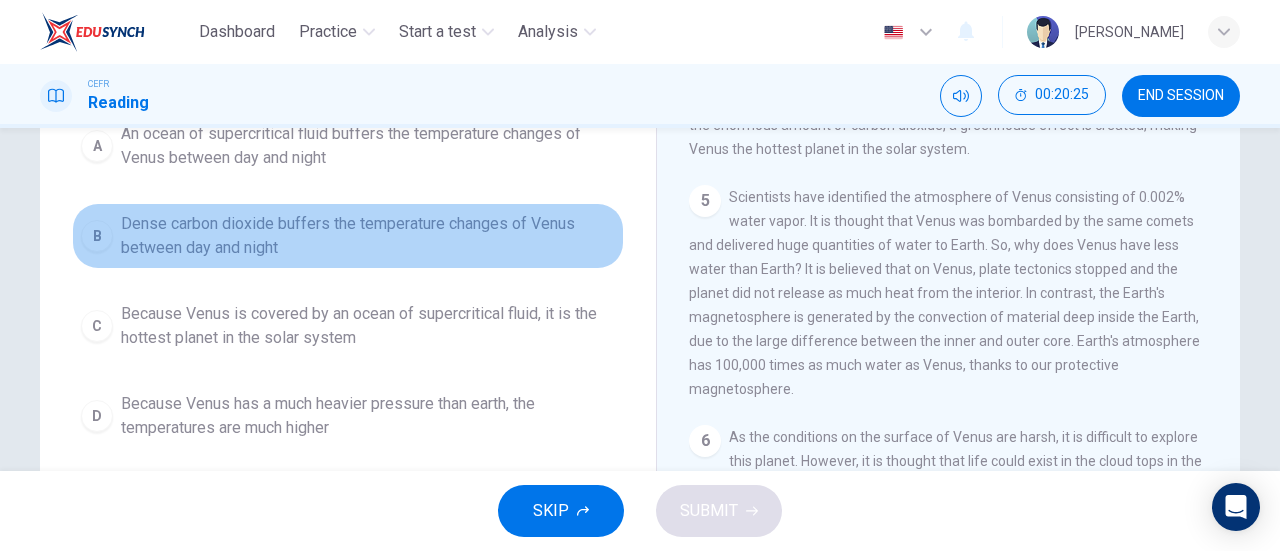 click on "Dense carbon dioxide buffers the temperature changes of Venus between day and night" at bounding box center (368, 236) 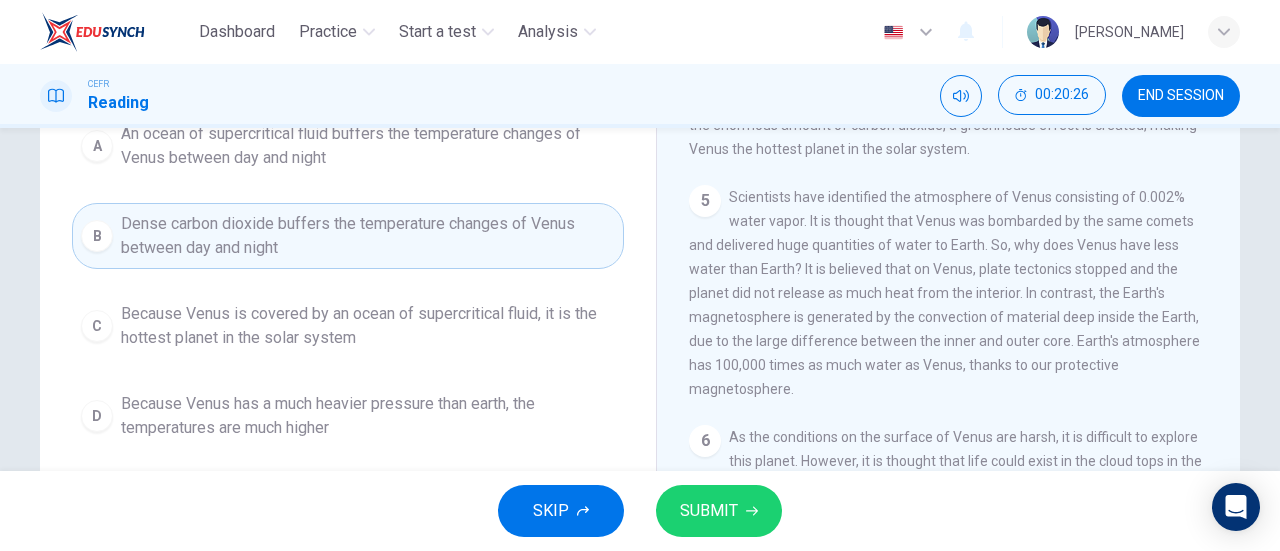 click on "SUBMIT" at bounding box center (709, 511) 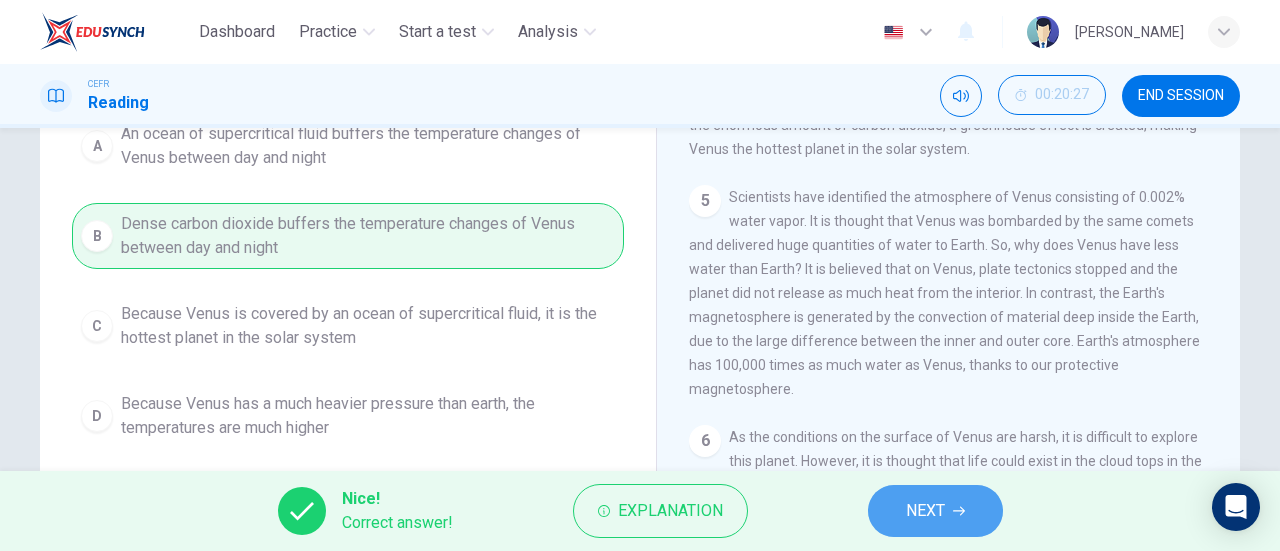 click on "NEXT" at bounding box center [935, 511] 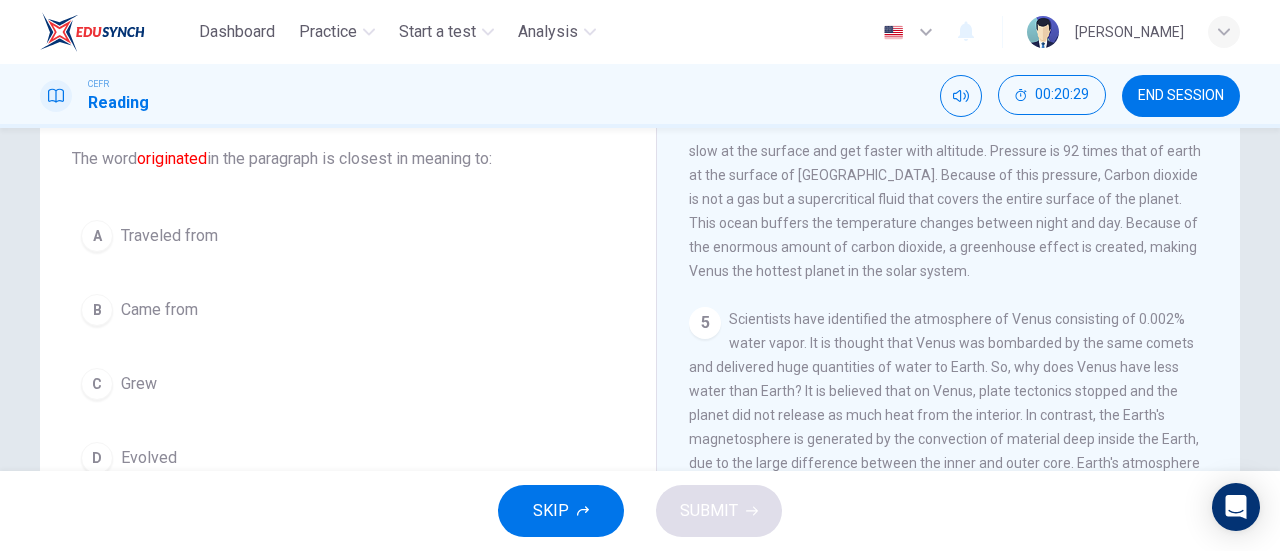 scroll, scrollTop: 126, scrollLeft: 0, axis: vertical 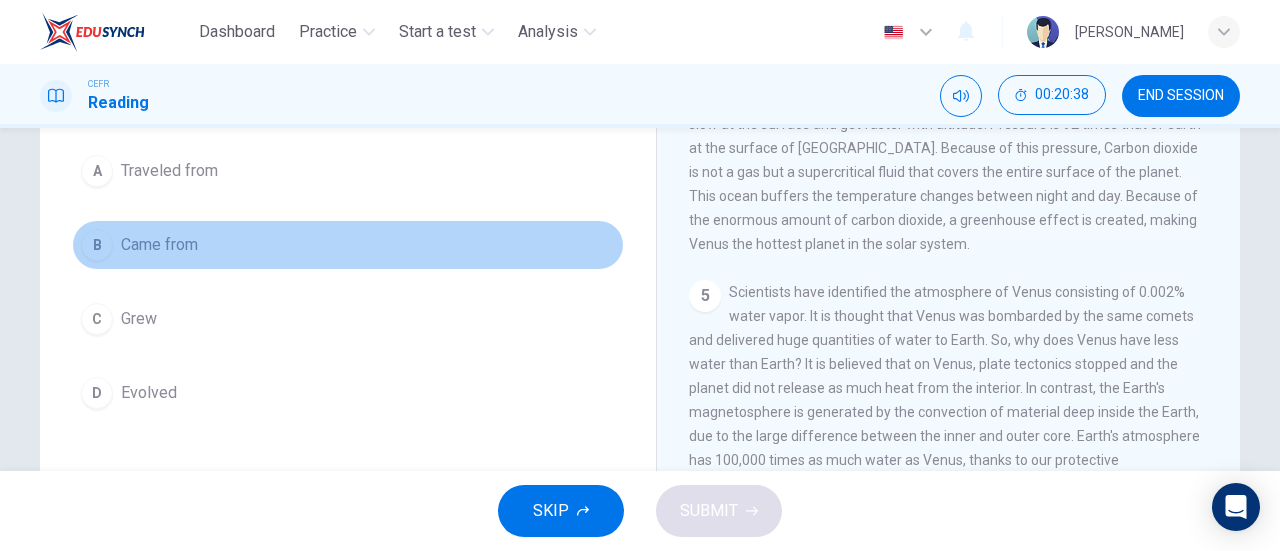 click on "Came from" at bounding box center [159, 245] 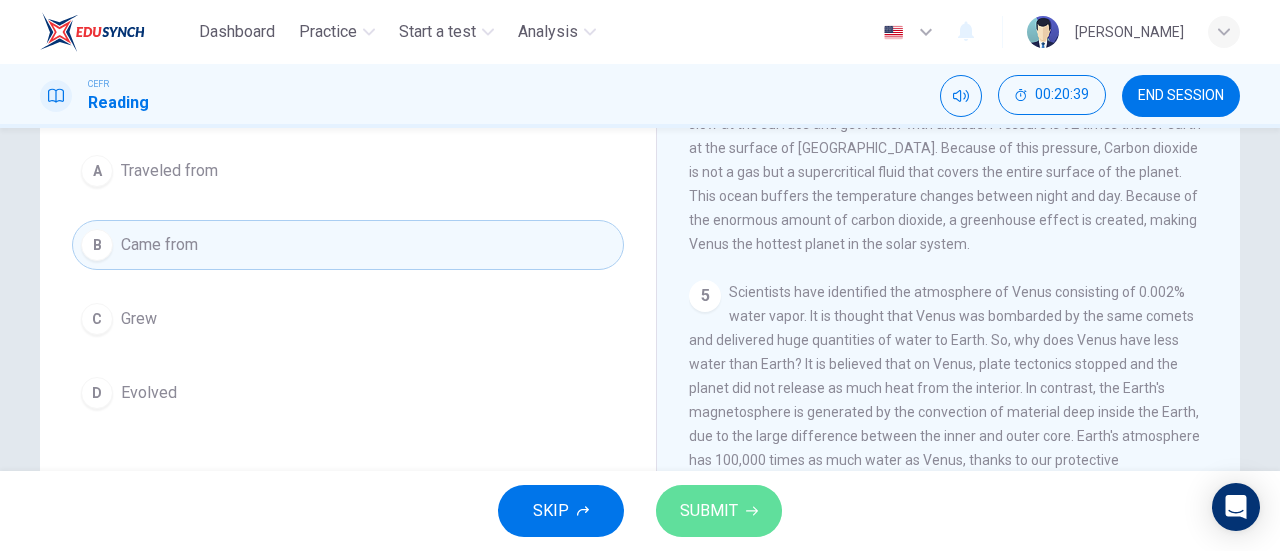 click on "SUBMIT" at bounding box center [709, 511] 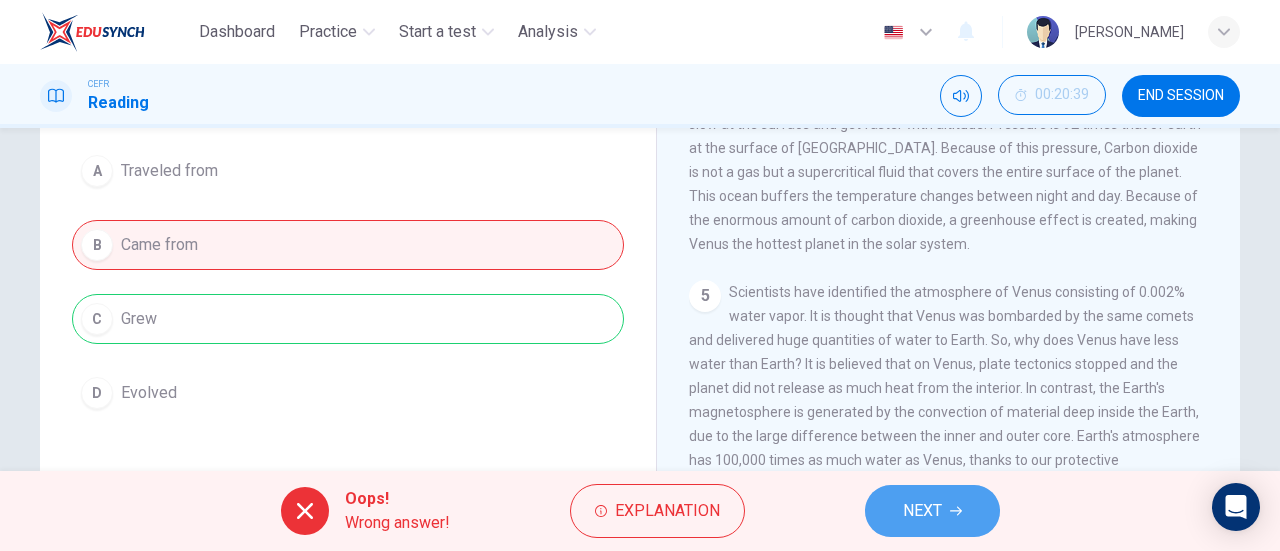 click on "NEXT" at bounding box center (922, 511) 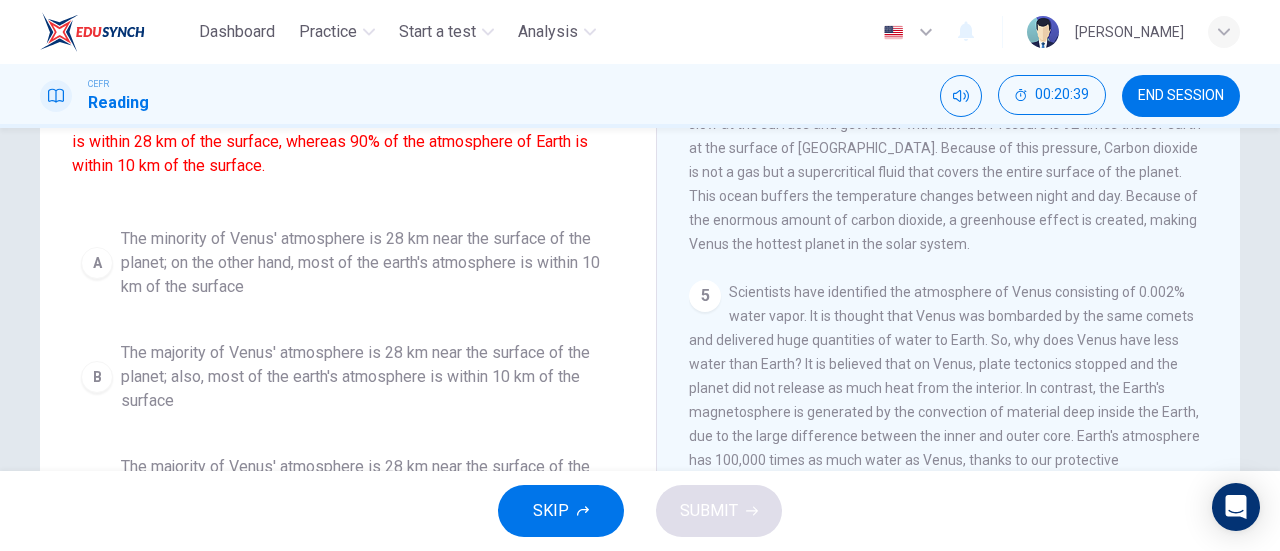 scroll, scrollTop: 254, scrollLeft: 0, axis: vertical 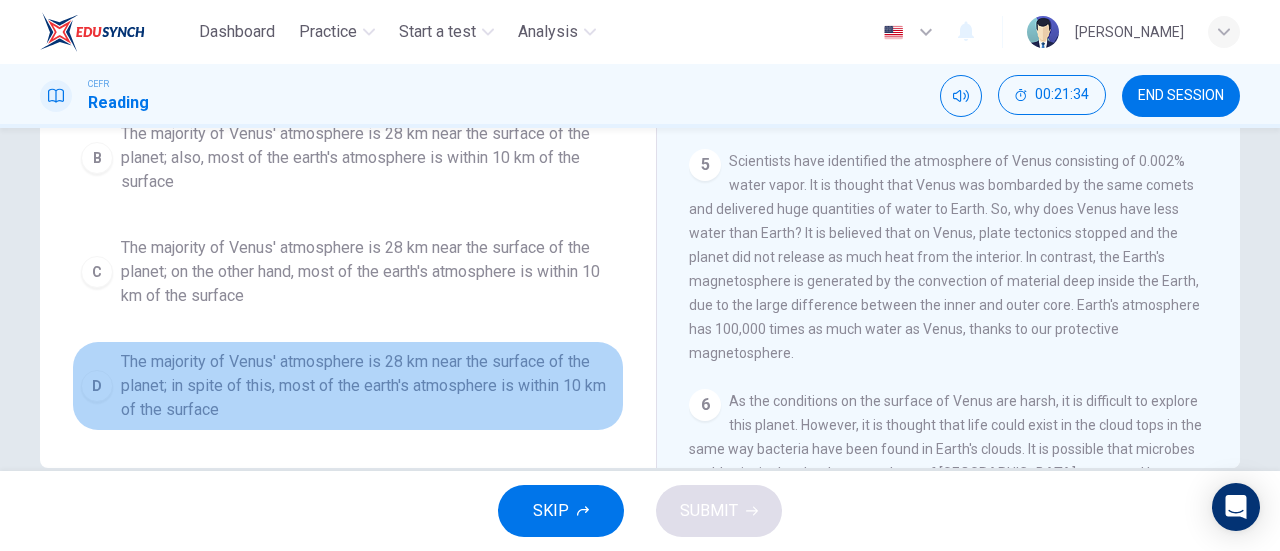 click on "The majority of Venus' atmosphere is 28 km near the surface of the planet; in spite of this, most of the earth's atmosphere is within 10 km of the surface" at bounding box center [368, 386] 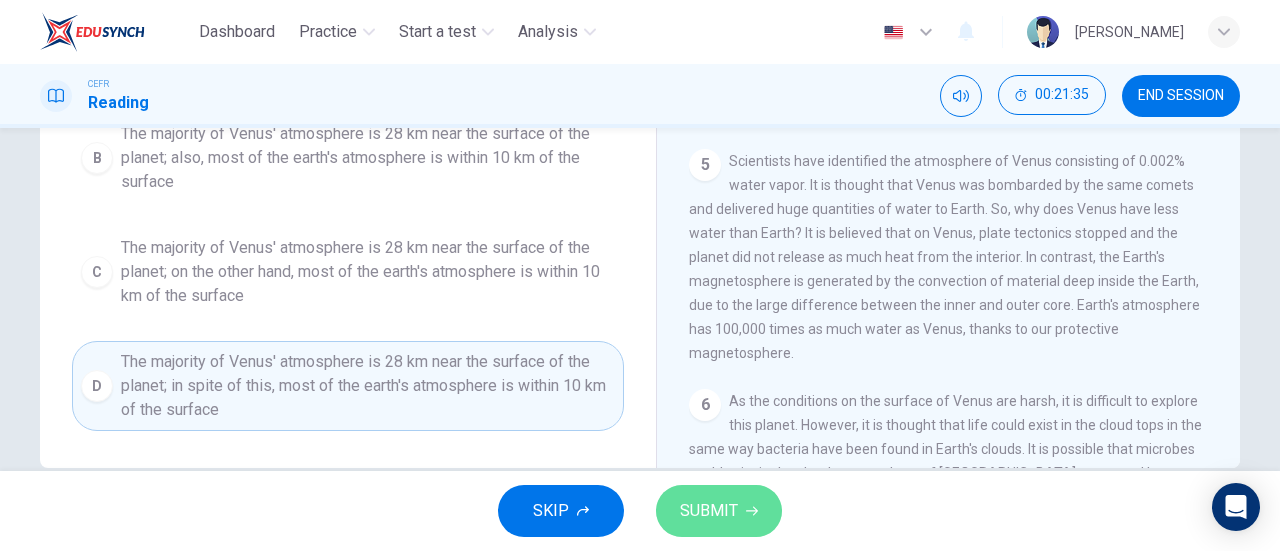 click on "SUBMIT" at bounding box center [719, 511] 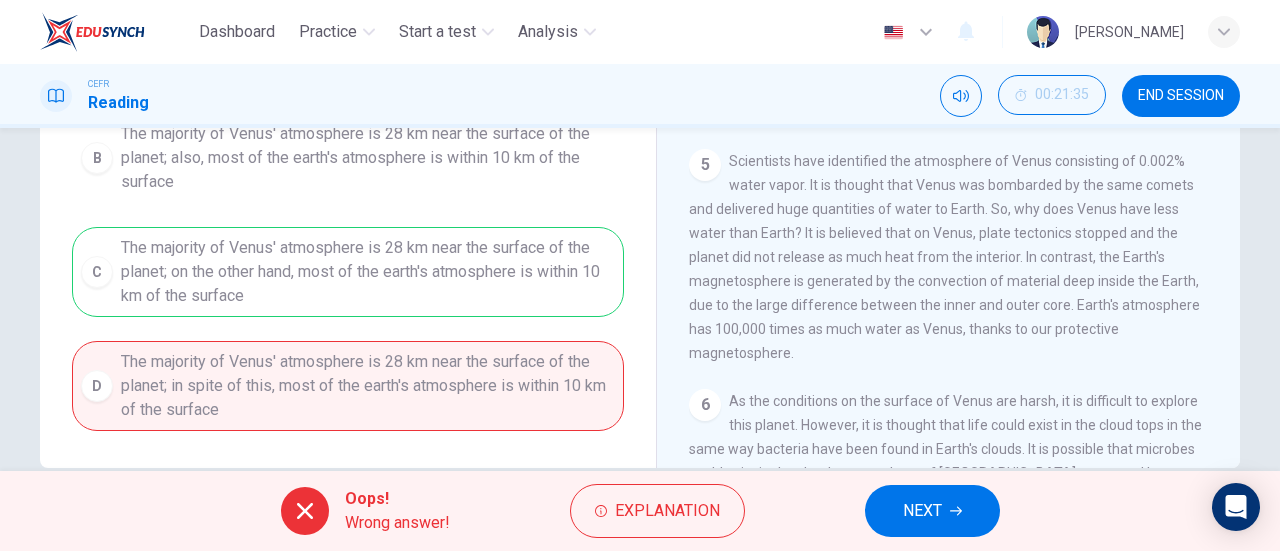 scroll, scrollTop: 0, scrollLeft: 0, axis: both 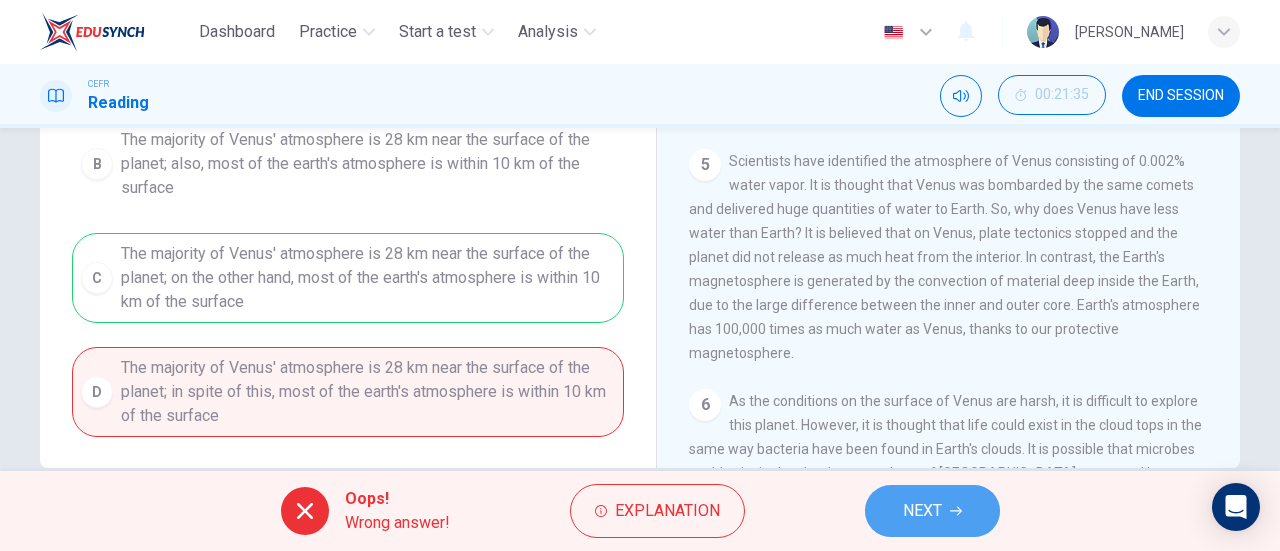 click on "NEXT" at bounding box center [922, 511] 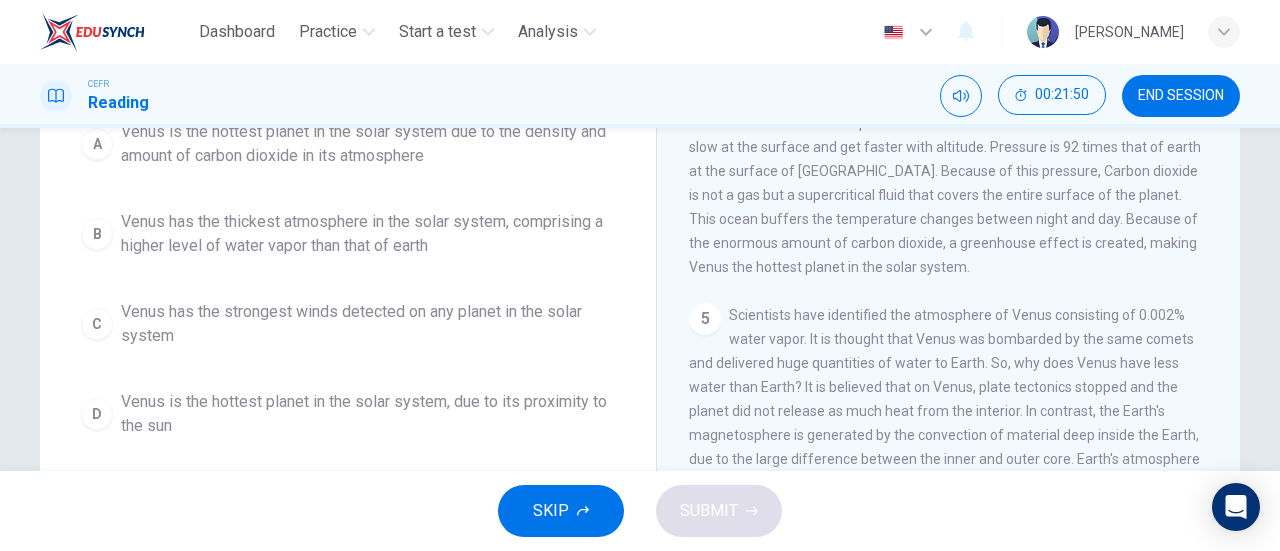 scroll, scrollTop: 248, scrollLeft: 0, axis: vertical 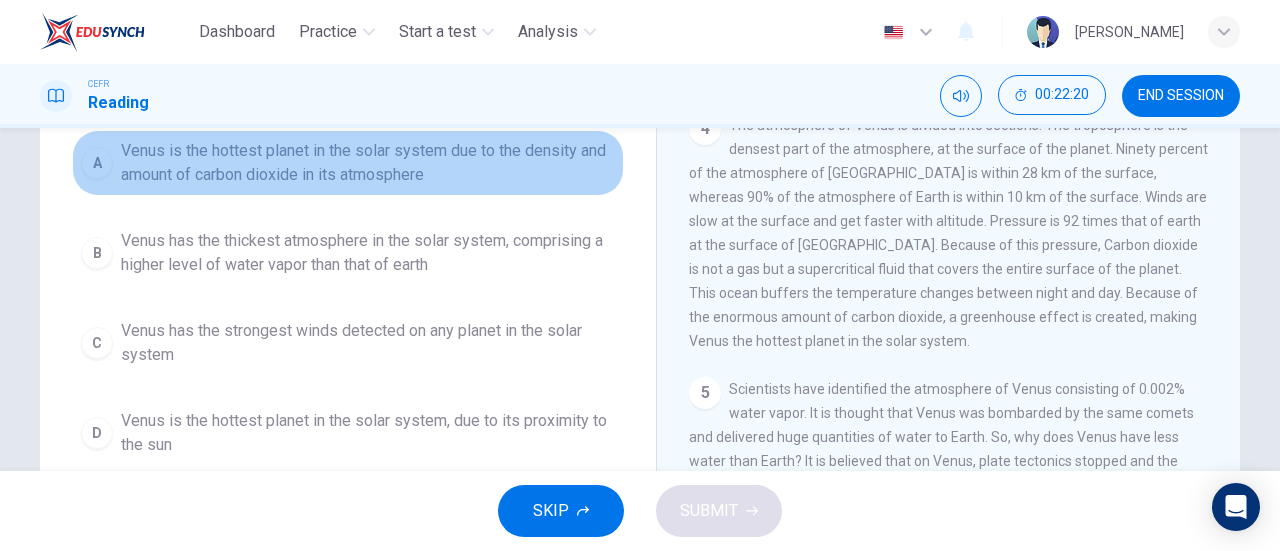 click on "Venus is the hottest planet in the solar system due to the density and amount of carbon dioxide in its atmosphere" at bounding box center [368, 163] 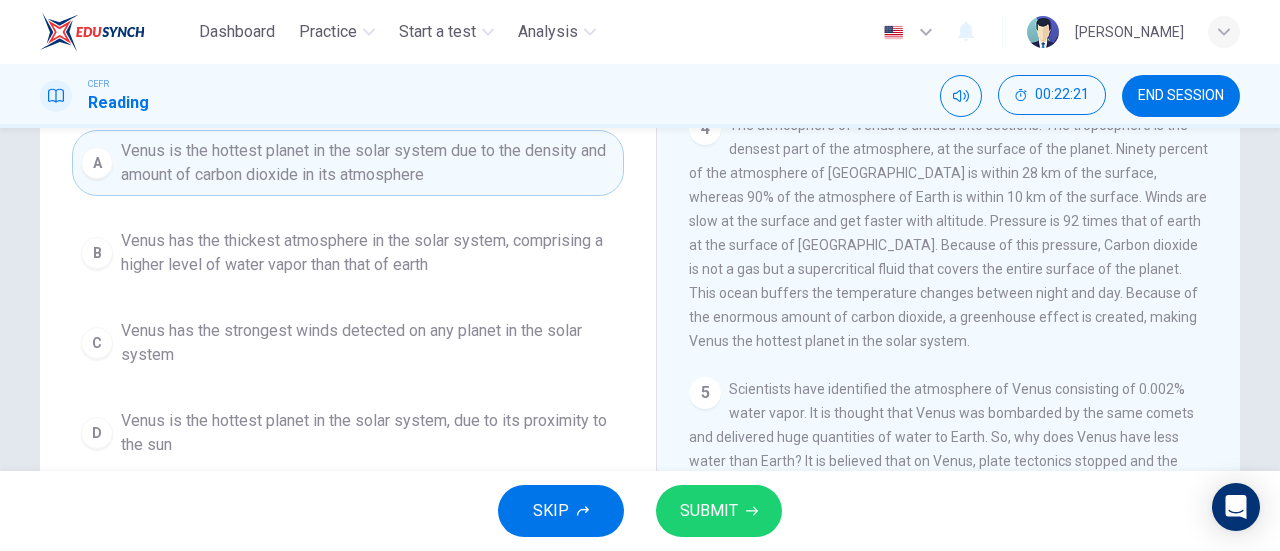 click on "SUBMIT" at bounding box center [719, 511] 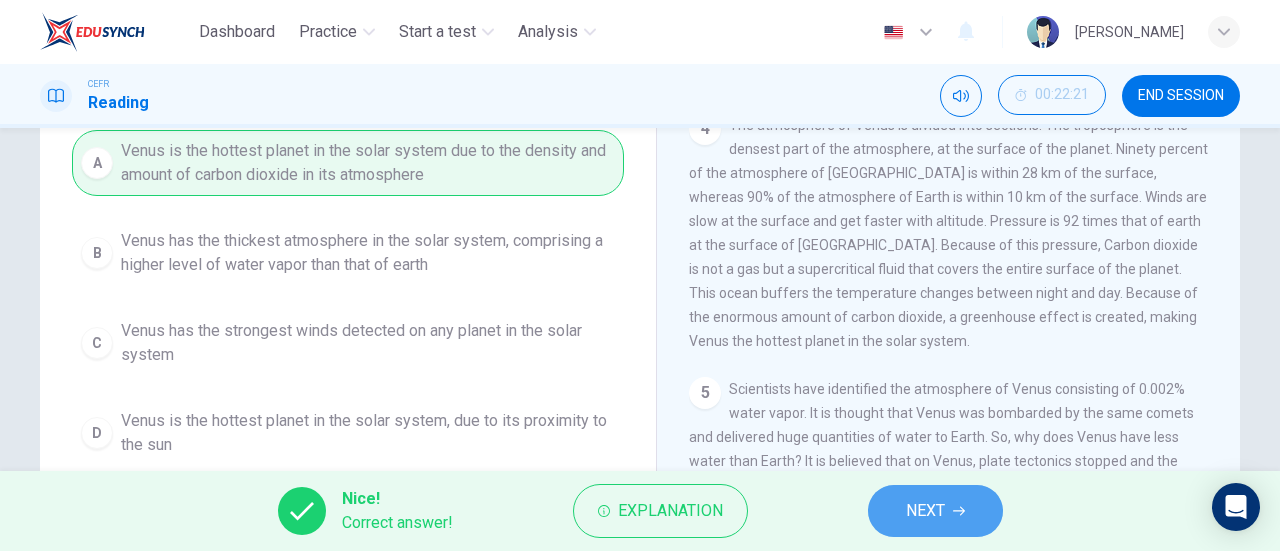 click on "NEXT" at bounding box center [935, 511] 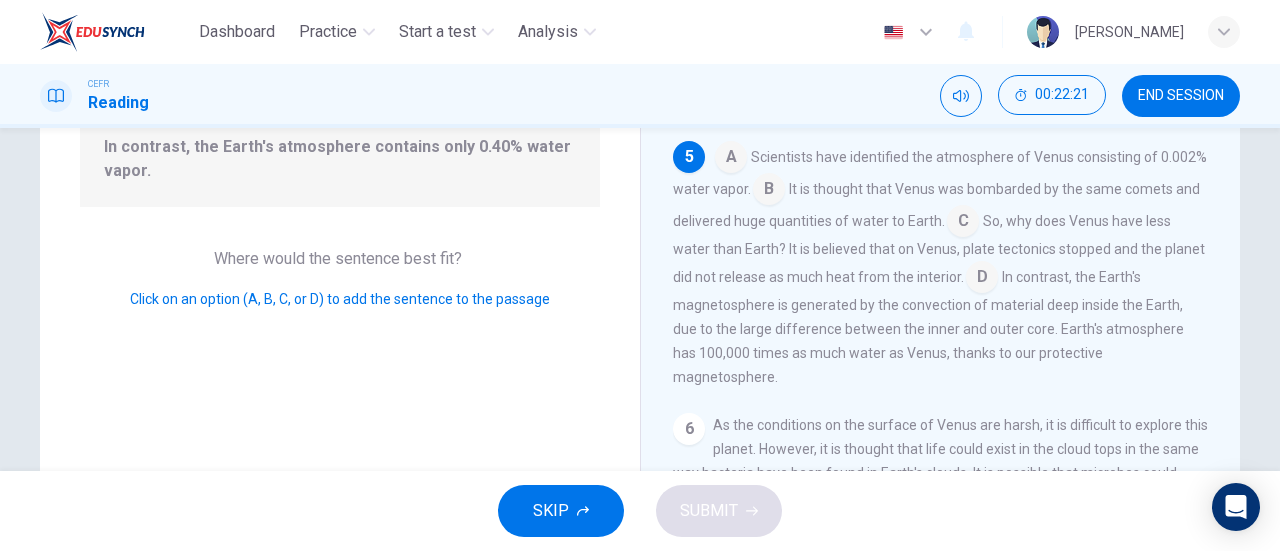 scroll, scrollTop: 734, scrollLeft: 0, axis: vertical 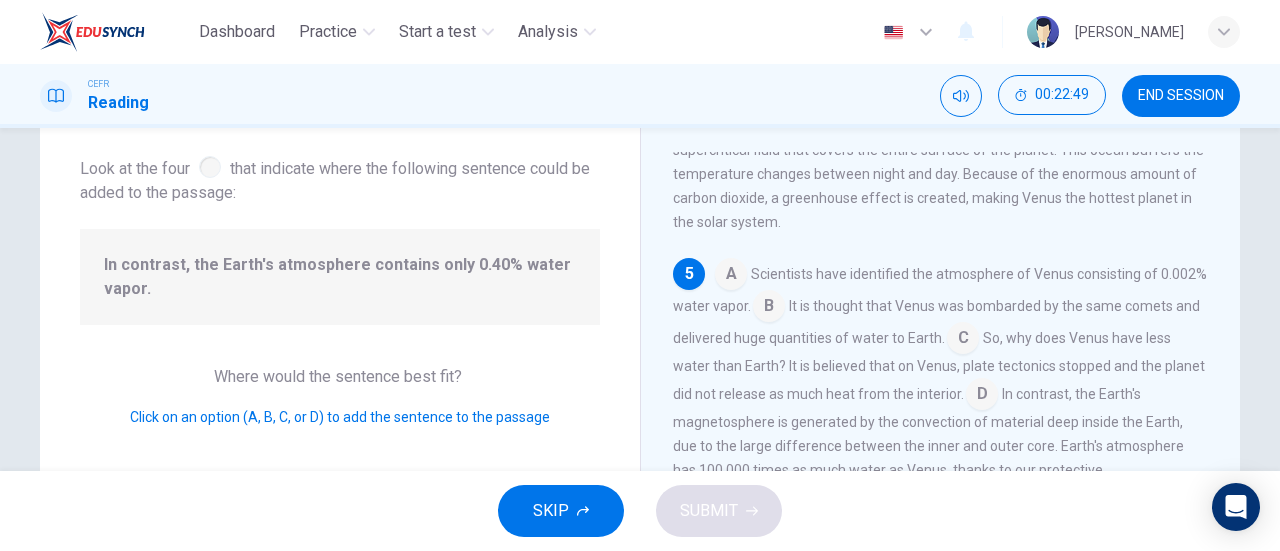 click at bounding box center (769, 308) 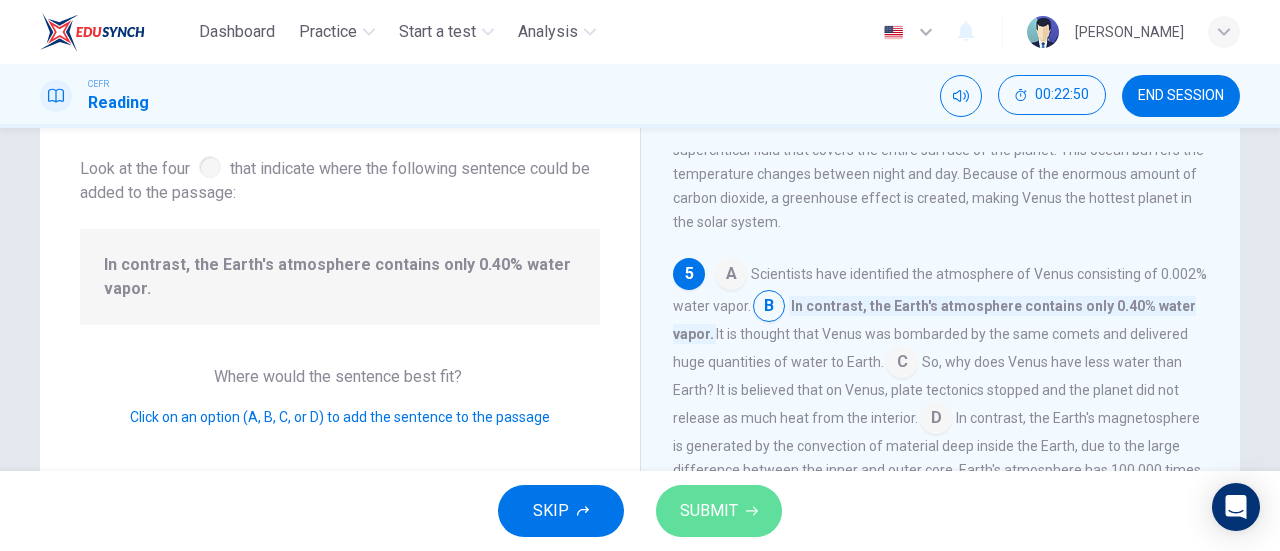 click on "SUBMIT" at bounding box center (719, 511) 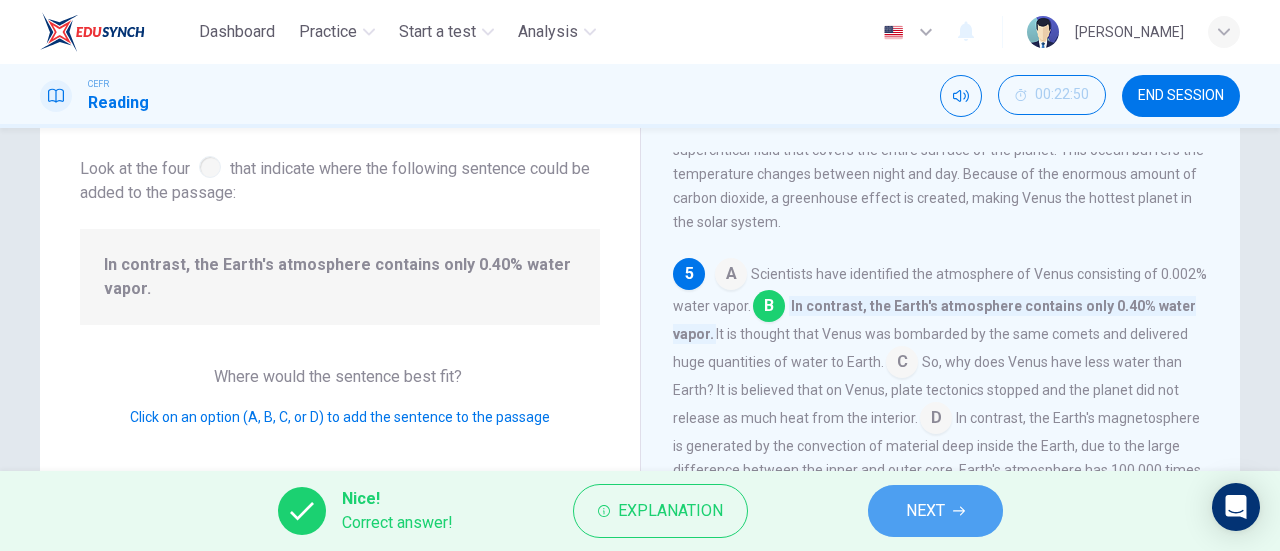 click on "NEXT" at bounding box center (925, 511) 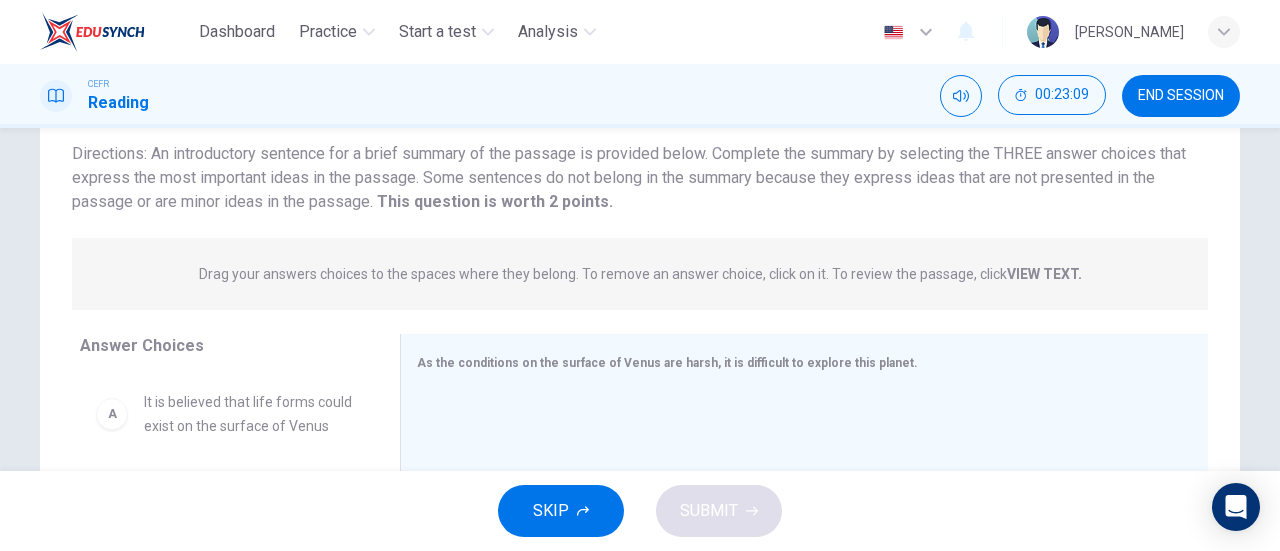 scroll, scrollTop: 0, scrollLeft: 0, axis: both 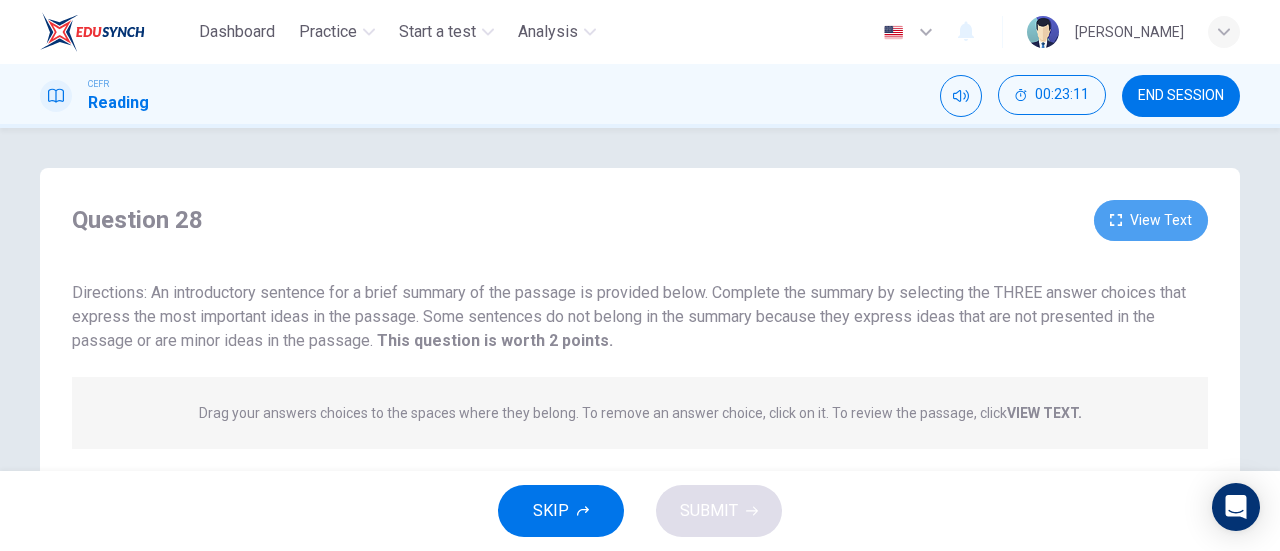 click on "View Text" at bounding box center (1151, 220) 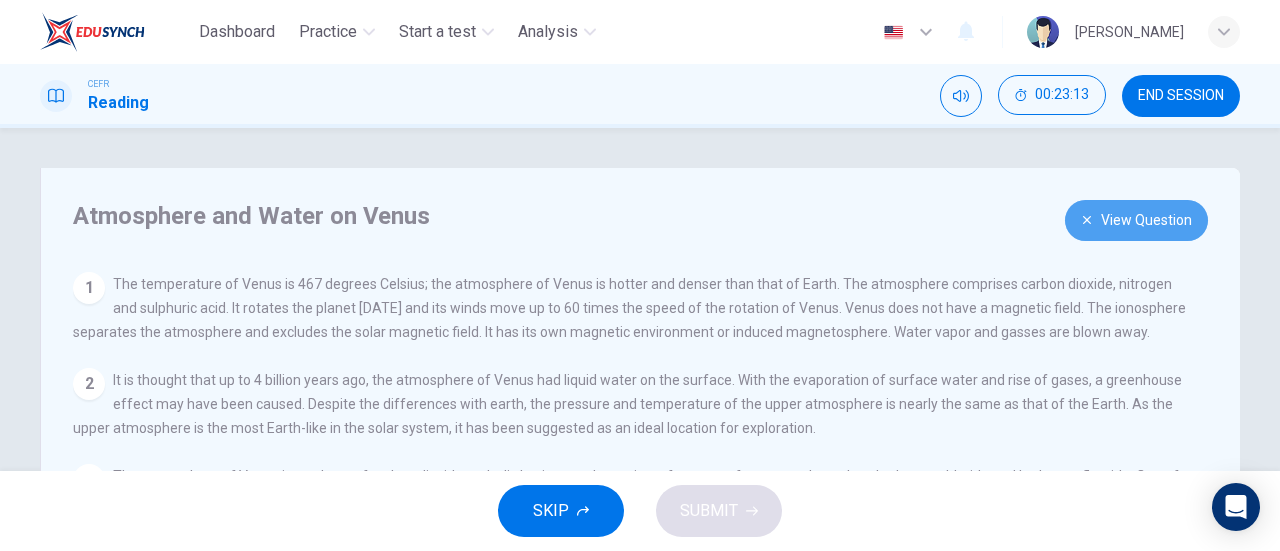 click on "View Question" at bounding box center (1136, 220) 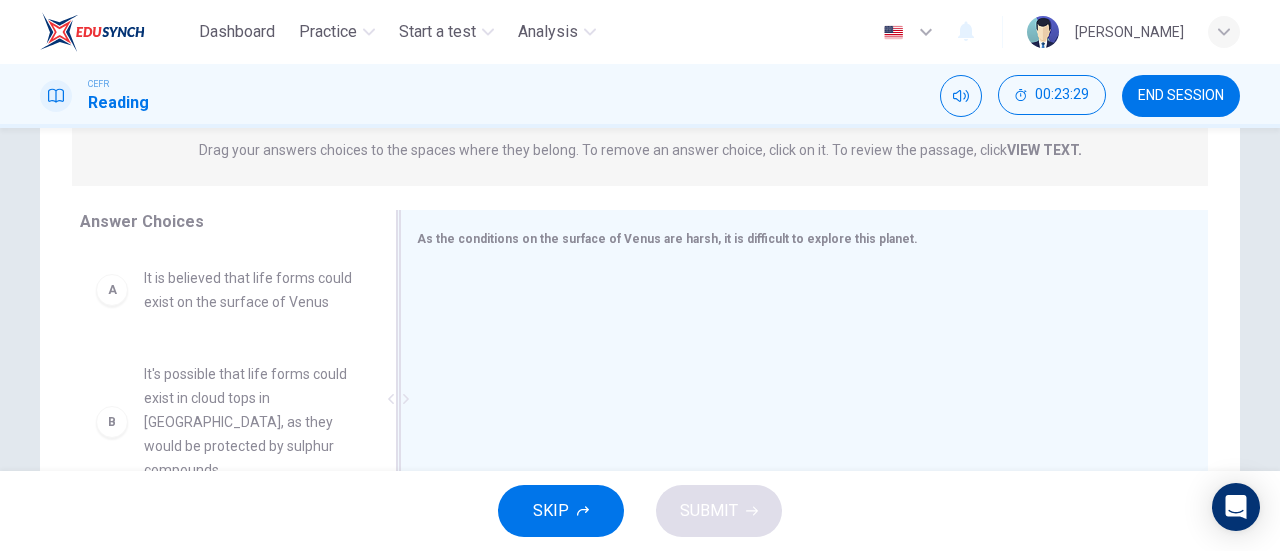 scroll, scrollTop: 276, scrollLeft: 0, axis: vertical 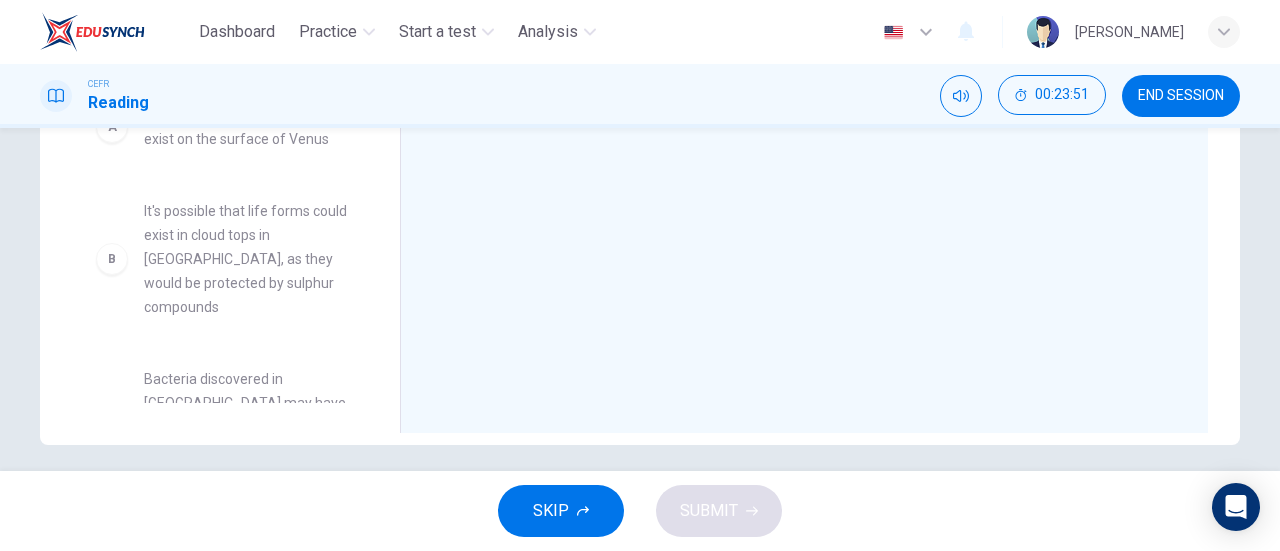 click on "B" at bounding box center (112, 259) 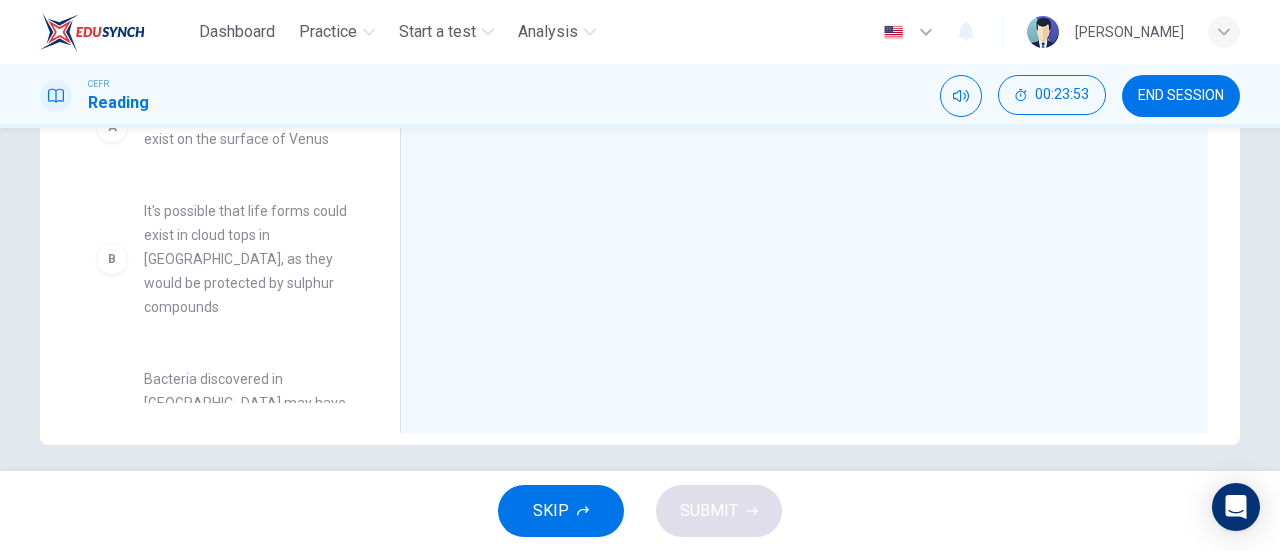 click on "B" at bounding box center [112, 259] 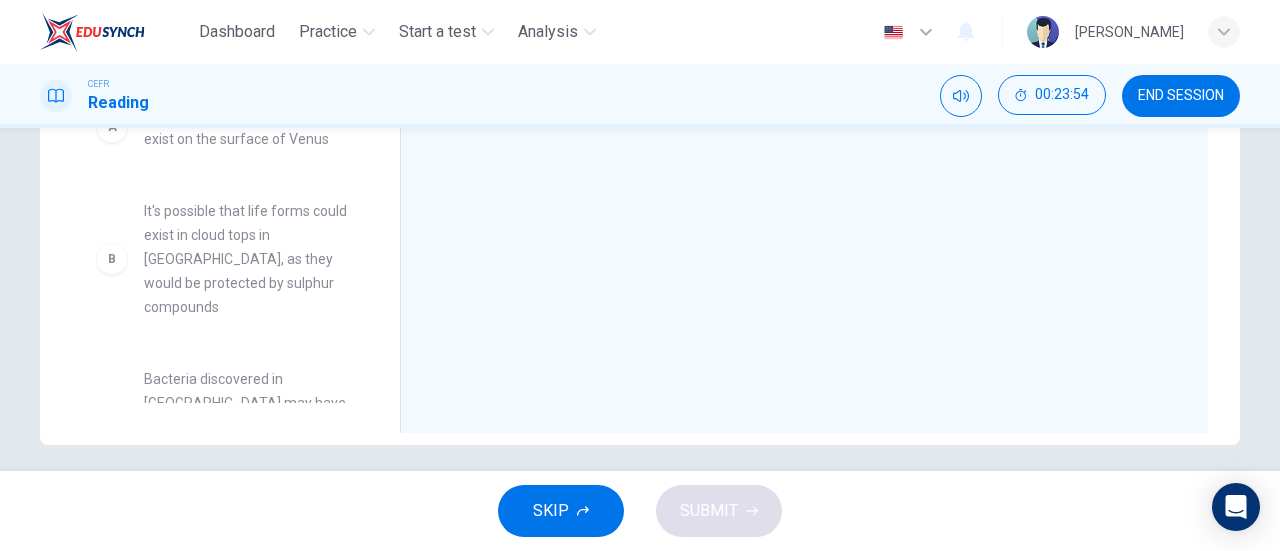 click on "B" at bounding box center [112, 259] 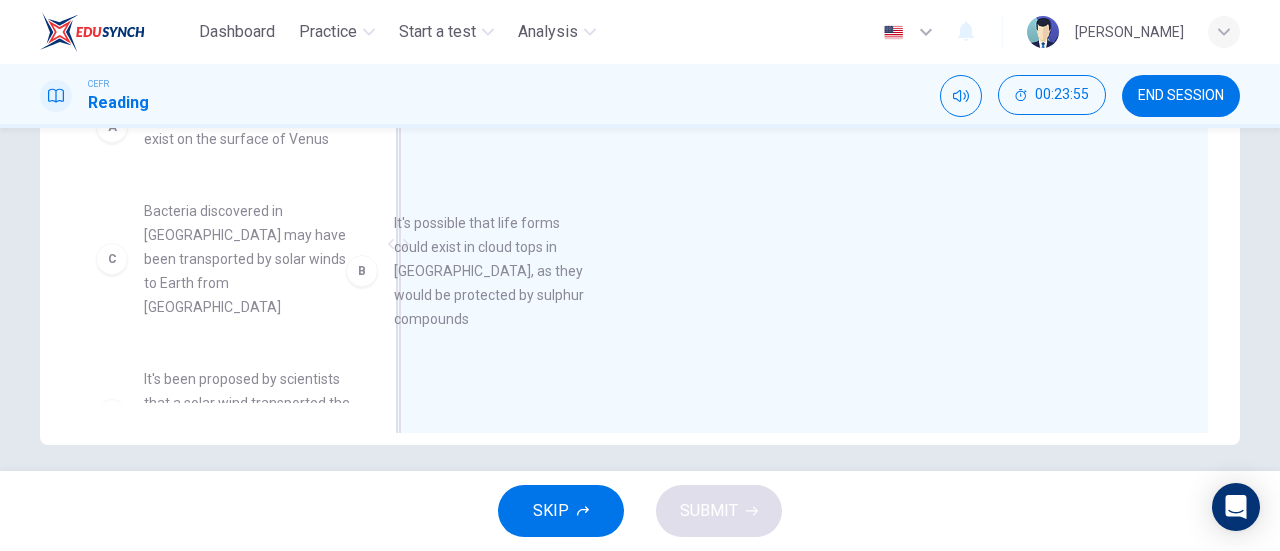drag, startPoint x: 170, startPoint y: 286, endPoint x: 518, endPoint y: 265, distance: 348.63306 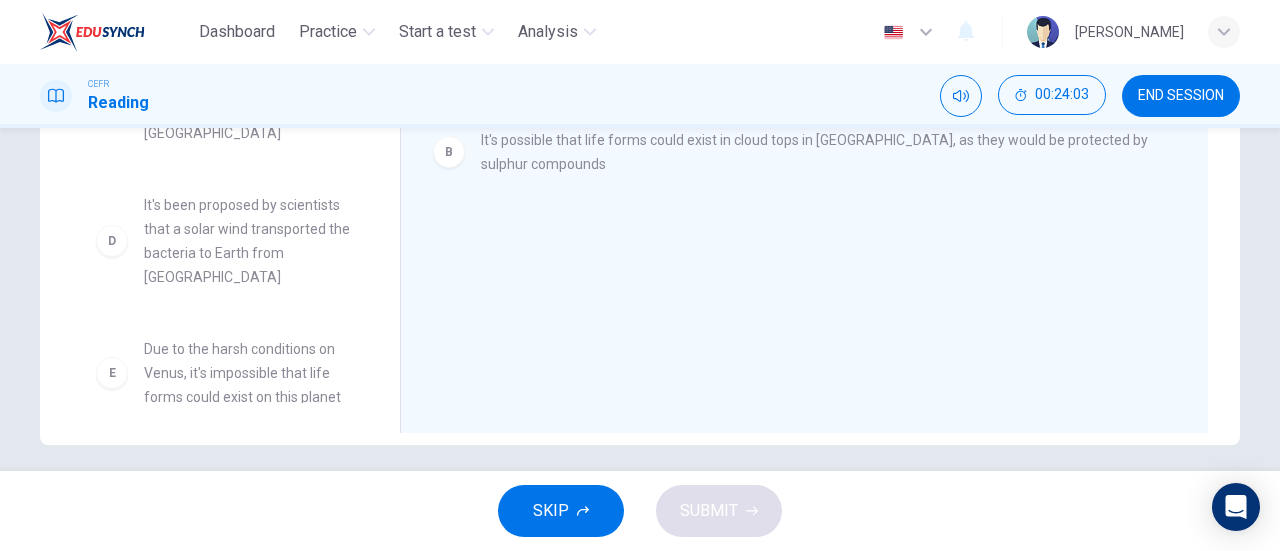scroll, scrollTop: 192, scrollLeft: 0, axis: vertical 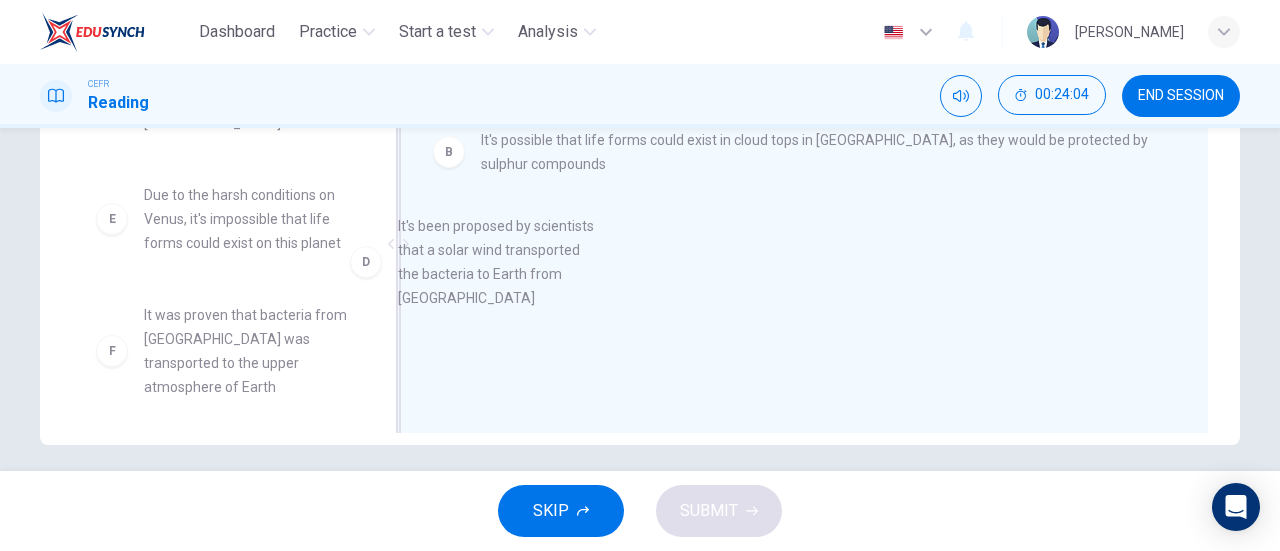 drag, startPoint x: 250, startPoint y: 235, endPoint x: 518, endPoint y: 268, distance: 270.02408 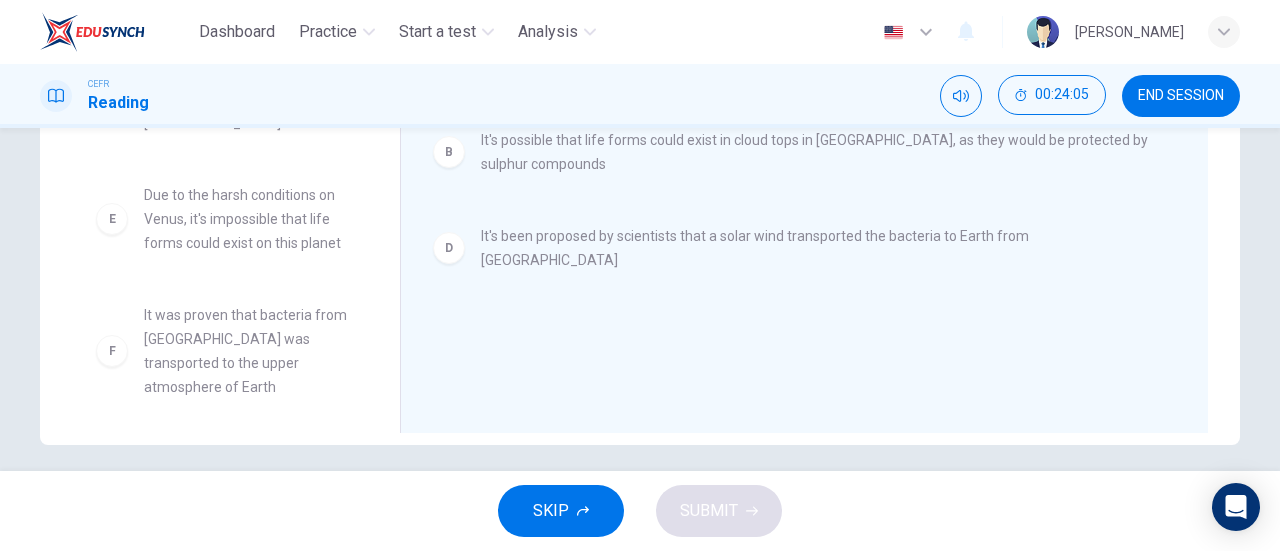 scroll, scrollTop: 180, scrollLeft: 0, axis: vertical 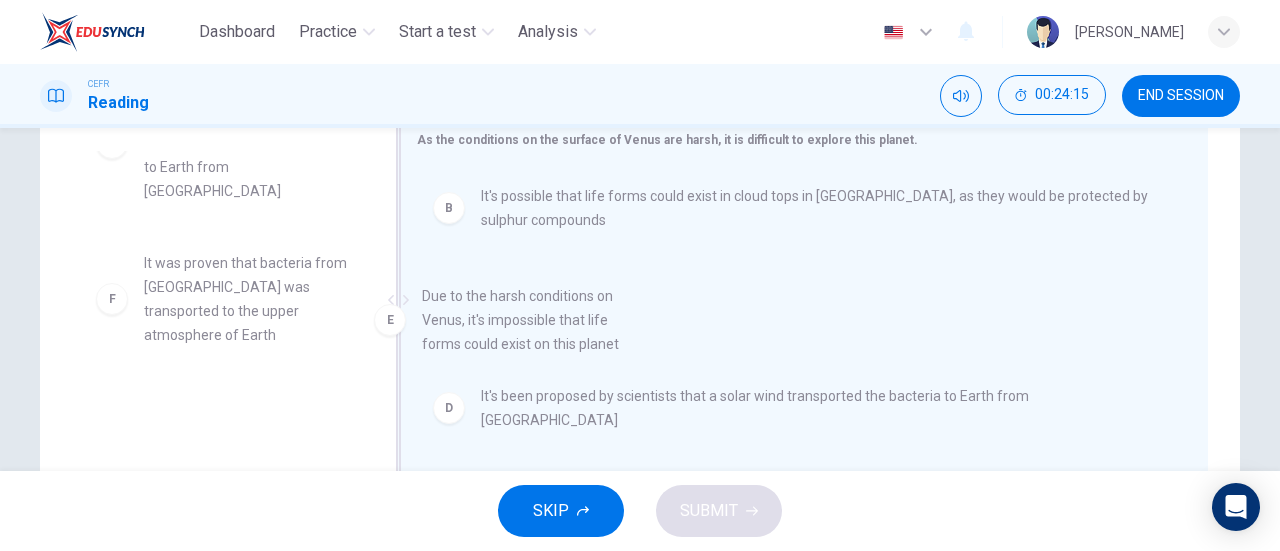 drag, startPoint x: 276, startPoint y: 295, endPoint x: 572, endPoint y: 328, distance: 297.83383 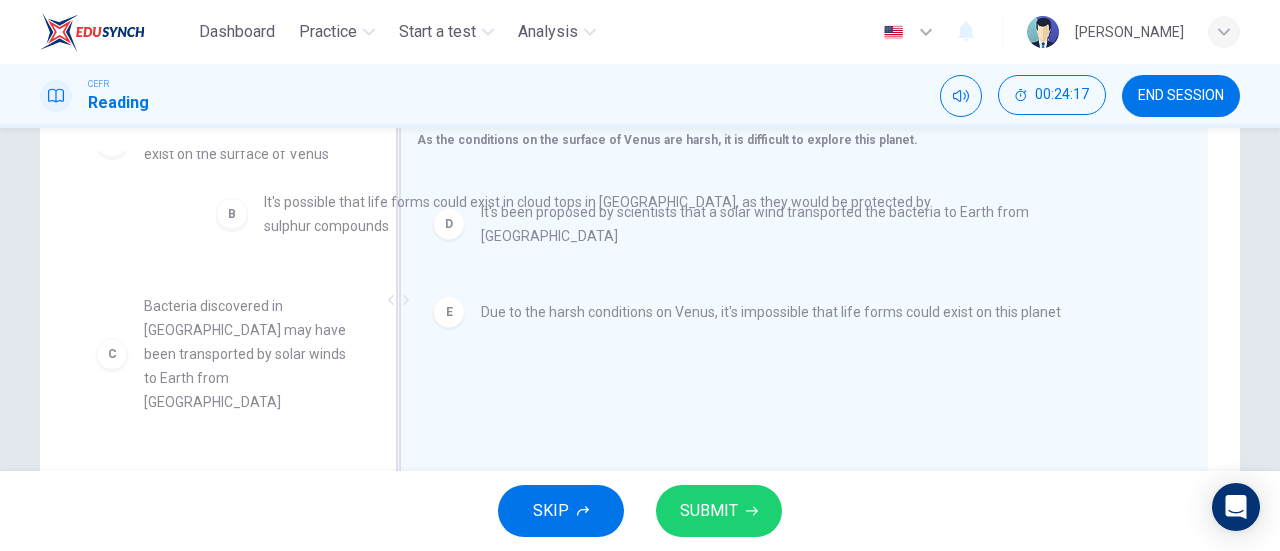 drag, startPoint x: 566, startPoint y: 231, endPoint x: 316, endPoint y: 242, distance: 250.24188 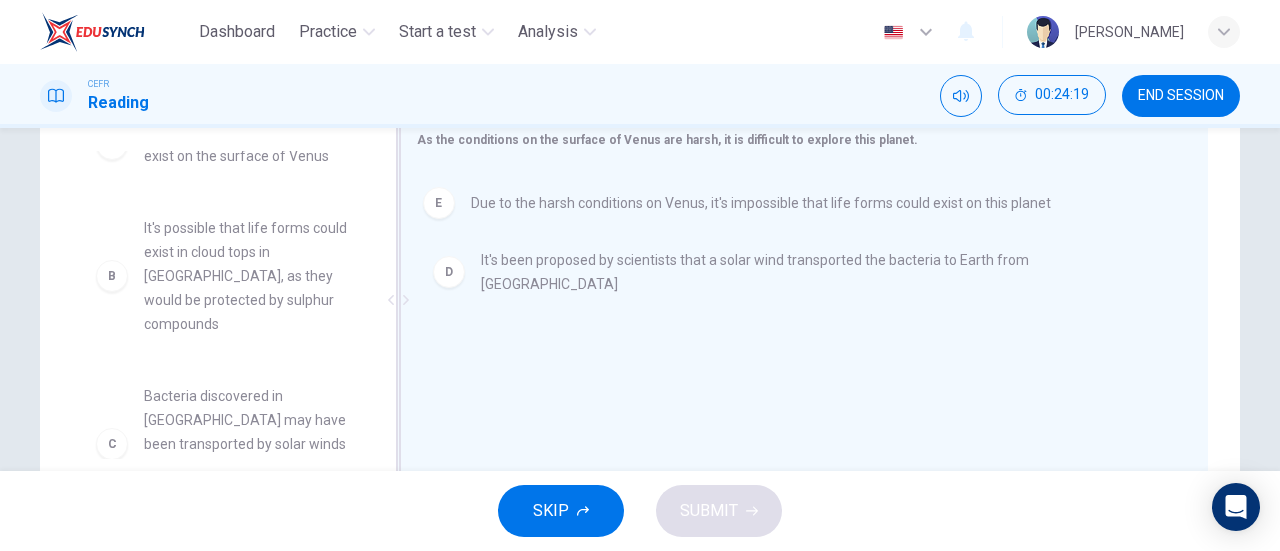 drag, startPoint x: 493, startPoint y: 289, endPoint x: 488, endPoint y: 206, distance: 83.15047 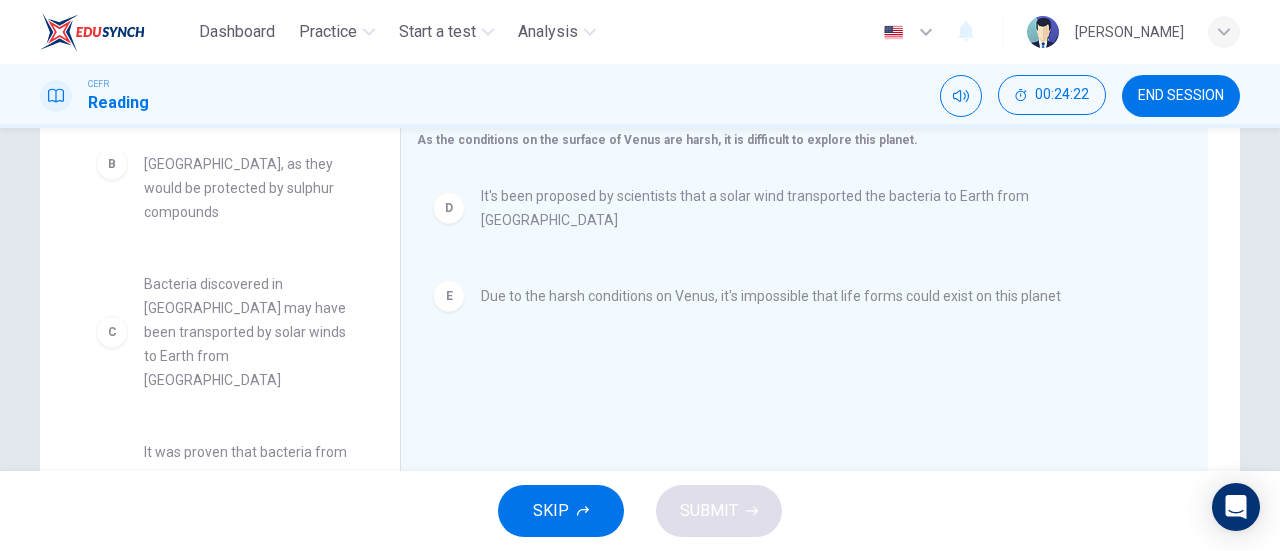 scroll, scrollTop: 228, scrollLeft: 0, axis: vertical 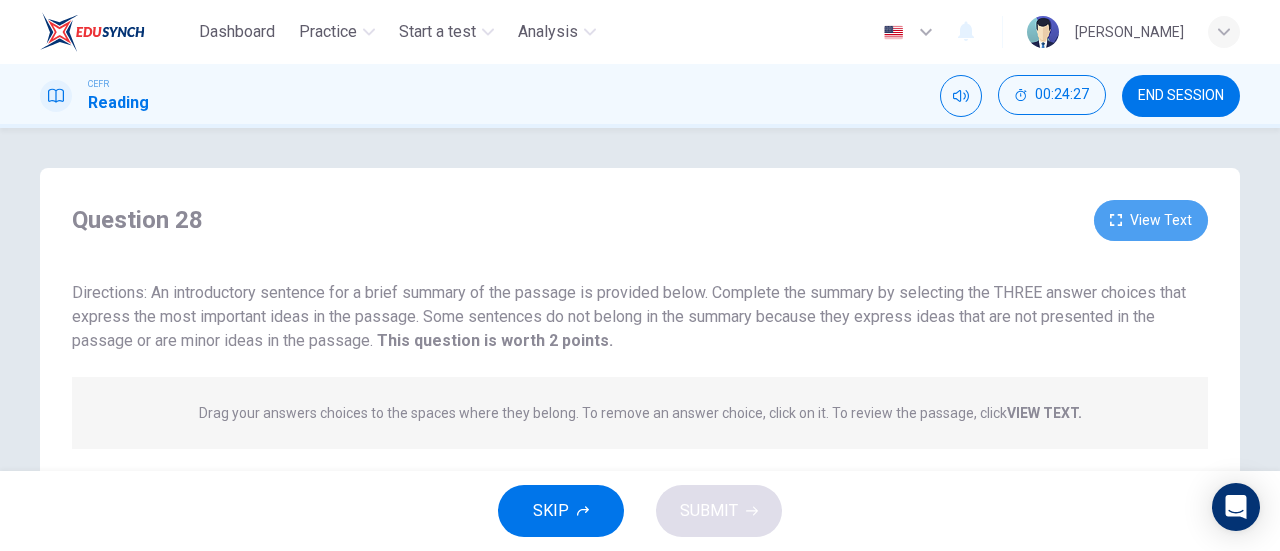 click on "View Text" at bounding box center (1151, 220) 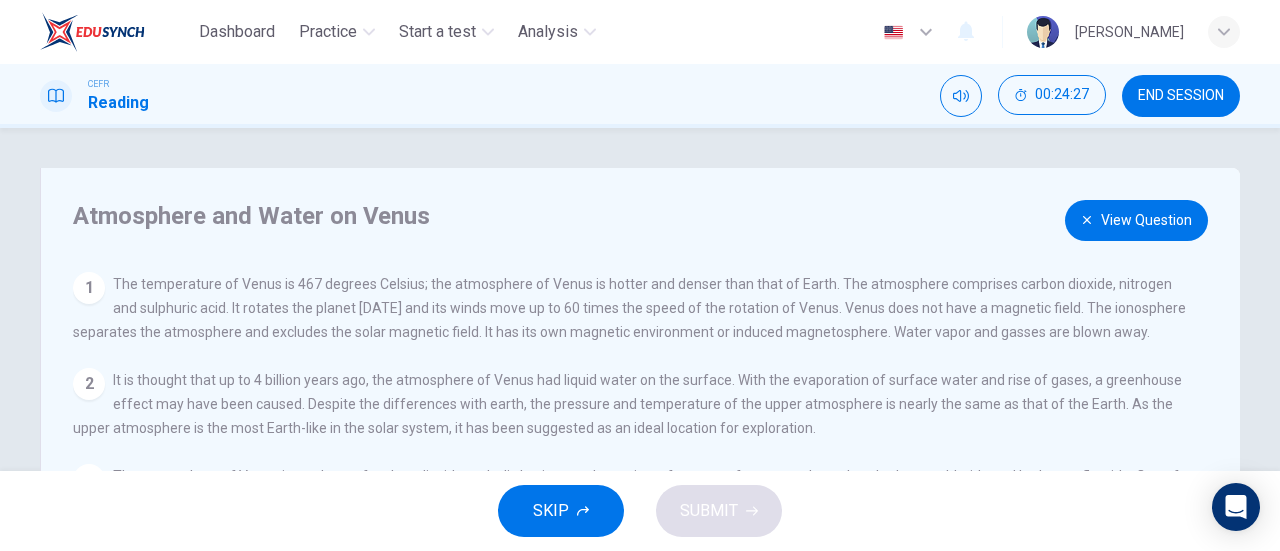 scroll, scrollTop: 136, scrollLeft: 0, axis: vertical 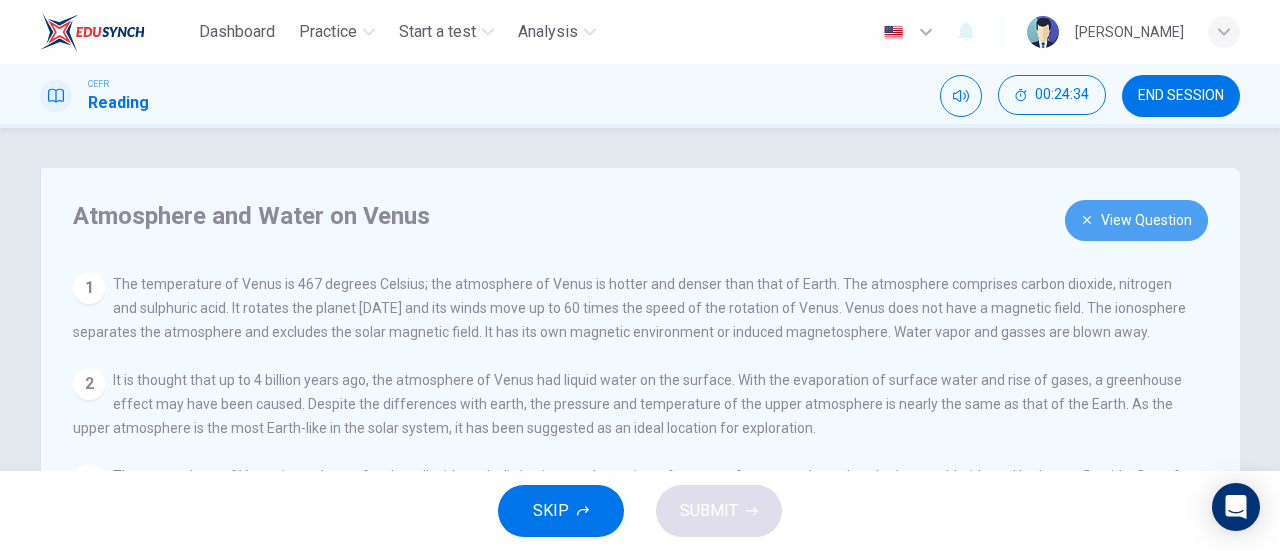 click on "View Question" at bounding box center [1136, 220] 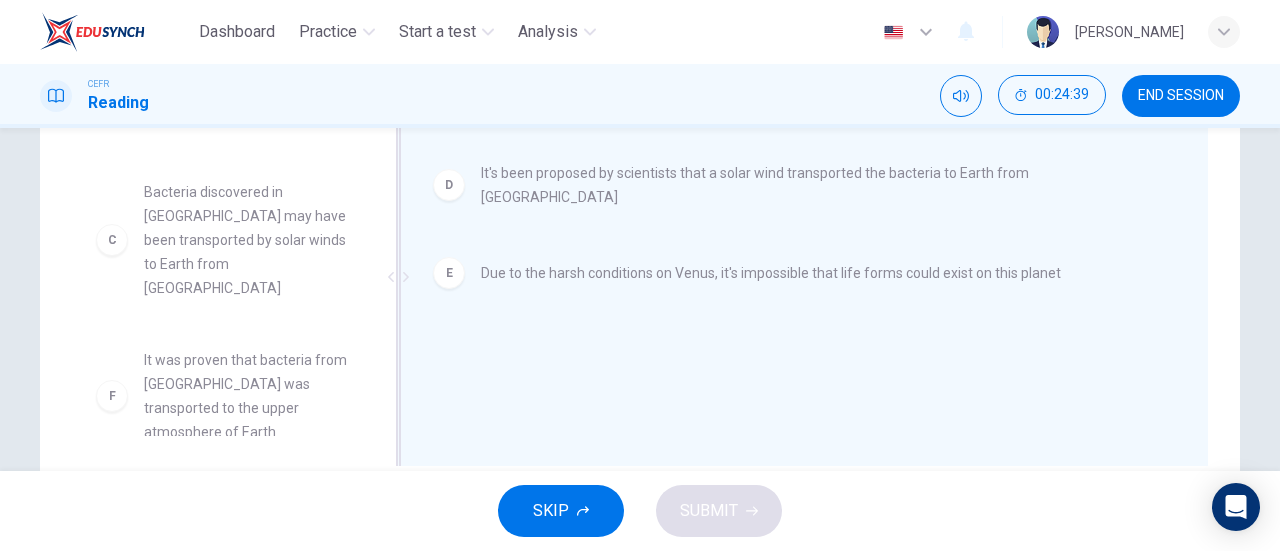 scroll, scrollTop: 384, scrollLeft: 0, axis: vertical 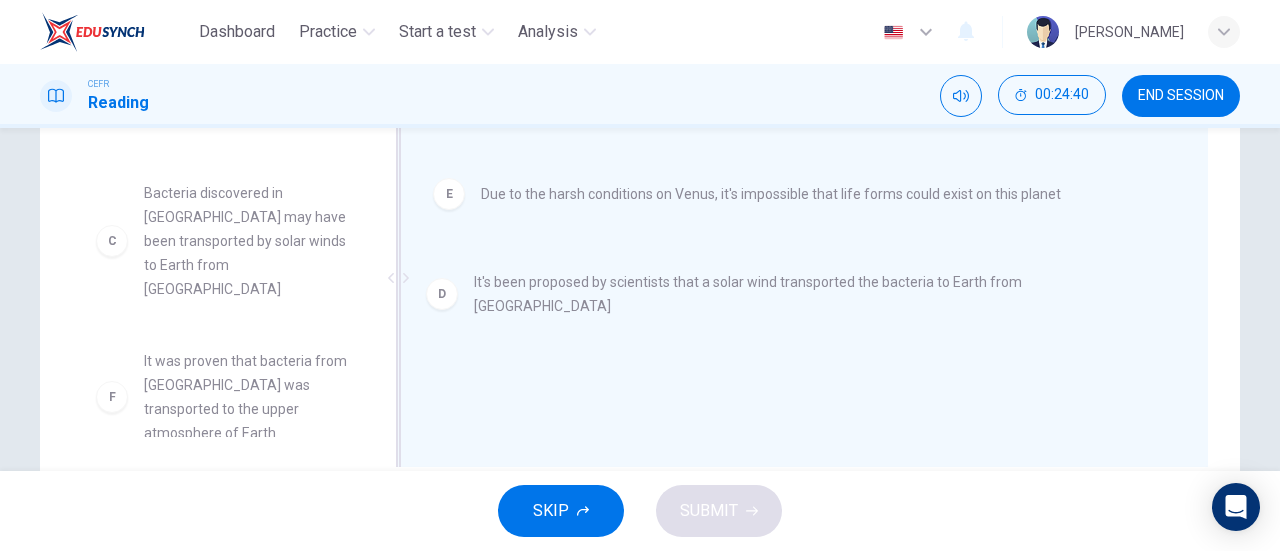 drag, startPoint x: 612, startPoint y: 188, endPoint x: 610, endPoint y: 309, distance: 121.016525 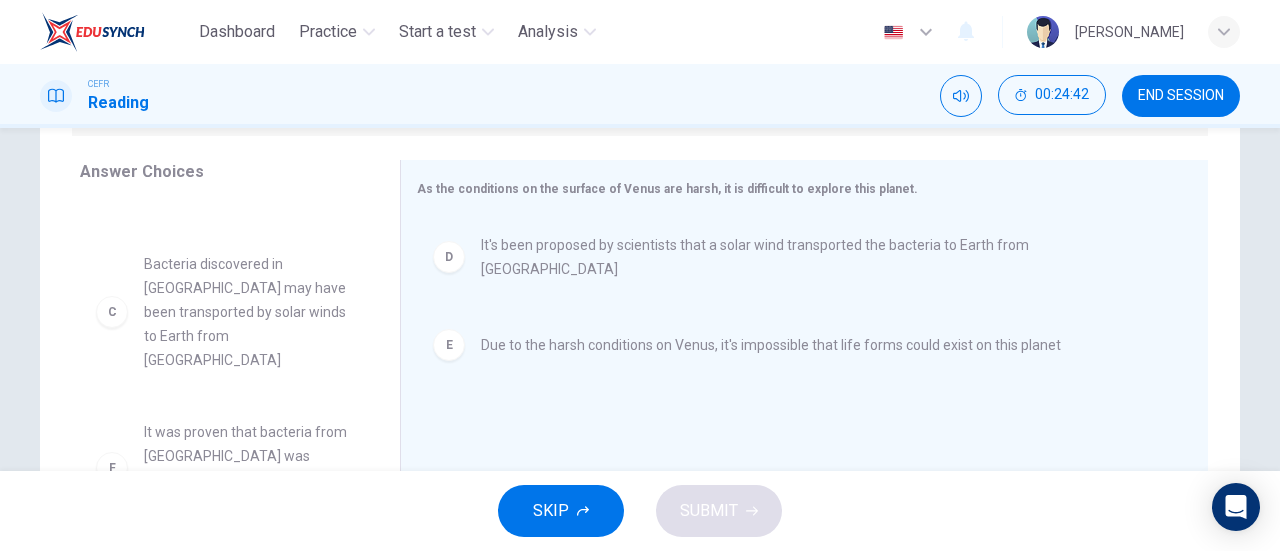 scroll, scrollTop: 274, scrollLeft: 0, axis: vertical 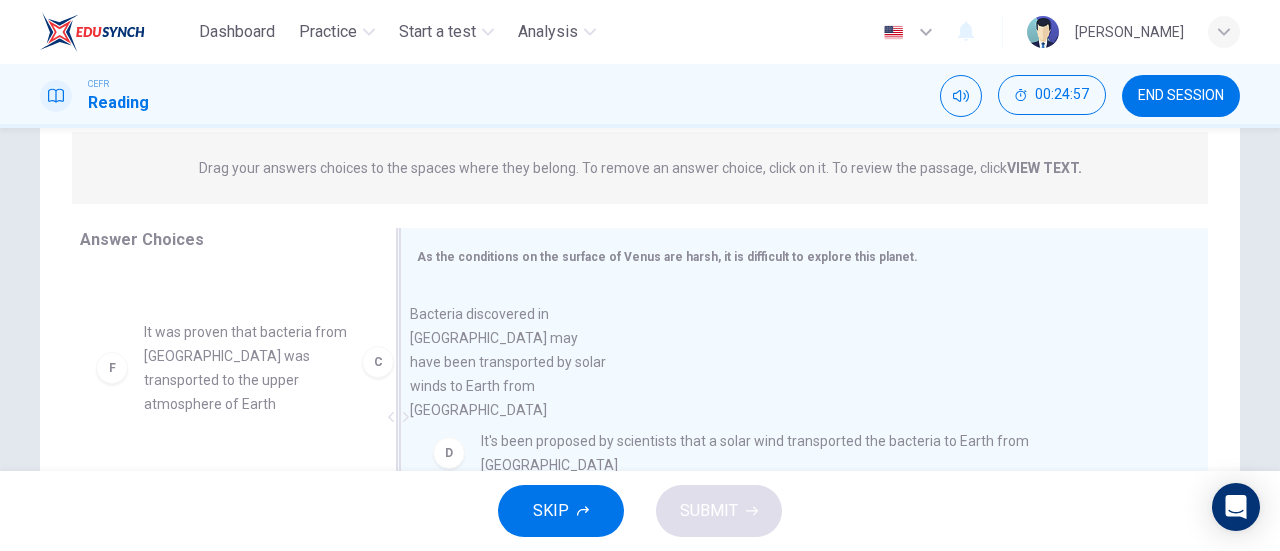 drag, startPoint x: 240, startPoint y: 416, endPoint x: 534, endPoint y: 368, distance: 297.8926 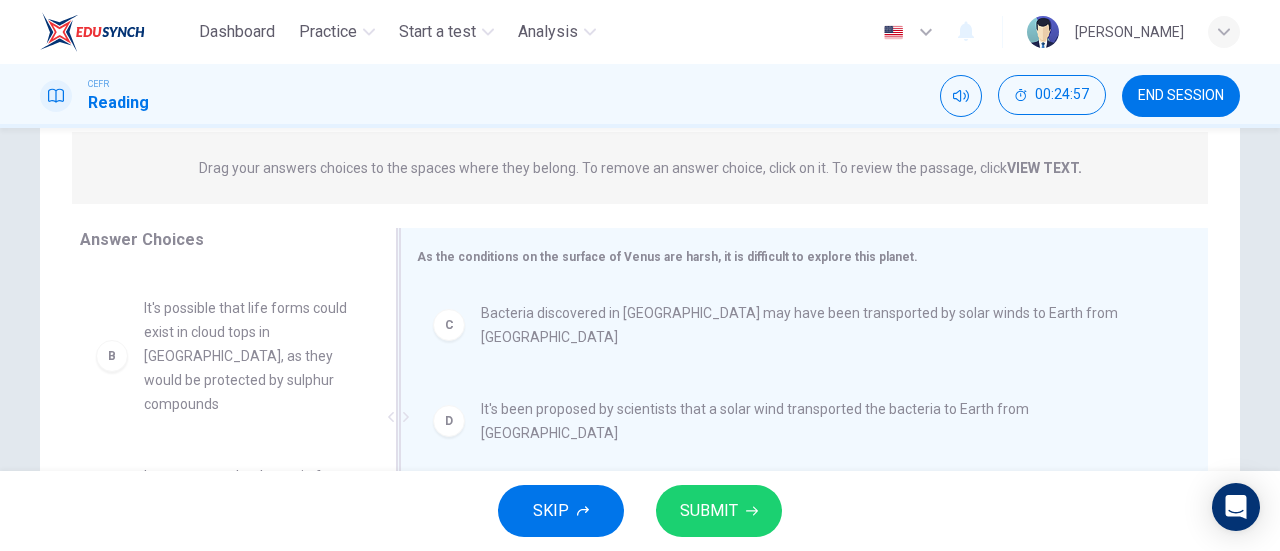 scroll, scrollTop: 84, scrollLeft: 0, axis: vertical 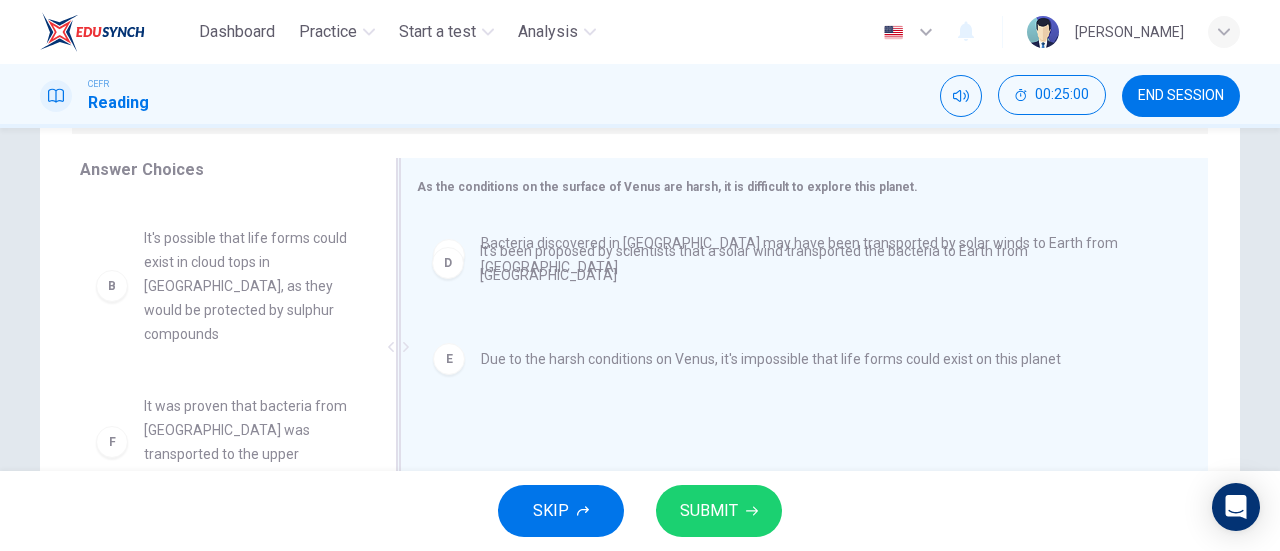 drag, startPoint x: 564, startPoint y: 335, endPoint x: 569, endPoint y: 269, distance: 66.189125 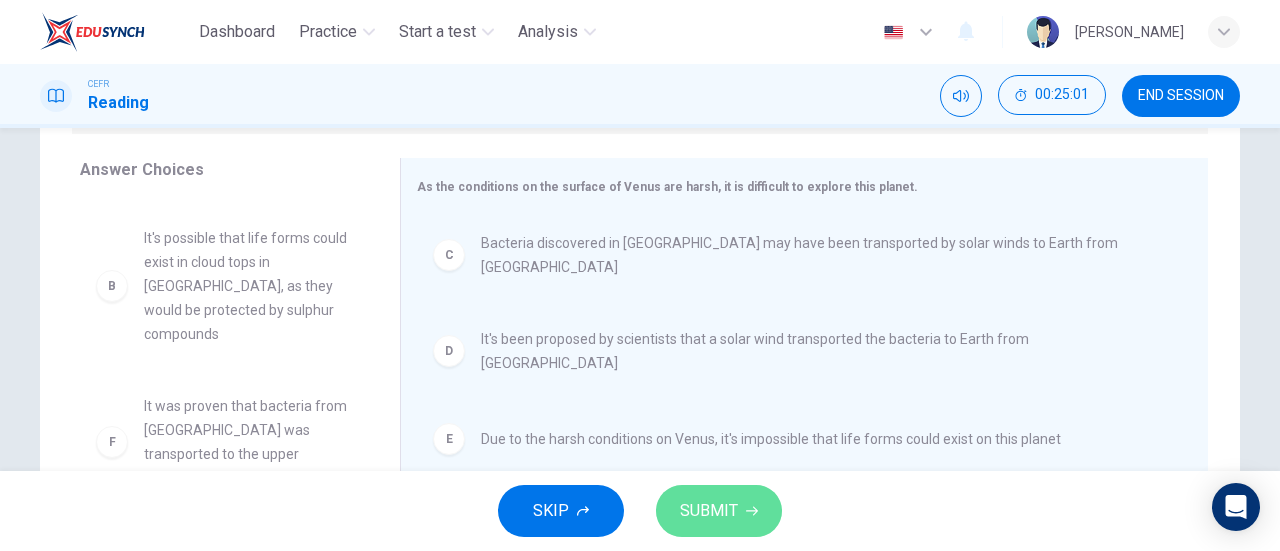 click on "SUBMIT" at bounding box center [709, 511] 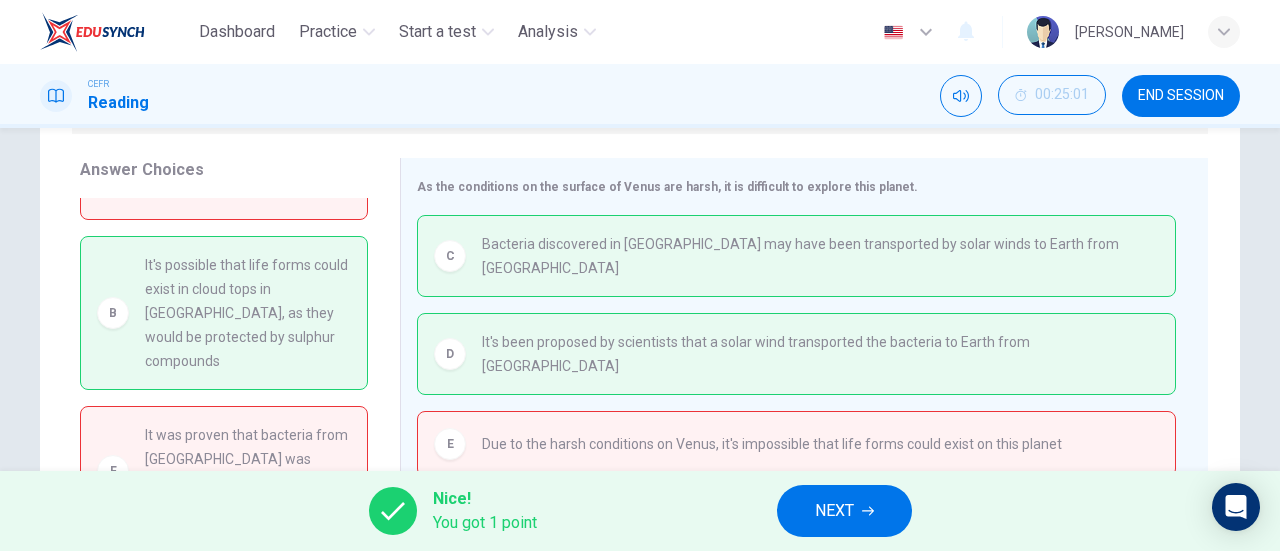 scroll, scrollTop: 0, scrollLeft: 0, axis: both 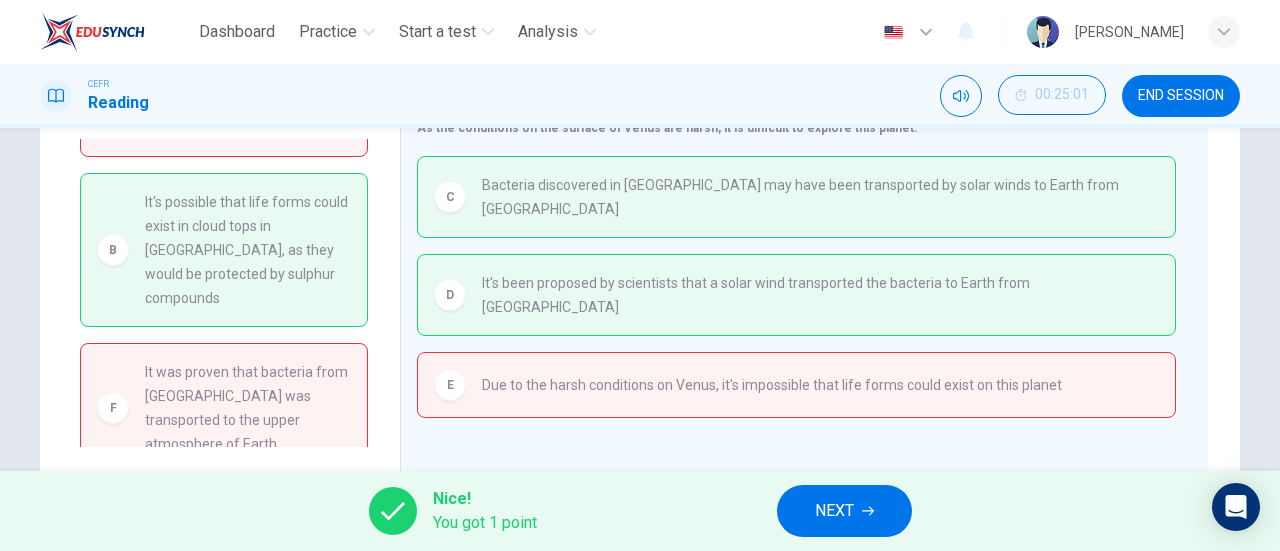 click on "NEXT" at bounding box center [834, 511] 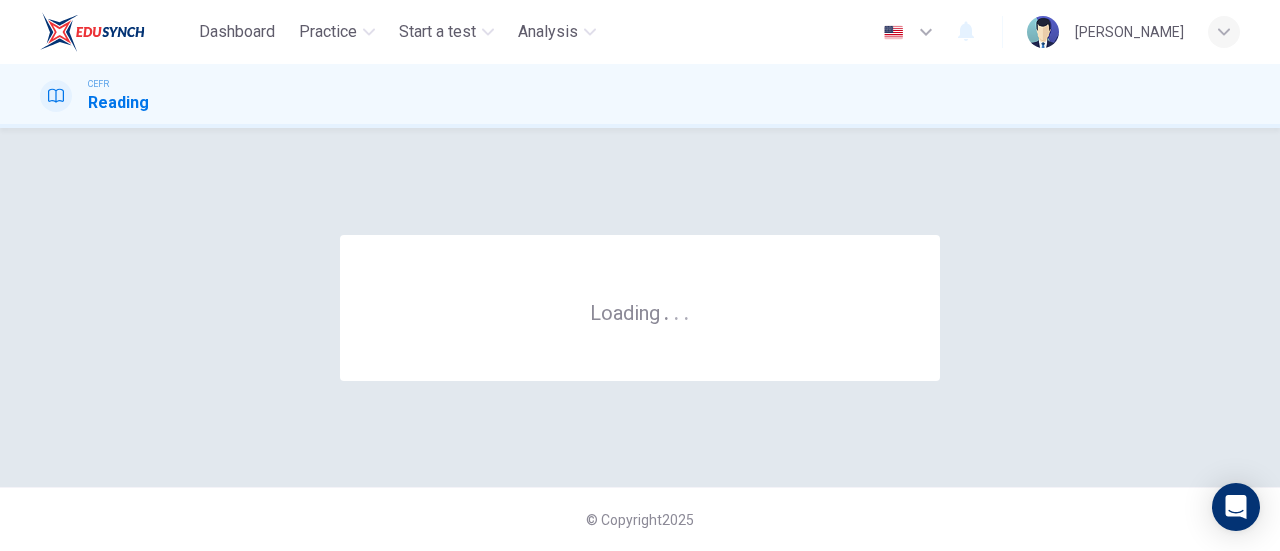 scroll, scrollTop: 0, scrollLeft: 0, axis: both 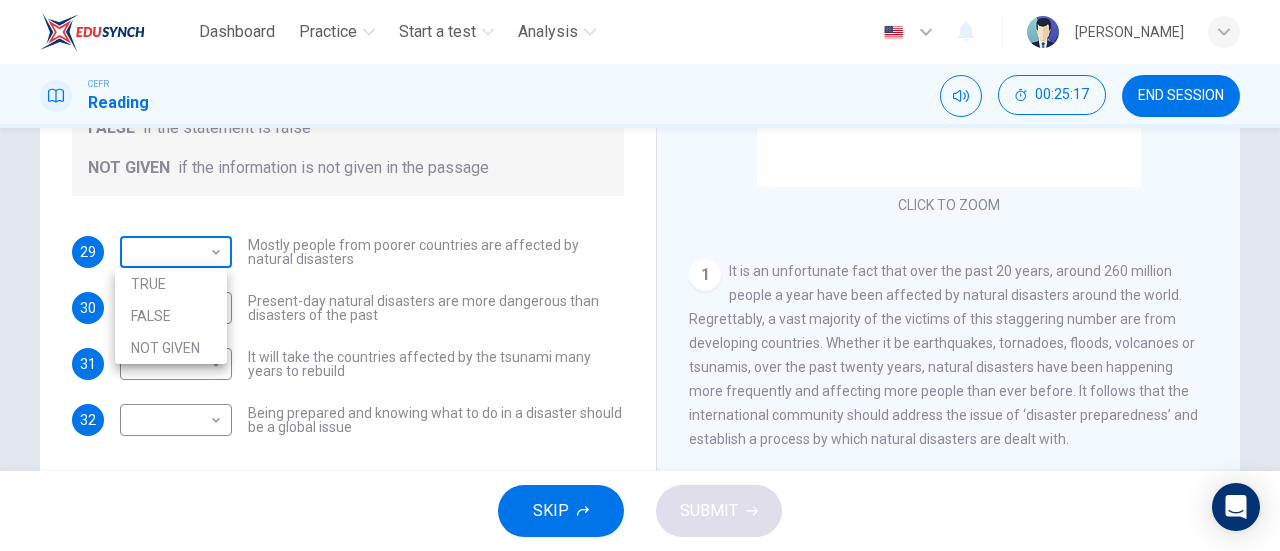 click on "Dashboard Practice Start a test Analysis English en ​ [PERSON_NAME] CEFR Reading 00:25:17 END SESSION Questions 29 - 32 Do the following statements agree with the information given in the Reading Passage?
In the boxes below, write TRUE if the statement is true FALSE if the statement is false NOT GIVEN if the information is not given in the passage 29 ​ ​ Mostly people from poorer countries are affected by natural disasters 30 ​ ​ Present-day natural disasters are more dangerous than disasters of the past 31 ​ ​ It will take the countries affected by the tsunami many years to rebuild 32 ​ ​ Being prepared and knowing what to do in a disaster should be a global issue Preparing for the Threat CLICK TO ZOOM Click to Zoom 1 2 3 4 5 6 SKIP SUBMIT EduSynch - Online Language Proficiency Testing
Dashboard Practice Start a test Analysis Notifications © Copyright  2025 TRUE FALSE NOT GIVEN" at bounding box center (640, 275) 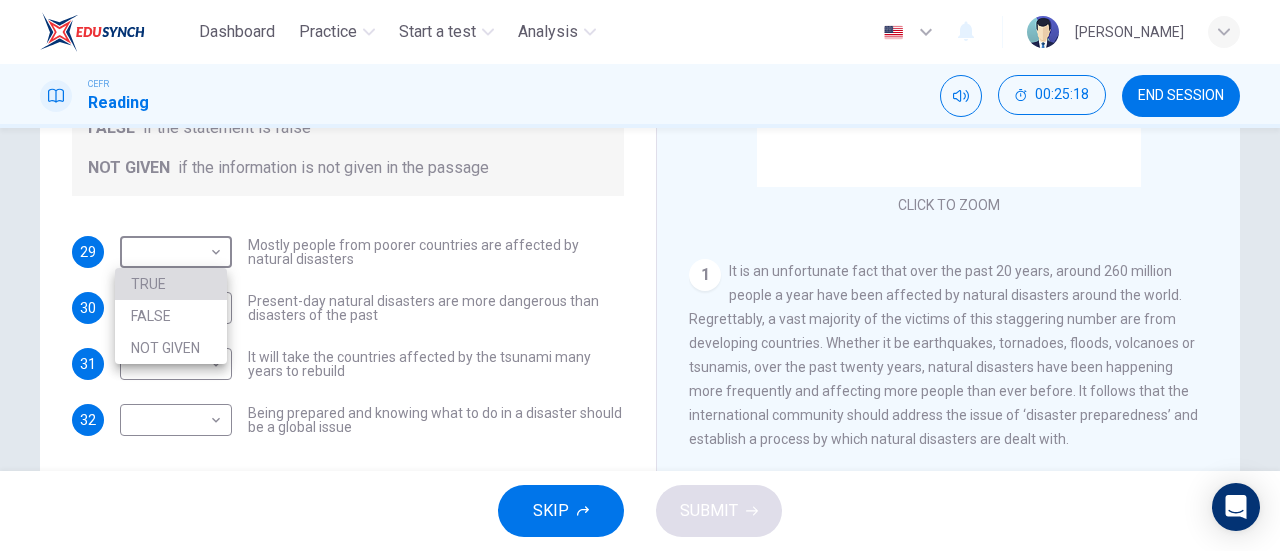 click on "TRUE" at bounding box center (171, 284) 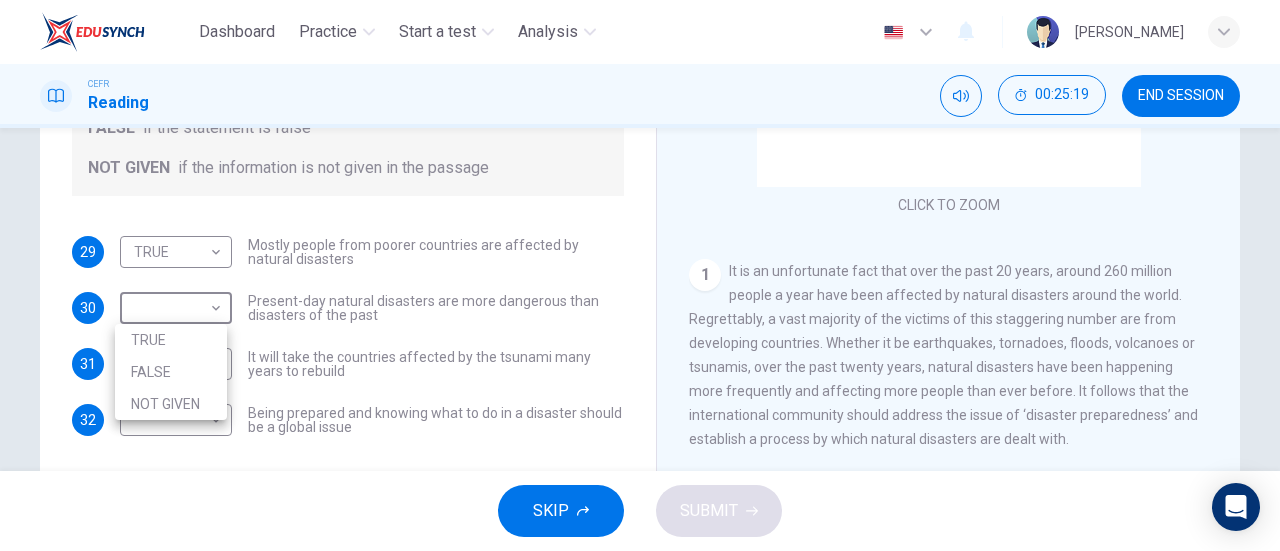 drag, startPoint x: 190, startPoint y: 306, endPoint x: 193, endPoint y: 366, distance: 60.074955 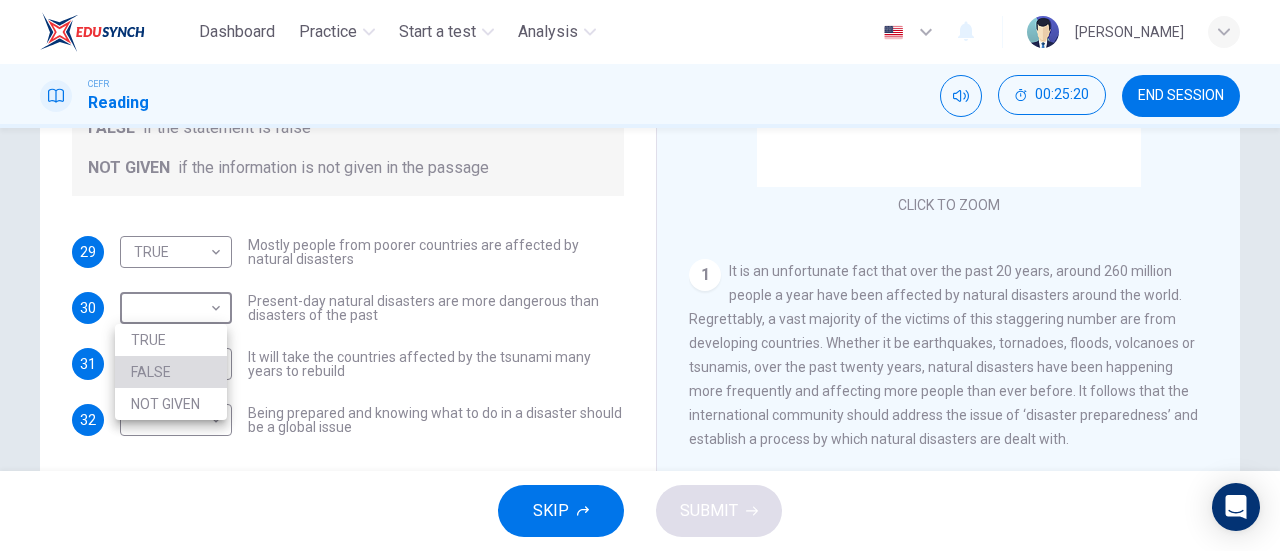 click on "FALSE" at bounding box center (171, 372) 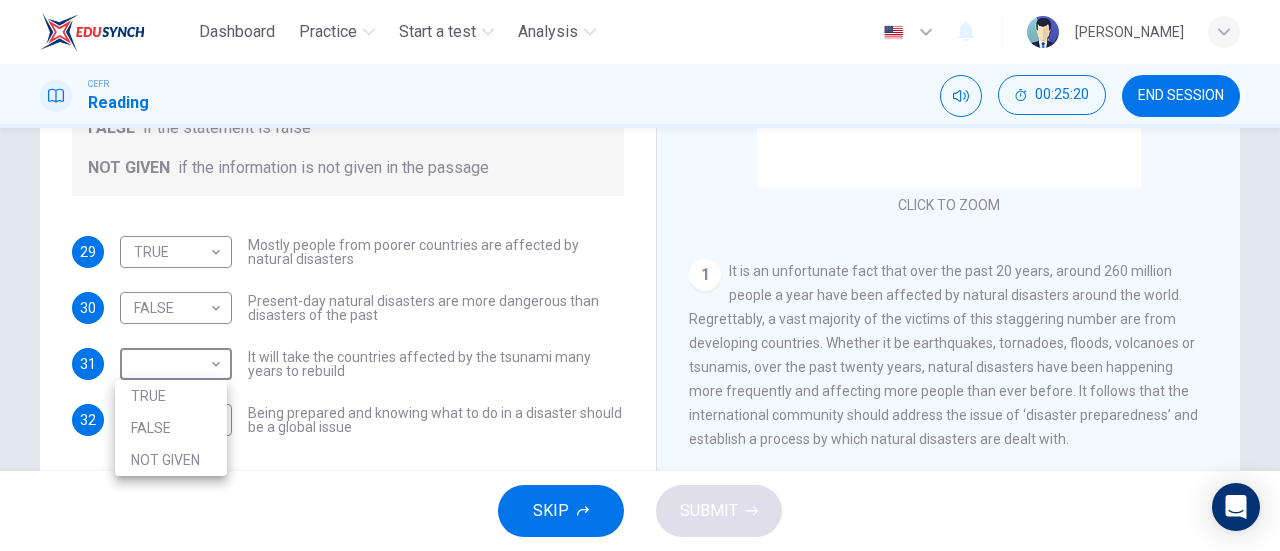 click on "Dashboard Practice Start a test Analysis English en ​ [PERSON_NAME] CEFR Reading 00:25:20 END SESSION Questions 29 - 32 Do the following statements agree with the information given in the Reading Passage?
In the boxes below, write TRUE if the statement is true FALSE if the statement is false NOT GIVEN if the information is not given in the passage 29 TRUE TRUE ​ Mostly people from poorer countries are affected by natural disasters 30 FALSE FALSE ​ Present-day natural disasters are more dangerous than disasters of the past 31 ​ ​ It will take the countries affected by the tsunami many years to rebuild 32 ​ ​ Being prepared and knowing what to do in a disaster should be a global issue Preparing for the Threat CLICK TO ZOOM Click to Zoom 1 2 3 4 5 6 SKIP SUBMIT EduSynch - Online Language Proficiency Testing
Dashboard Practice Start a test Analysis Notifications © Copyright  2025 TRUE FALSE NOT GIVEN" at bounding box center [640, 275] 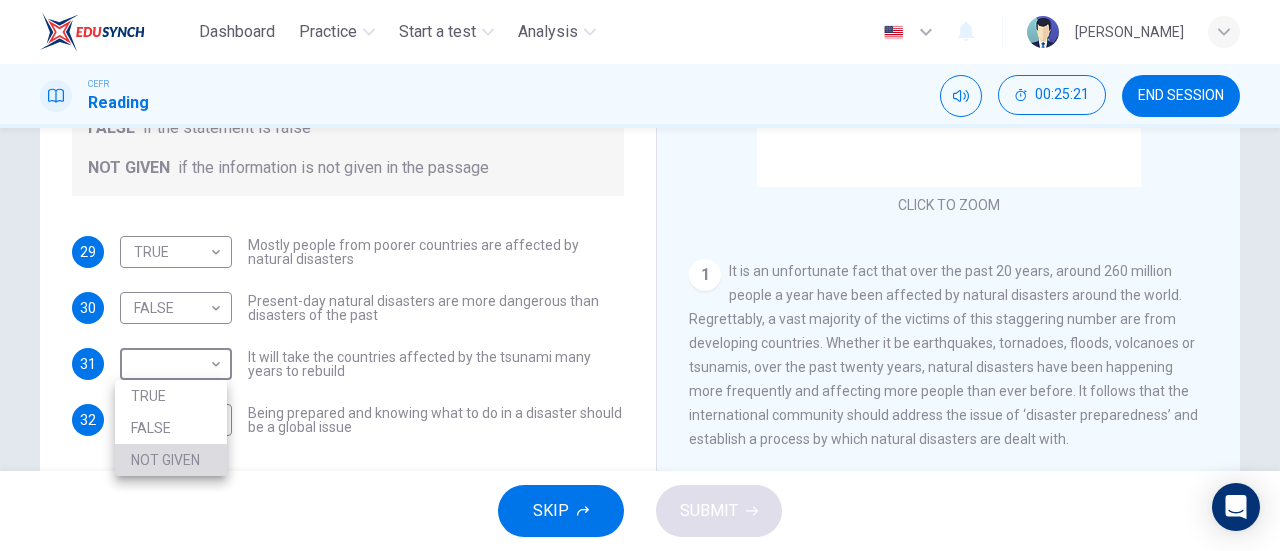 click on "NOT GIVEN" at bounding box center [171, 460] 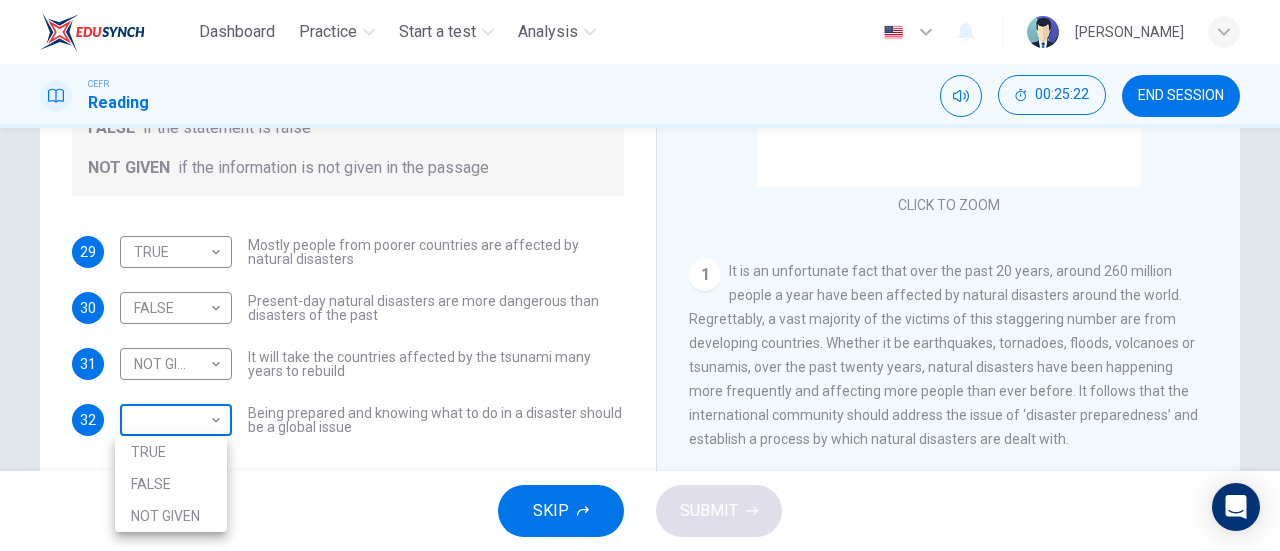 click on "Dashboard Practice Start a test Analysis English en ​ [PERSON_NAME] CEFR Reading 00:25:22 END SESSION Questions 29 - 32 Do the following statements agree with the information given in the Reading Passage?
In the boxes below, write TRUE if the statement is true FALSE if the statement is false NOT GIVEN if the information is not given in the passage 29 TRUE TRUE ​ Mostly people from poorer countries are affected by natural disasters 30 FALSE FALSE ​ Present-day natural disasters are more dangerous than disasters of the past 31 NOT GIVEN NOT GIVEN ​ It will take the countries affected by the tsunami many years to rebuild 32 ​ ​ Being prepared and knowing what to do in a disaster should be a global issue Preparing for the Threat CLICK TO ZOOM Click to Zoom 1 2 3 4 5 6 SKIP SUBMIT EduSynch - Online Language Proficiency Testing
Dashboard Practice Start a test Analysis Notifications © Copyright  2025 TRUE FALSE NOT GIVEN" at bounding box center (640, 275) 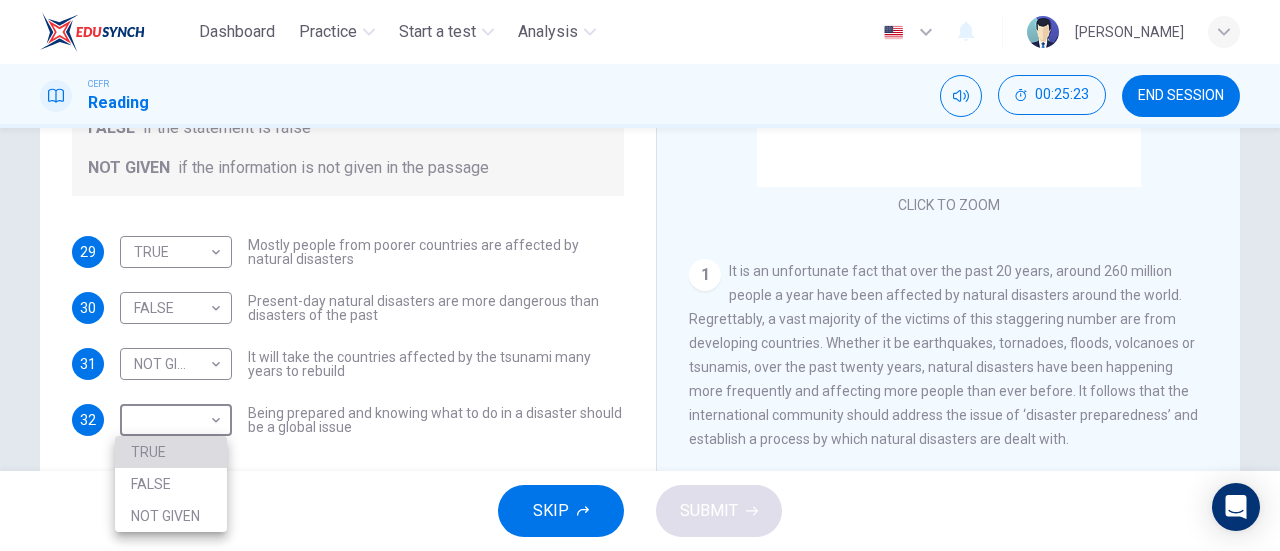 click on "TRUE" at bounding box center (171, 452) 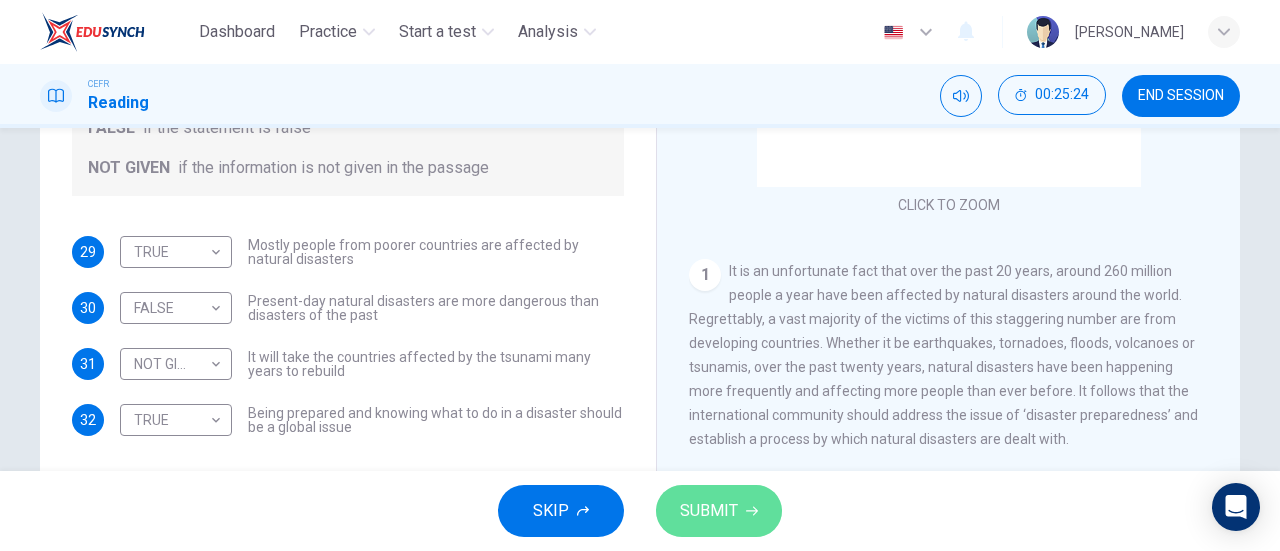 click on "SUBMIT" at bounding box center [709, 511] 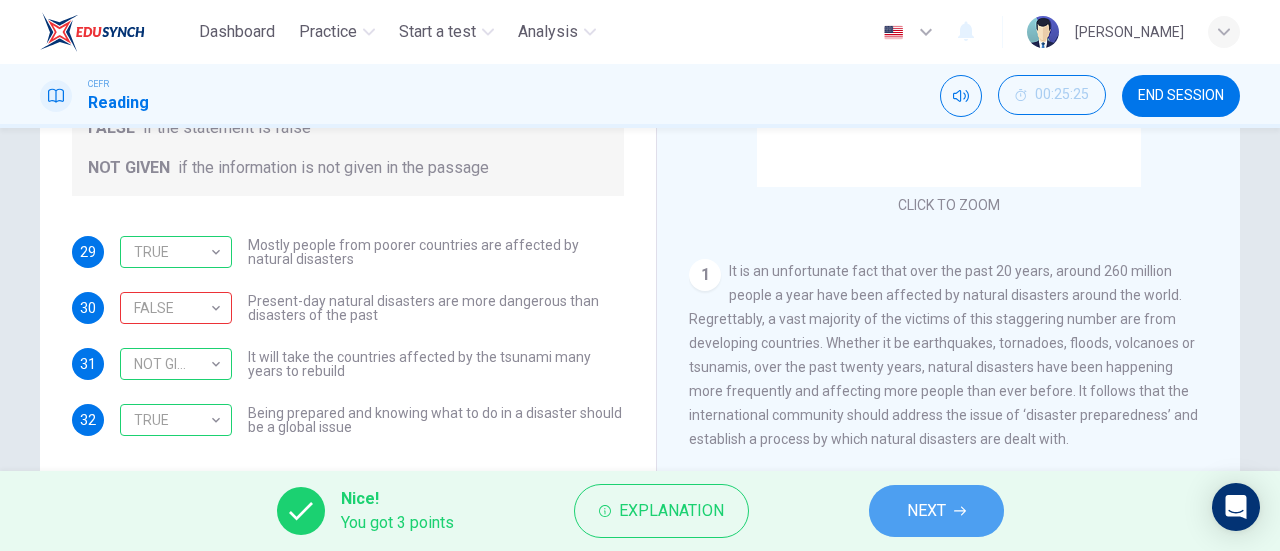 click on "NEXT" at bounding box center [936, 511] 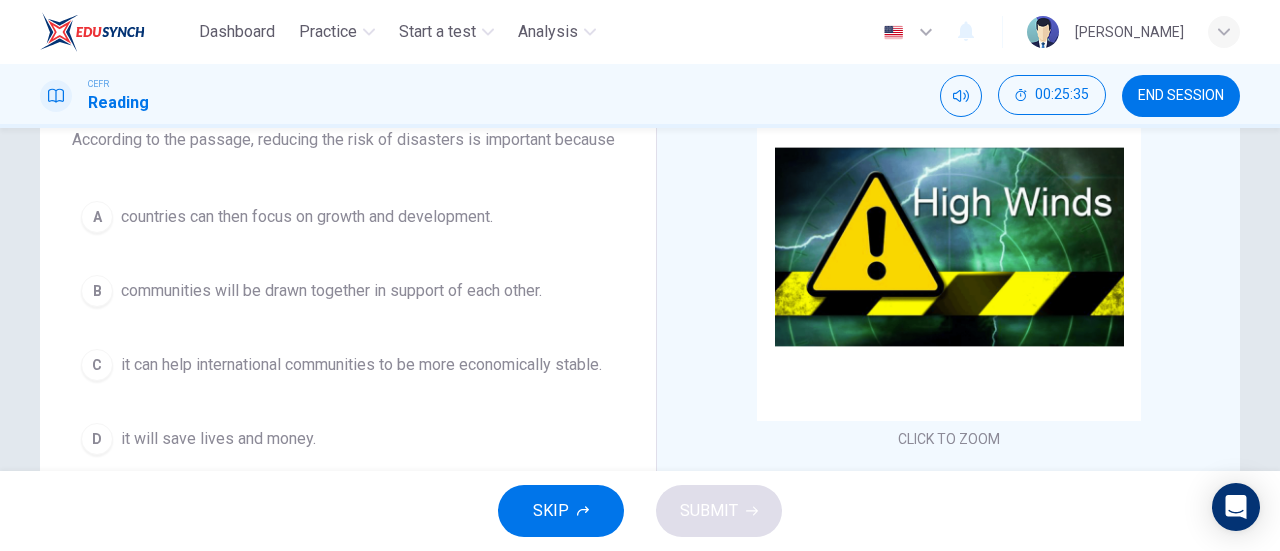scroll, scrollTop: 183, scrollLeft: 0, axis: vertical 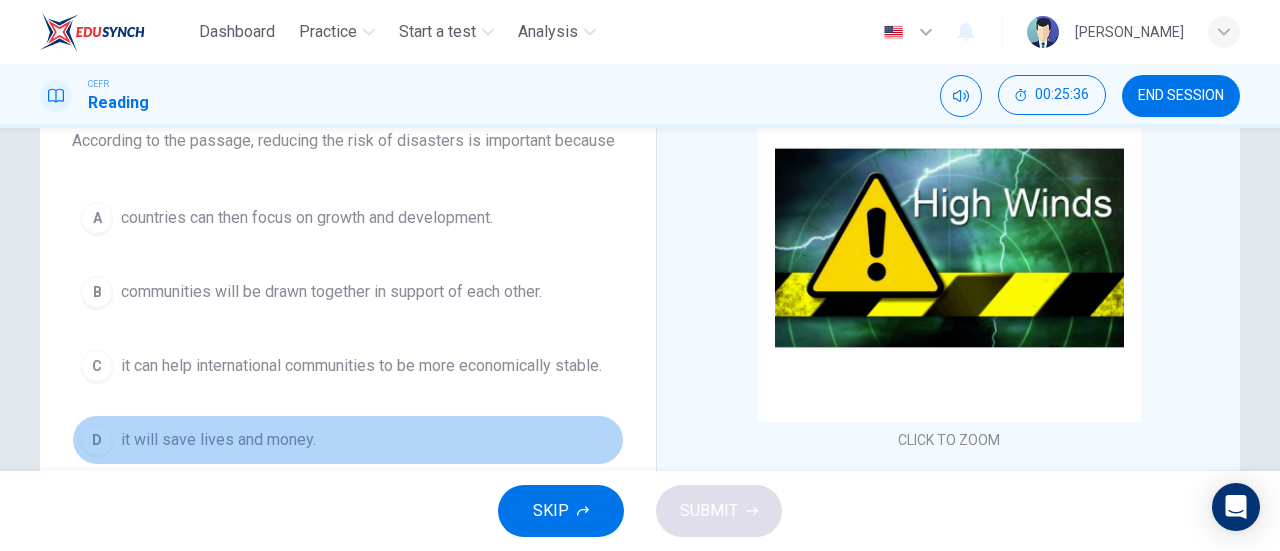 click on "it will save lives and money." at bounding box center [218, 440] 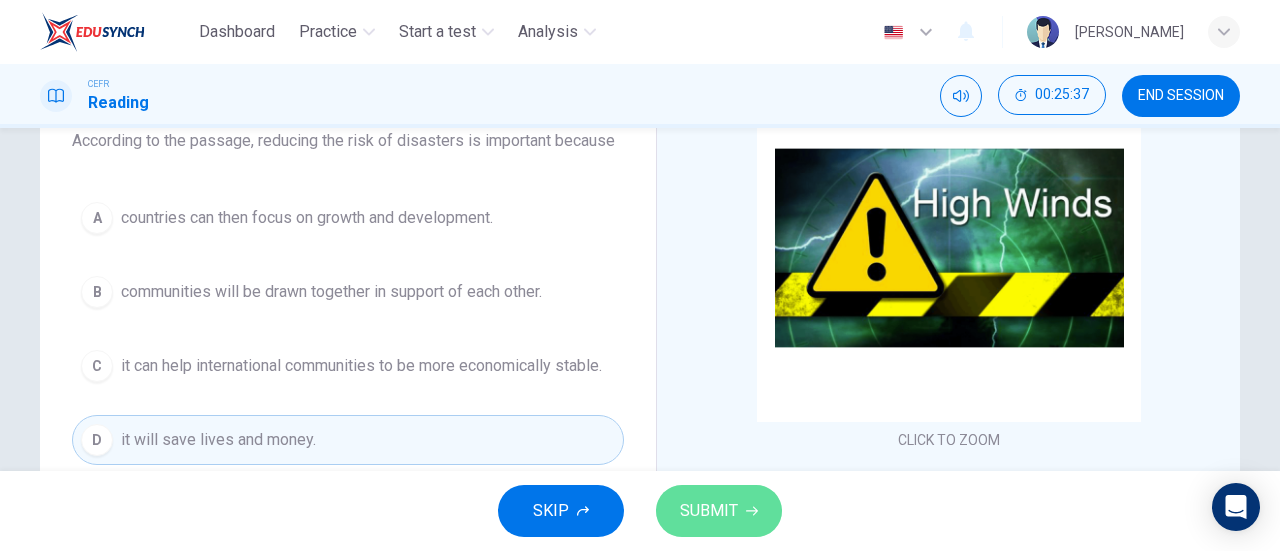 click on "SUBMIT" at bounding box center (709, 511) 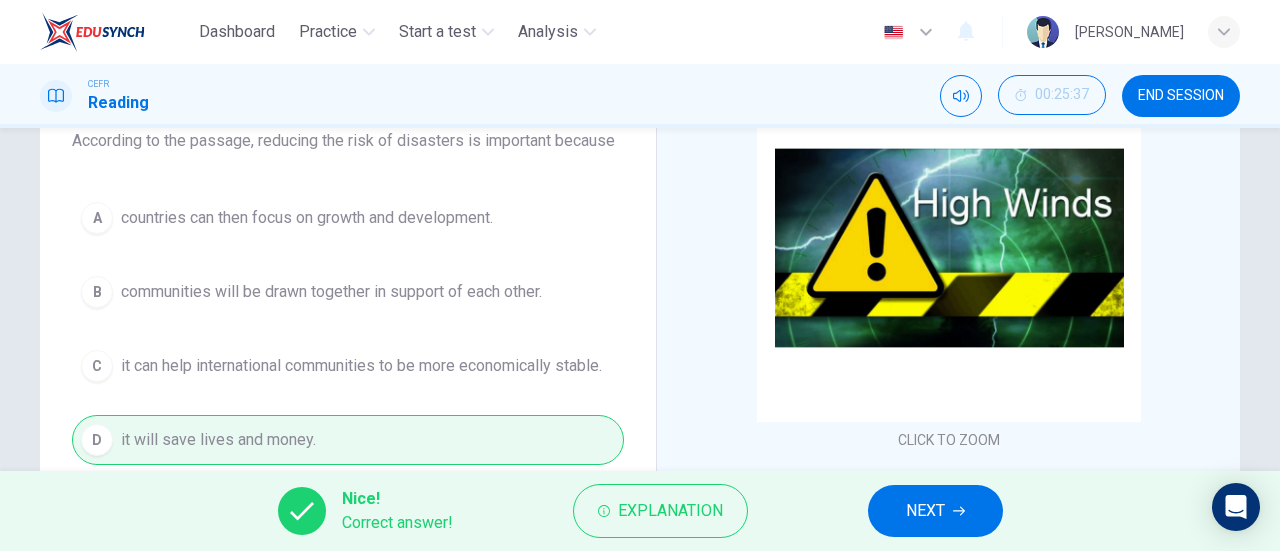 click on "NEXT" at bounding box center [935, 511] 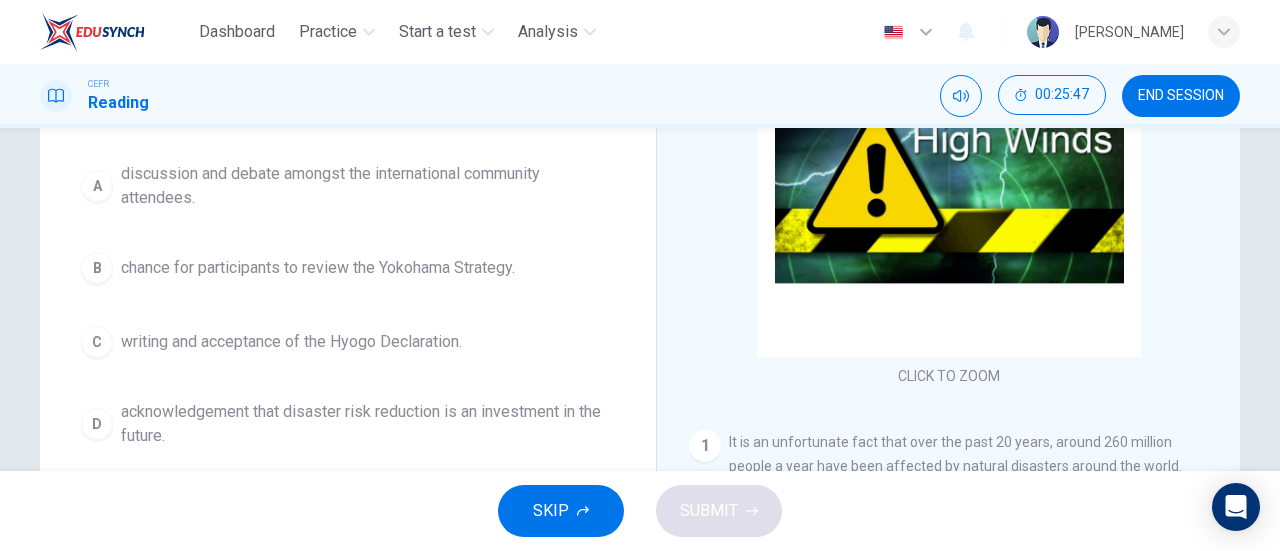 scroll, scrollTop: 246, scrollLeft: 0, axis: vertical 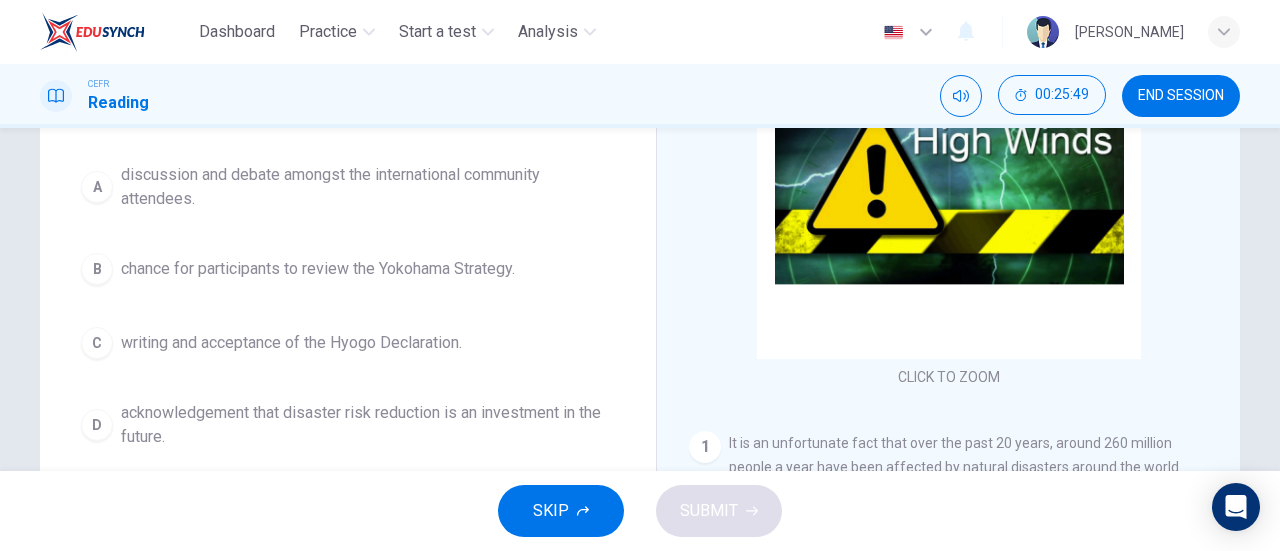click on "acknowledgement that disaster risk reduction is an investment in the future." at bounding box center (368, 425) 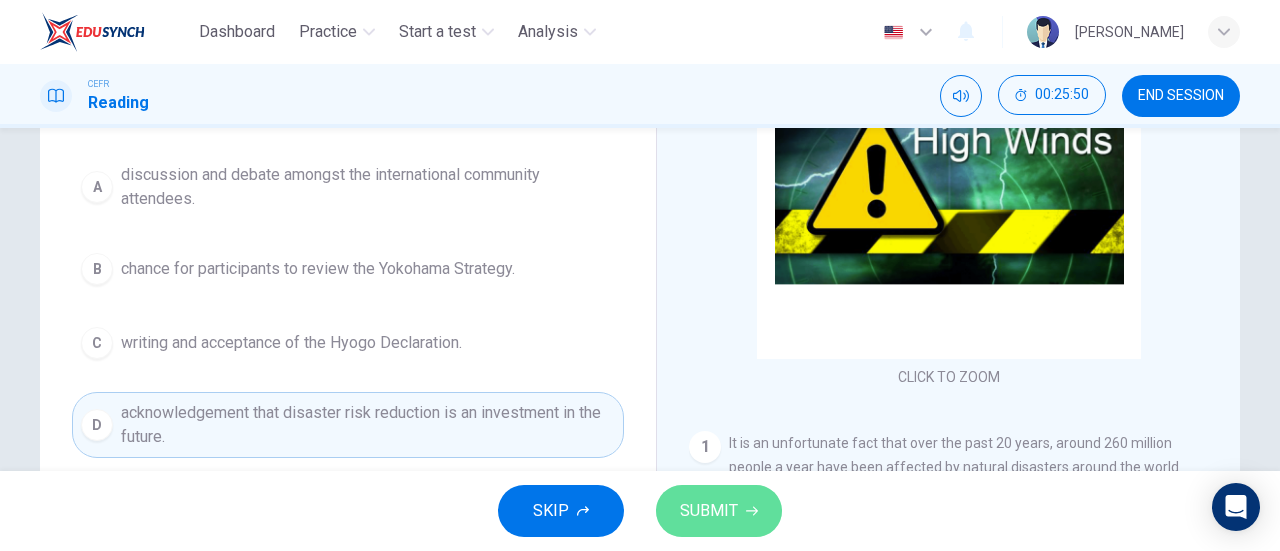 click on "SUBMIT" at bounding box center (709, 511) 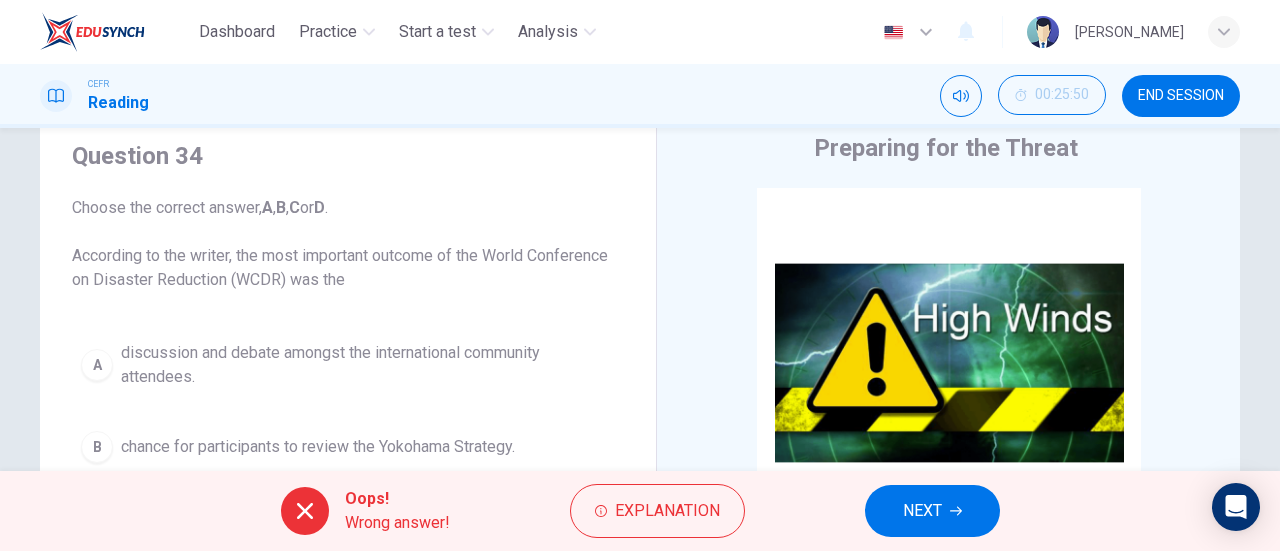 scroll, scrollTop: 49, scrollLeft: 0, axis: vertical 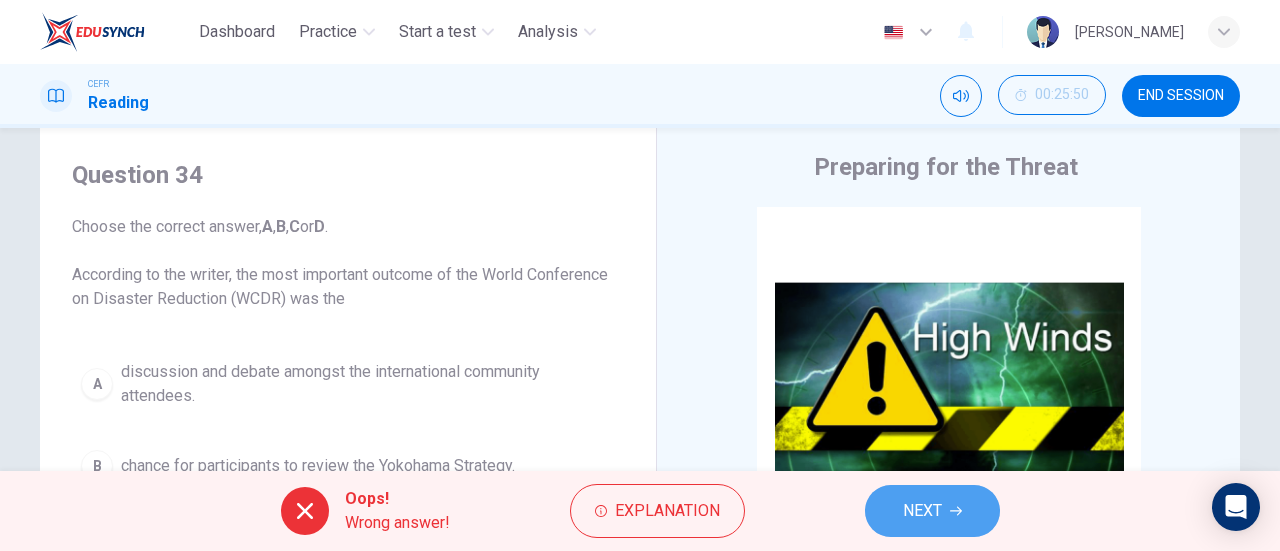 click on "NEXT" at bounding box center (922, 511) 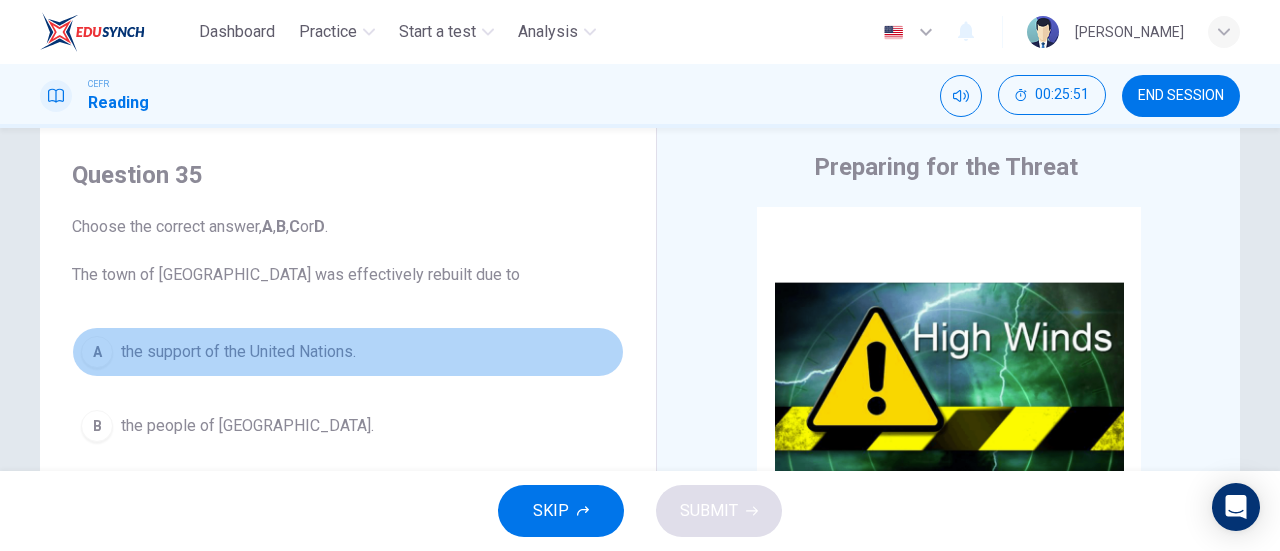 click on "A the support of the United Nations." at bounding box center [348, 352] 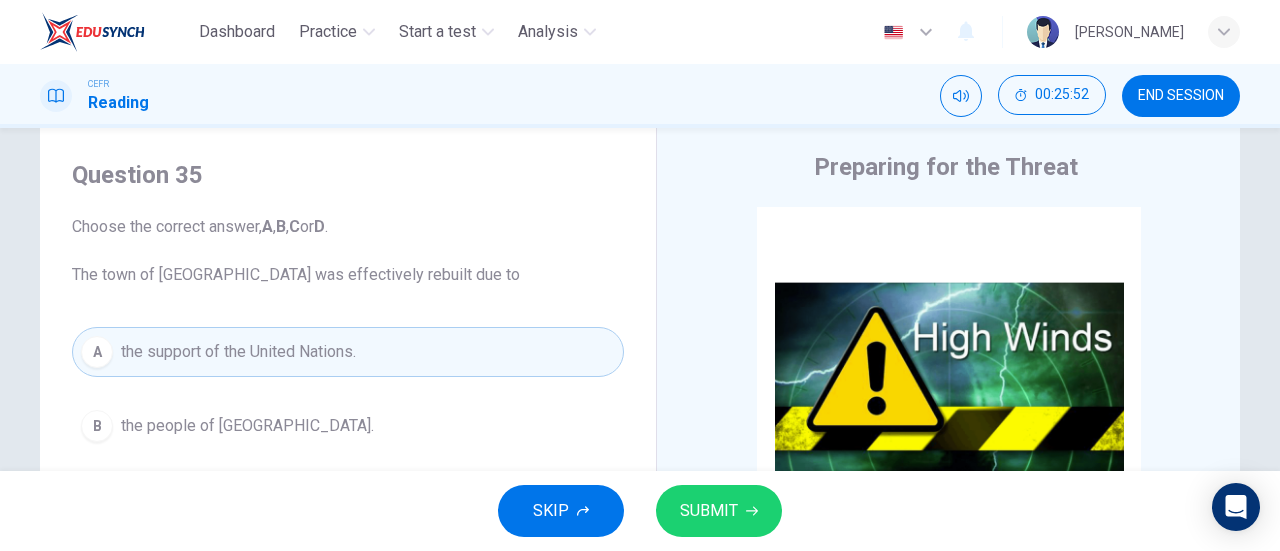 click on "SUBMIT" at bounding box center [709, 511] 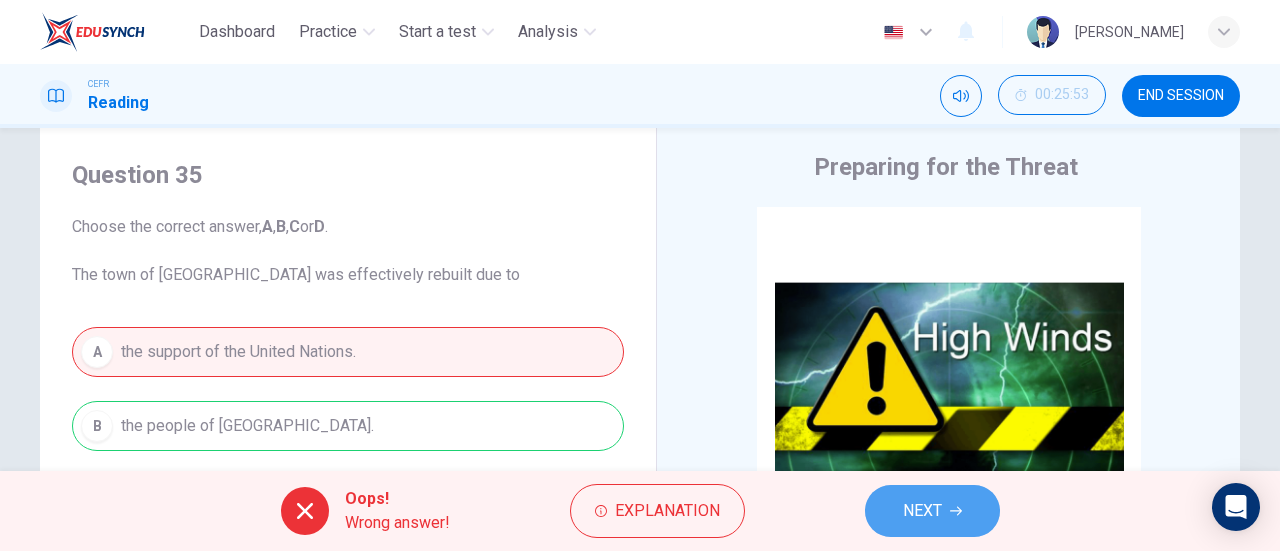 click on "NEXT" at bounding box center [932, 511] 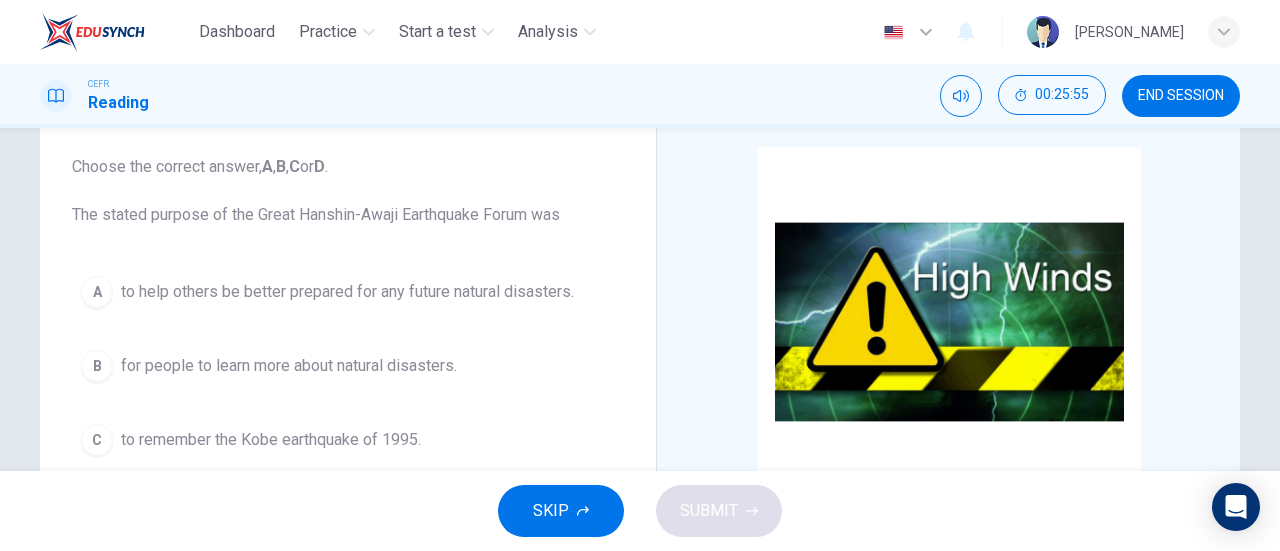 scroll, scrollTop: 123, scrollLeft: 0, axis: vertical 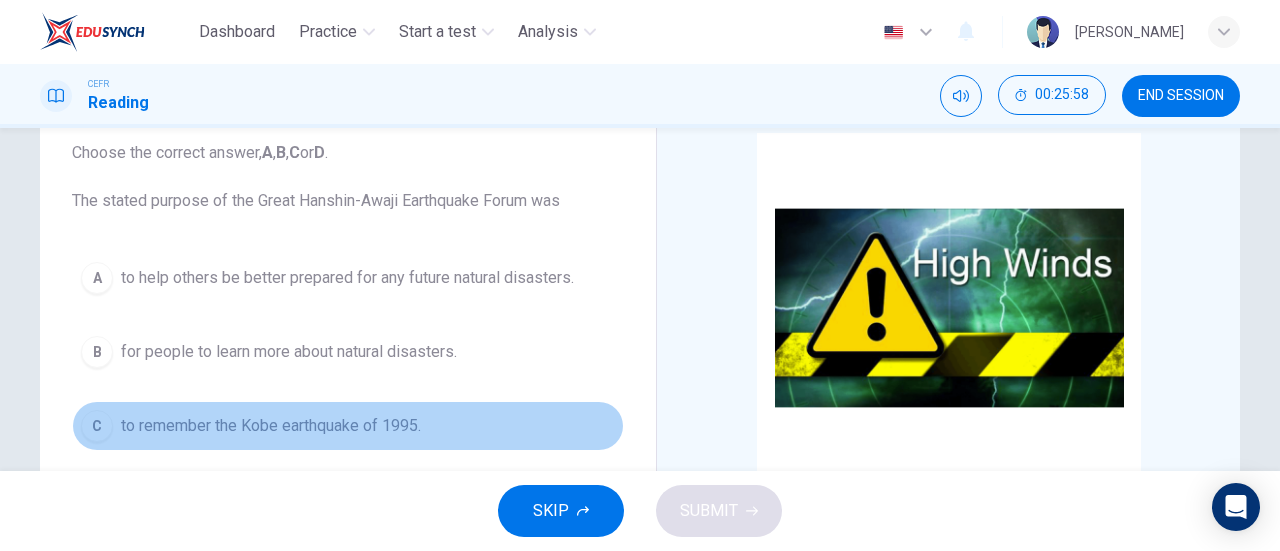 click on "C to remember the Kobe earthquake of 1995." at bounding box center (348, 426) 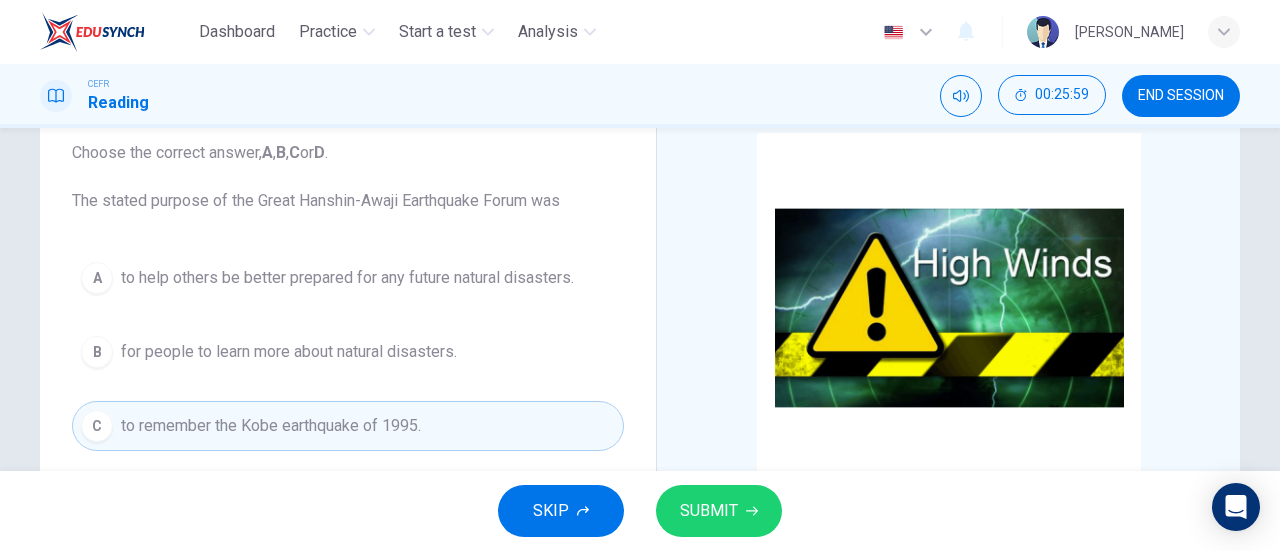 click on "SKIP SUBMIT" at bounding box center (640, 511) 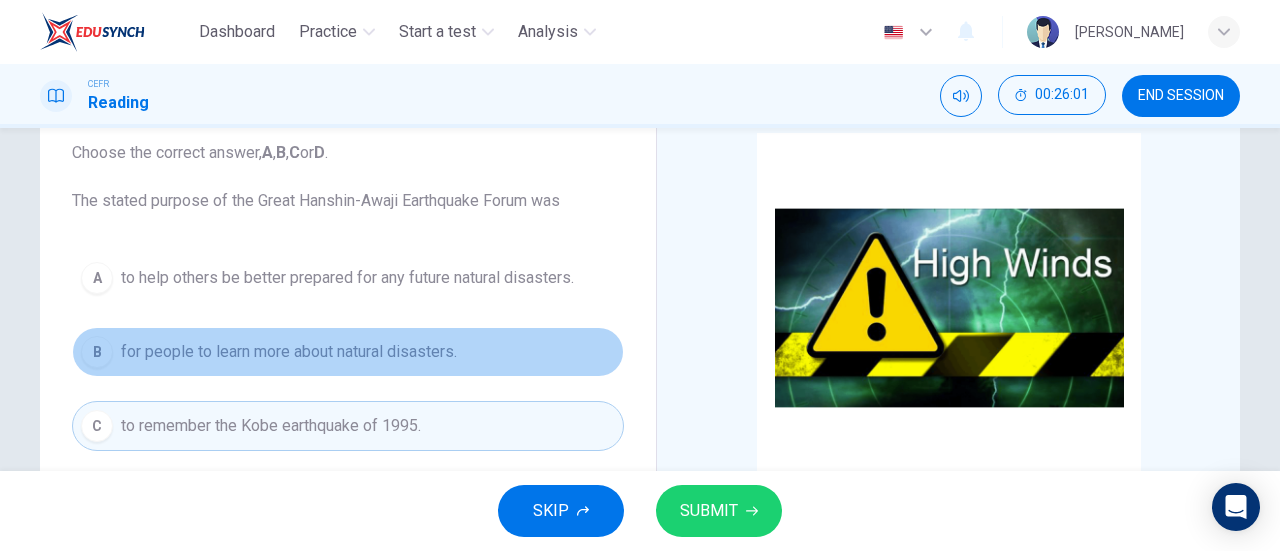 click on "B for people to learn more about natural disasters." at bounding box center (348, 352) 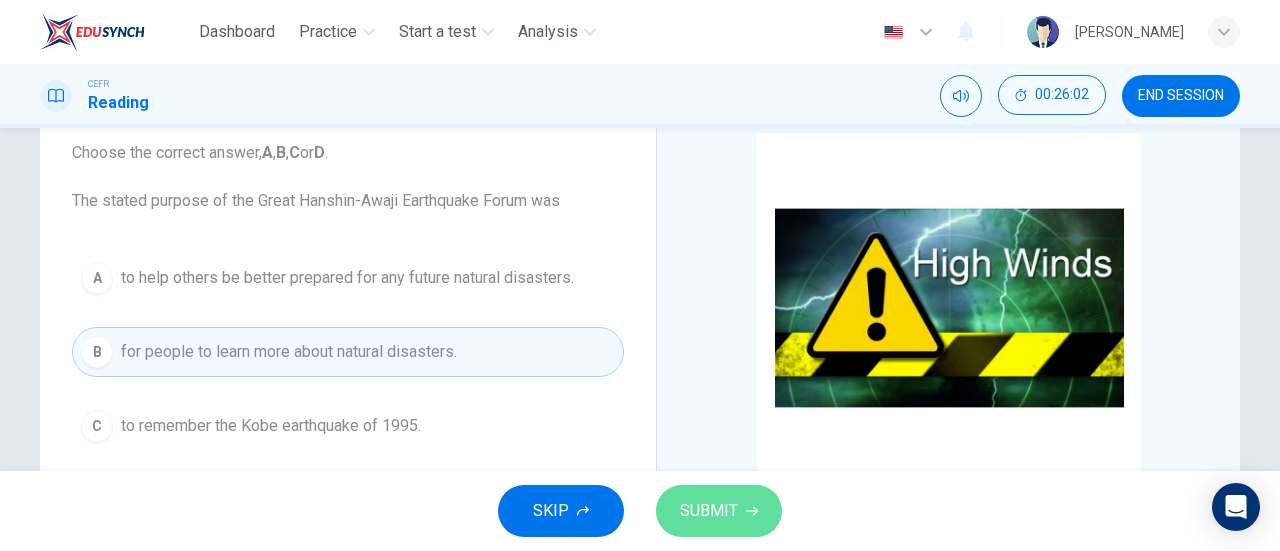 click on "SUBMIT" at bounding box center (719, 511) 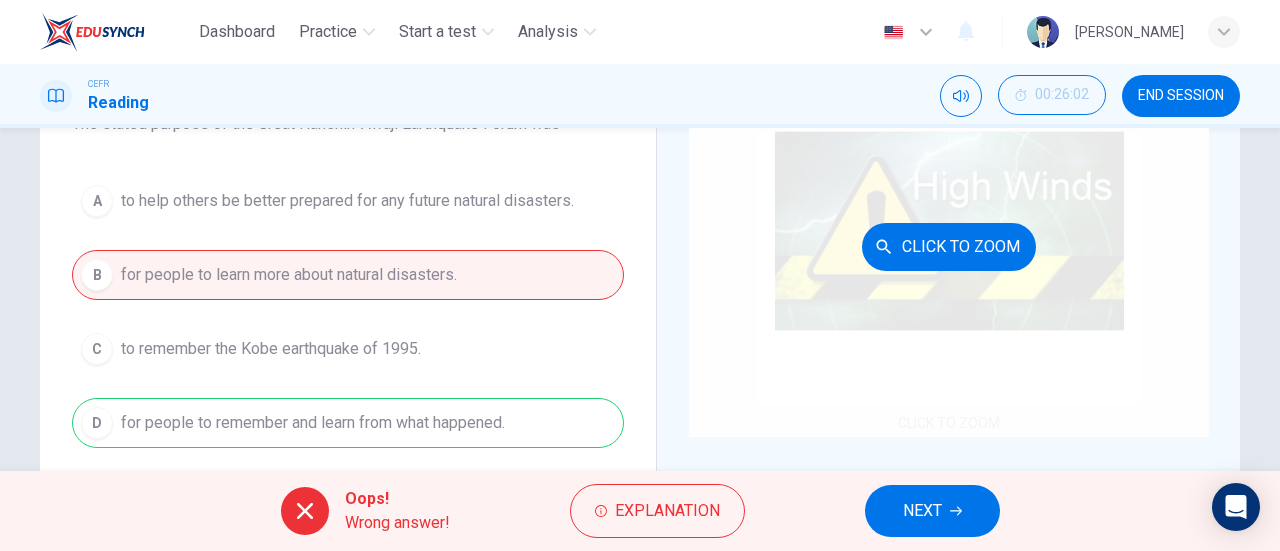 scroll, scrollTop: 201, scrollLeft: 0, axis: vertical 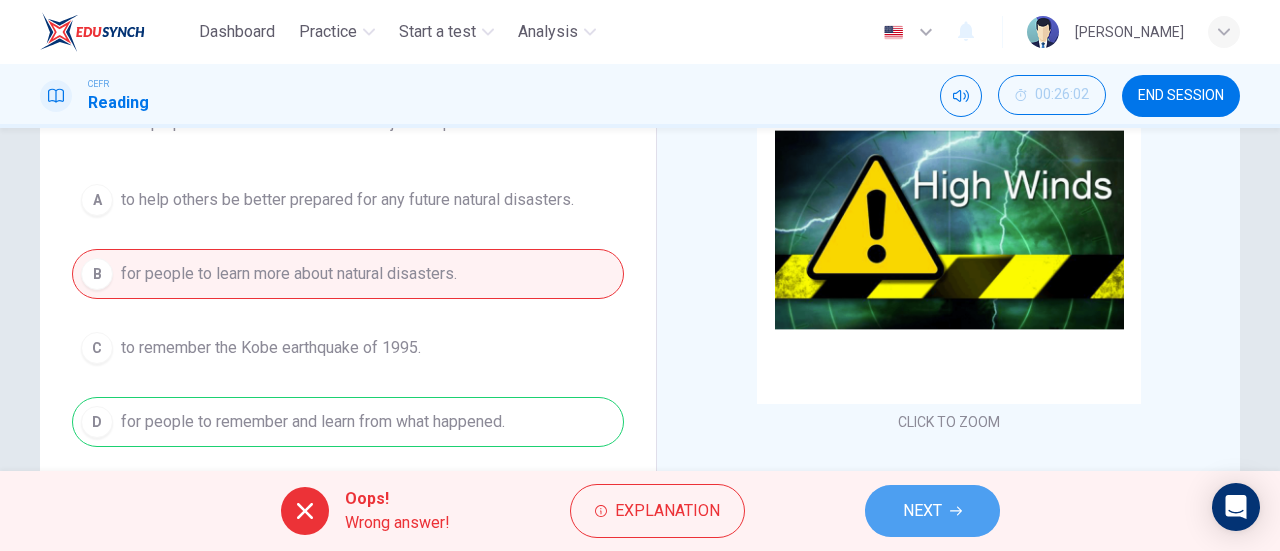 click on "NEXT" at bounding box center [932, 511] 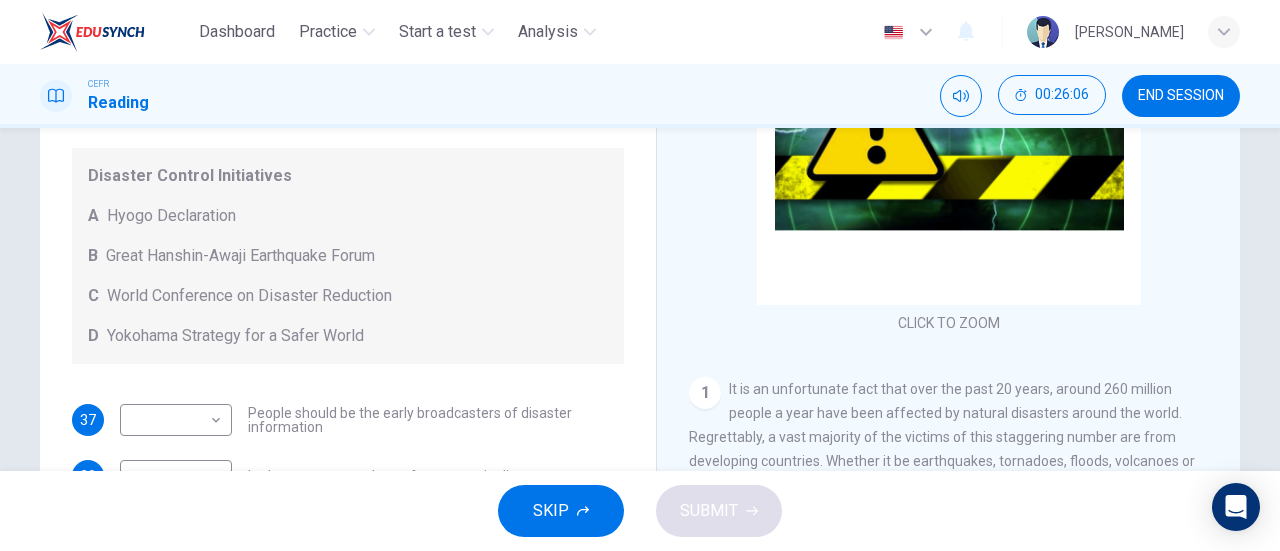 scroll, scrollTop: 301, scrollLeft: 0, axis: vertical 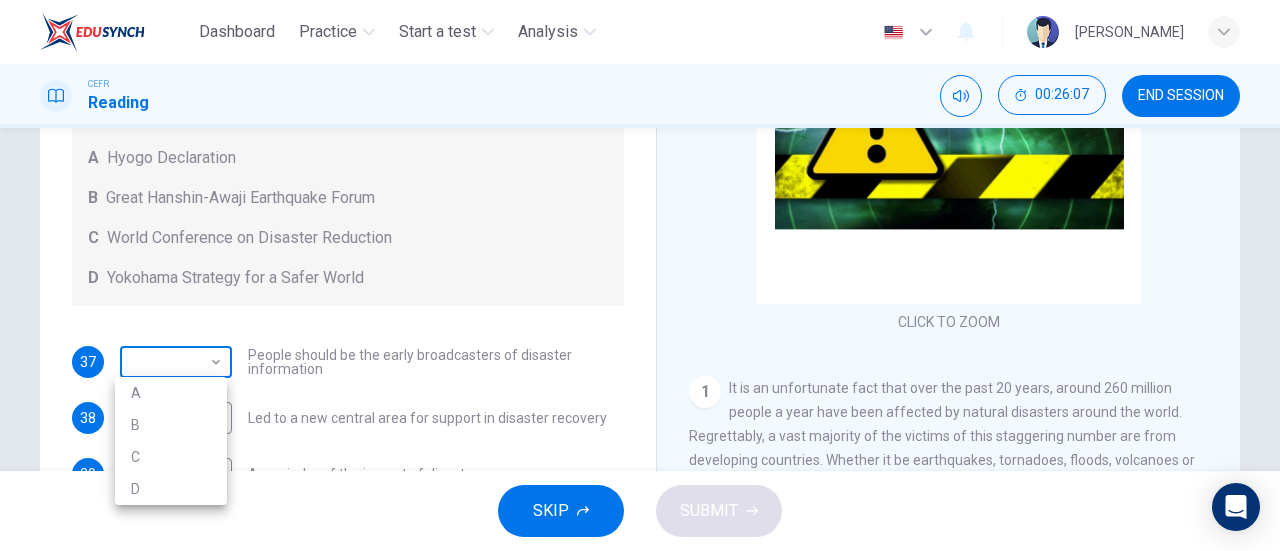 click on "Dashboard Practice Start a test Analysis English en ​ [PERSON_NAME] CEFR Reading 00:26:07 END SESSION Questions 37 - 41 Look at the following statements and the list of disaster control initiatives below.
Match each statement with the correct disaster control initiative,  A-D .
Write the correct letter,  A-D , in the boxes below Disaster Control Initiatives A Hyogo Declaration B Great Hanshin-Awaji Earthquake Forum C World Conference on Disaster Reduction D Yokohama Strategy for a Safer World 37 ​ ​ People should be the early broadcasters of disaster information 38 ​ ​ Led to a new central area for support in disaster recovery 39 ​ ​ A reminder of the impact of disasters 40 ​ ​ In times of disaster, developed countries should do more to help less-developed countries 41 ​ ​ National development and disaster prevention should be considered at the same time Preparing for the Threat CLICK TO ZOOM Click to Zoom 1 2 3 4 5 6 SKIP SUBMIT
Dashboard Practice Analysis A" at bounding box center [640, 275] 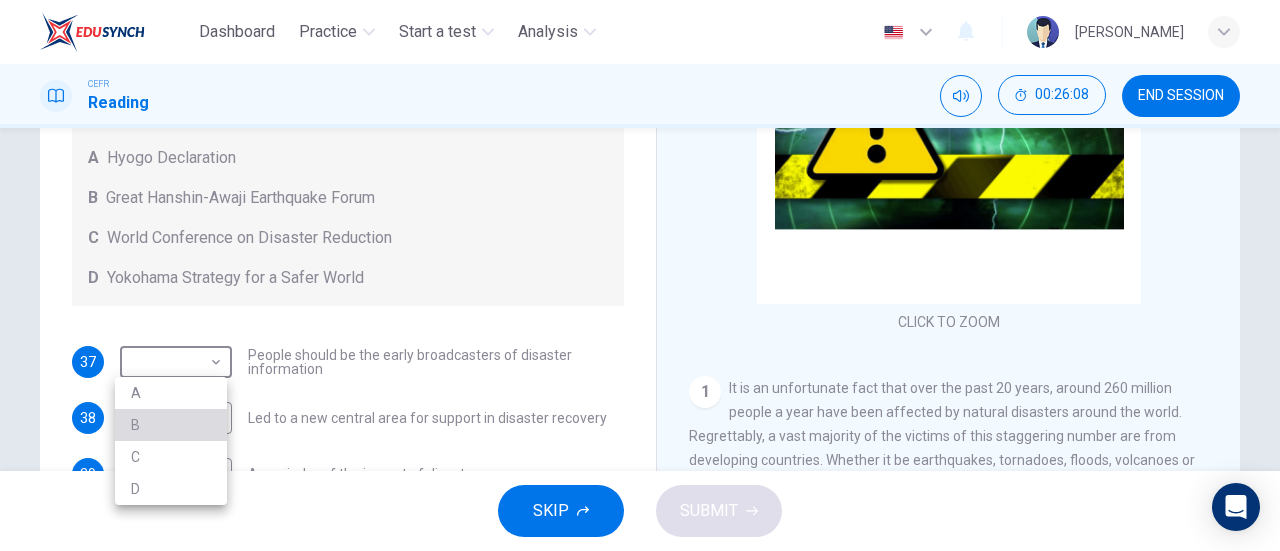 click on "B" at bounding box center [171, 425] 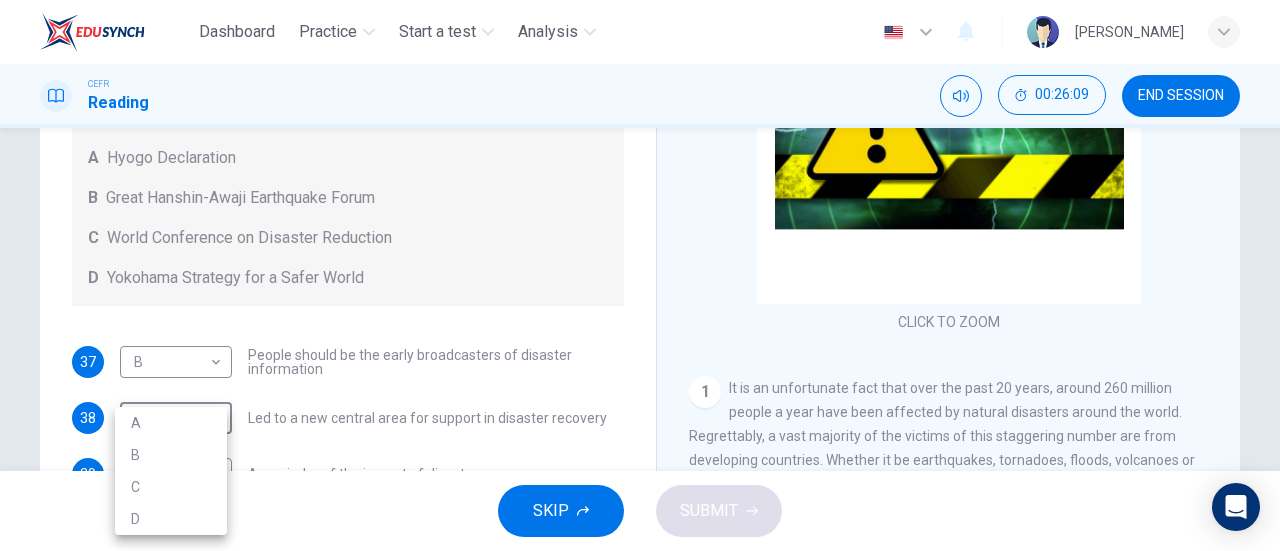 click on "Dashboard Practice Start a test Analysis English en ​ AISYAH NADHIRAH BINTI MAT LAZIN CEFR Reading 00:26:09 END SESSION Questions 37 - 41 Look at the following statements and the list of disaster control initiatives below.
Match each statement with the correct disaster control initiative,  A-D .
Write the correct letter,  A-D , in the boxes below Disaster Control Initiatives A Hyogo Declaration B Great Hanshin-Awaji Earthquake Forum C World Conference on Disaster Reduction D Yokohama Strategy for a Safer World 37 B B ​ People should be the early broadcasters of disaster information 38 ​ ​ Led to a new central area for support in disaster recovery 39 ​ ​ A reminder of the impact of disasters 40 ​ ​ In times of disaster, developed countries should do more to help less-developed countries 41 ​ ​ National development and disaster prevention should be considered at the same time Preparing for the Threat CLICK TO ZOOM Click to Zoom 1 2 3 4 5 6 SKIP SUBMIT
Dashboard Practice Analysis A" at bounding box center [640, 275] 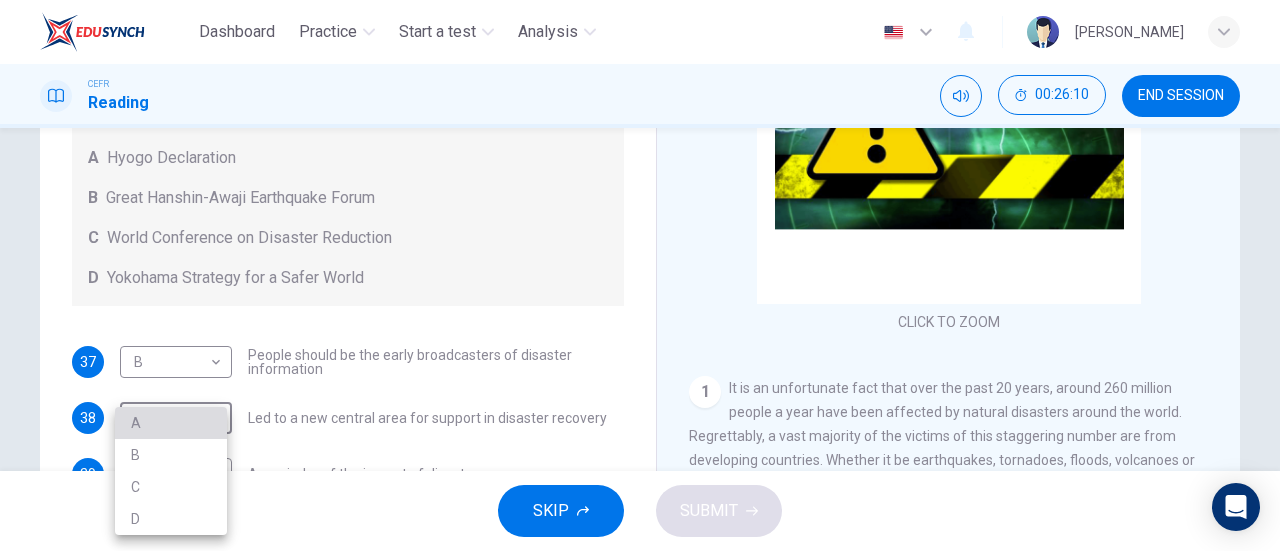 click on "A" at bounding box center [171, 423] 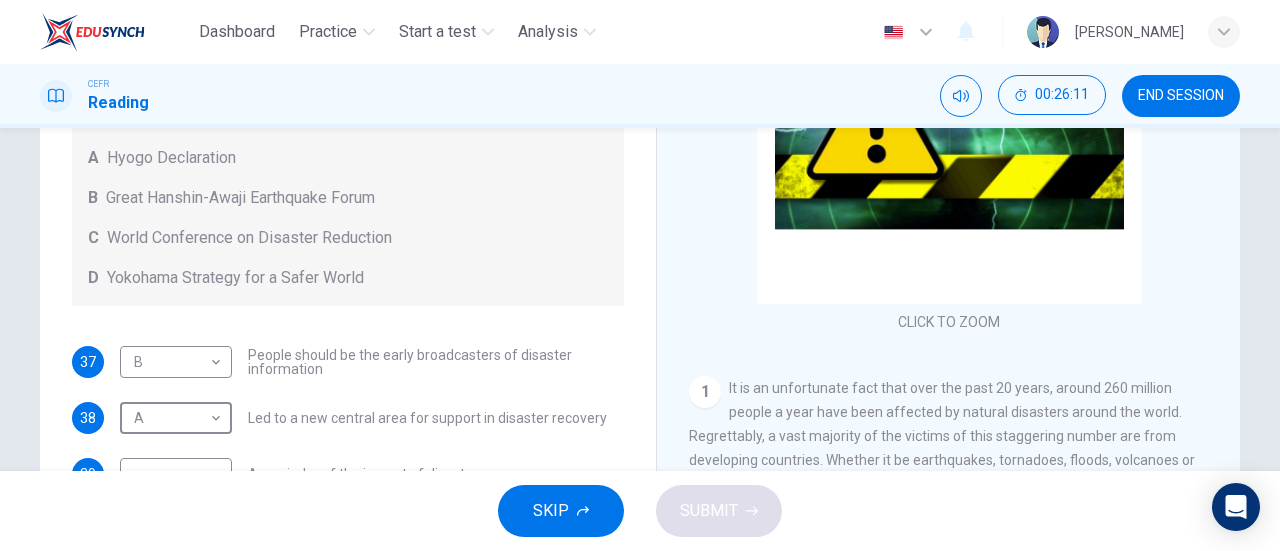 scroll, scrollTop: 136, scrollLeft: 0, axis: vertical 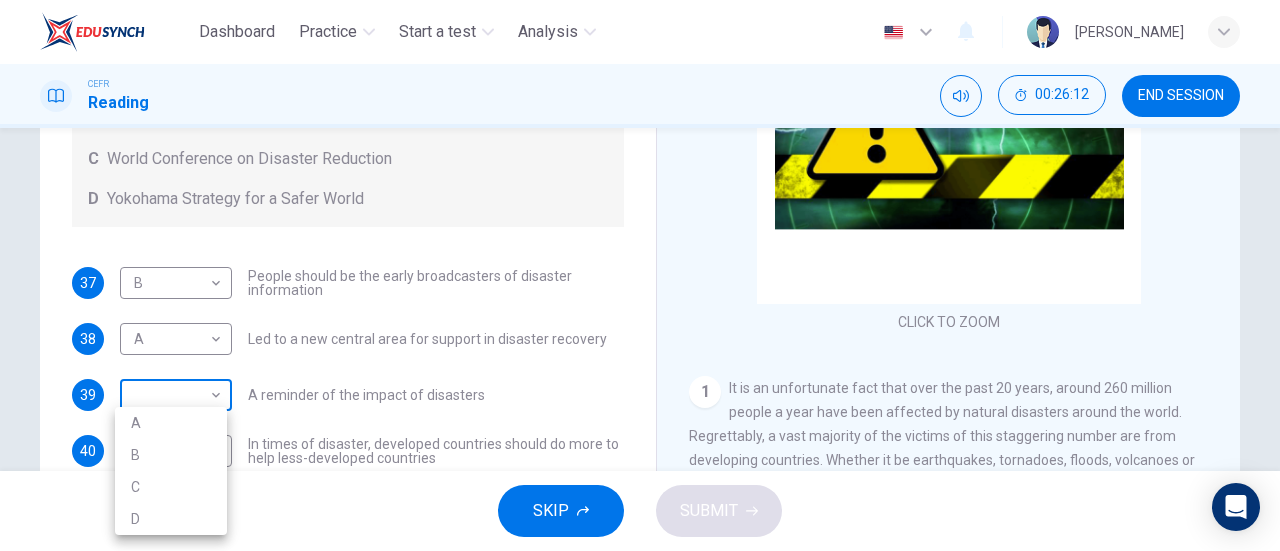 click on "Dashboard Practice Start a test Analysis English en ​ AISYAH NADHIRAH BINTI MAT LAZIN CEFR Reading 00:26:12 END SESSION Questions 37 - 41 Look at the following statements and the list of disaster control initiatives below.
Match each statement with the correct disaster control initiative,  A-D .
Write the correct letter,  A-D , in the boxes below Disaster Control Initiatives A Hyogo Declaration B Great Hanshin-Awaji Earthquake Forum C World Conference on Disaster Reduction D Yokohama Strategy for a Safer World 37 B B ​ People should be the early broadcasters of disaster information 38 A A ​ Led to a new central area for support in disaster recovery 39 ​ ​ A reminder of the impact of disasters 40 ​ ​ In times of disaster, developed countries should do more to help less-developed countries 41 ​ ​ National development and disaster prevention should be considered at the same time Preparing for the Threat CLICK TO ZOOM Click to Zoom 1 2 3 4 5 6 SKIP SUBMIT
Dashboard Practice Analysis A" at bounding box center (640, 275) 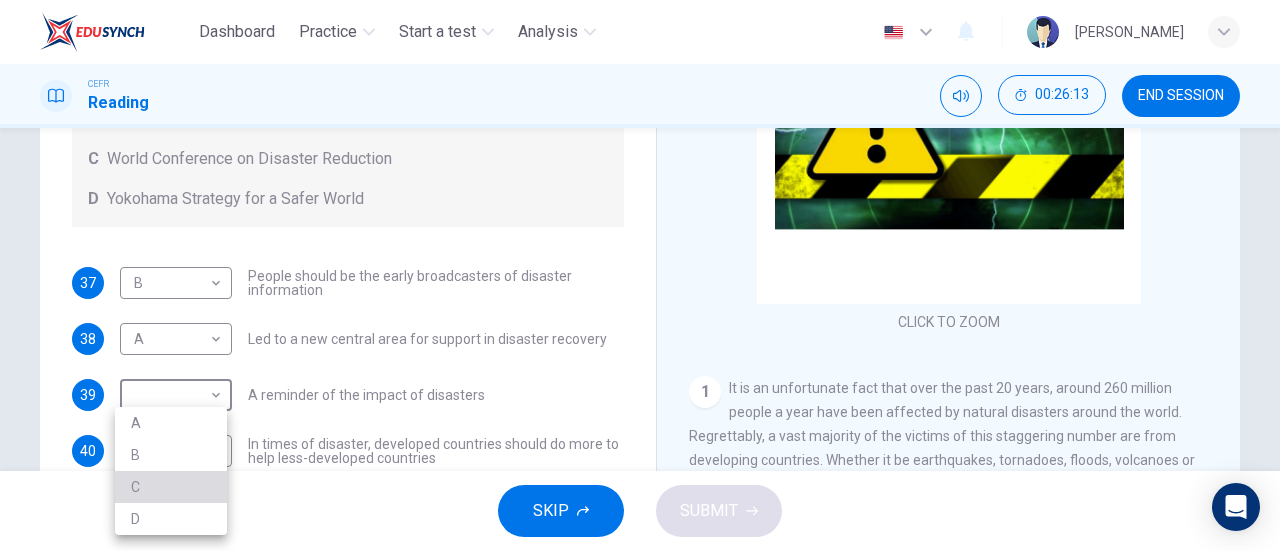 click on "C" at bounding box center [171, 487] 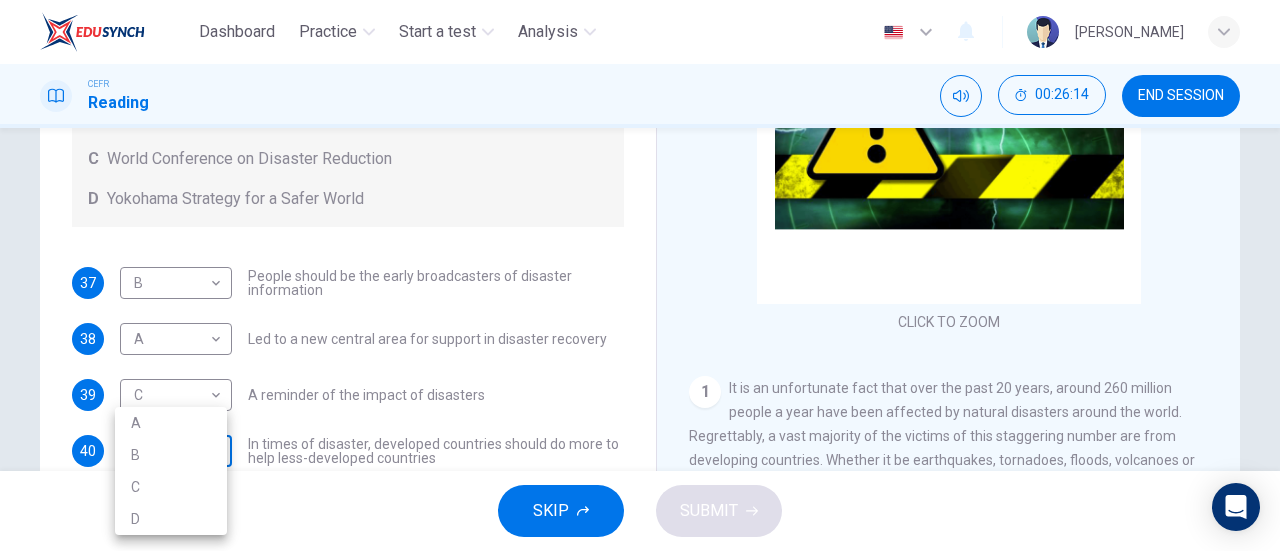 scroll, scrollTop: 308, scrollLeft: 0, axis: vertical 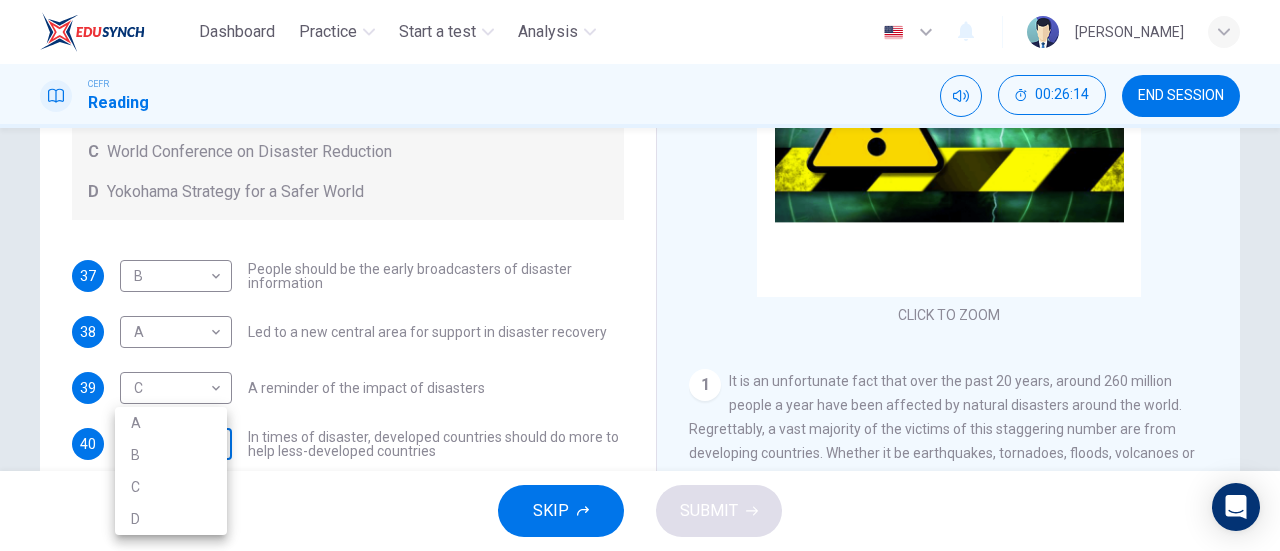 click on "Dashboard Practice Start a test Analysis English en ​ [PERSON_NAME] CEFR Reading 00:26:14 END SESSION Questions 37 - 41 Look at the following statements and the list of disaster control initiatives below.
Match each statement with the correct disaster control initiative,  A-D .
Write the correct letter,  A-D , in the boxes below Disaster Control Initiatives A Hyogo Declaration B Great Hanshin-Awaji Earthquake Forum C World Conference on Disaster Reduction D Yokohama Strategy for a Safer World 37 B B ​ People should be the early broadcasters of disaster information 38 A A ​ Led to a new central area for support in disaster recovery 39 C C ​ A reminder of the impact of disasters 40 ​ ​ In times of disaster, developed countries should do more to help less-developed countries 41 ​ ​ National development and disaster prevention should be considered at the same time Preparing for the Threat CLICK TO ZOOM Click to Zoom 1 2 3 4 5 6 SKIP SUBMIT
Dashboard Practice Analysis A" at bounding box center (640, 275) 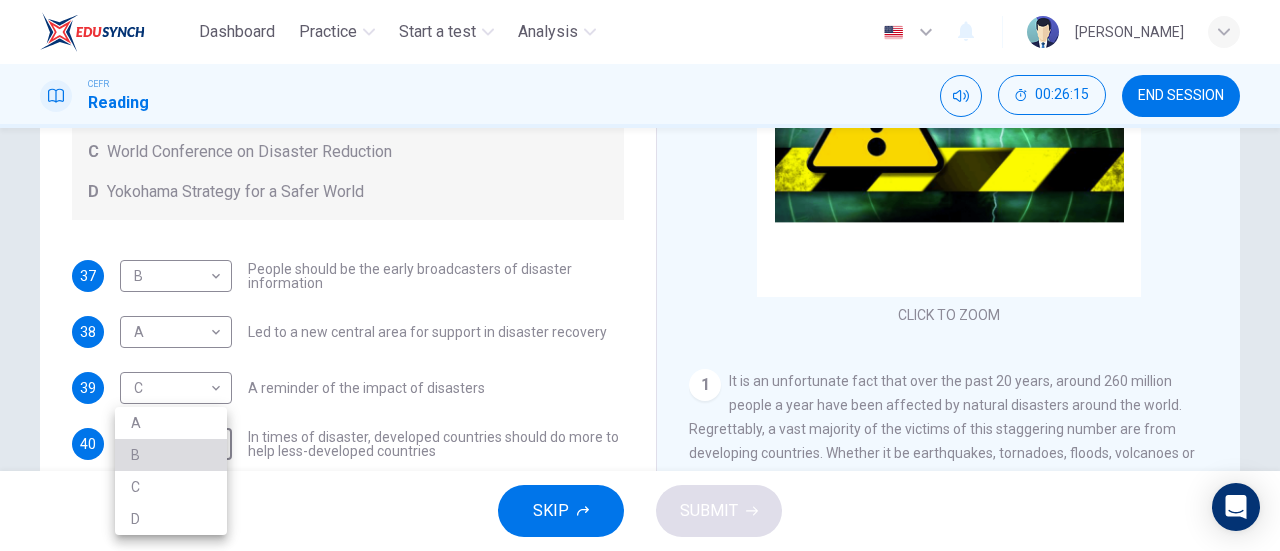 click on "B" at bounding box center (171, 455) 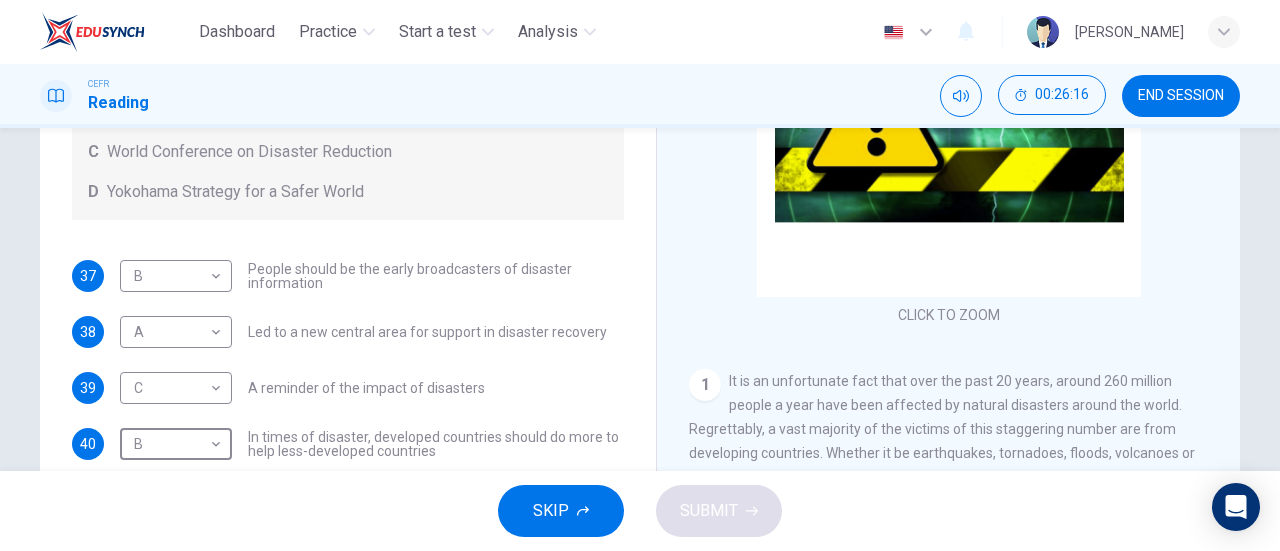 scroll, scrollTop: 432, scrollLeft: 0, axis: vertical 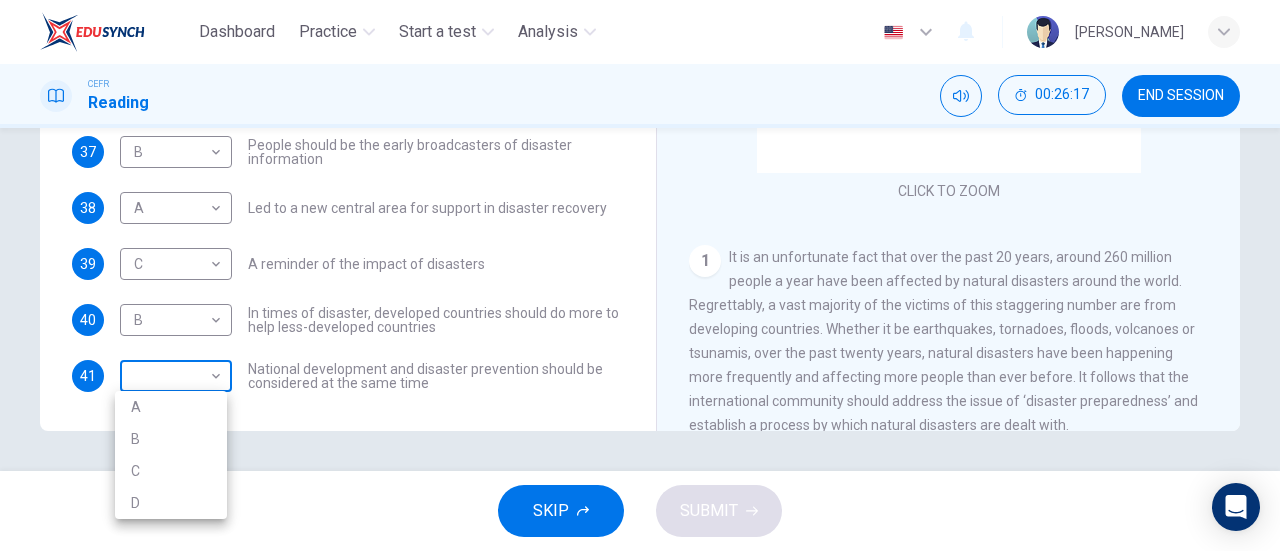click on "Dashboard Practice Start a test Analysis English en ​ [PERSON_NAME] CEFR Reading 00:26:17 END SESSION Questions 37 - 41 Look at the following statements and the list of disaster control initiatives below.
Match each statement with the correct disaster control initiative,  A-D .
Write the correct letter,  A-D , in the boxes below Disaster Control Initiatives A Hyogo Declaration B Great Hanshin-Awaji Earthquake Forum C World Conference on Disaster Reduction D Yokohama Strategy for a Safer World 37 B B ​ People should be the early broadcasters of disaster information 38 A A ​ Led to a new central area for support in disaster recovery 39 C C ​ A reminder of the impact of disasters 40 B B ​ In times of disaster, developed countries should do more to help less-developed countries 41 ​ ​ National development and disaster prevention should be considered at the same time Preparing for the Threat CLICK TO ZOOM Click to Zoom 1 2 3 4 5 6 SKIP SUBMIT
Dashboard Practice Analysis A" at bounding box center (640, 275) 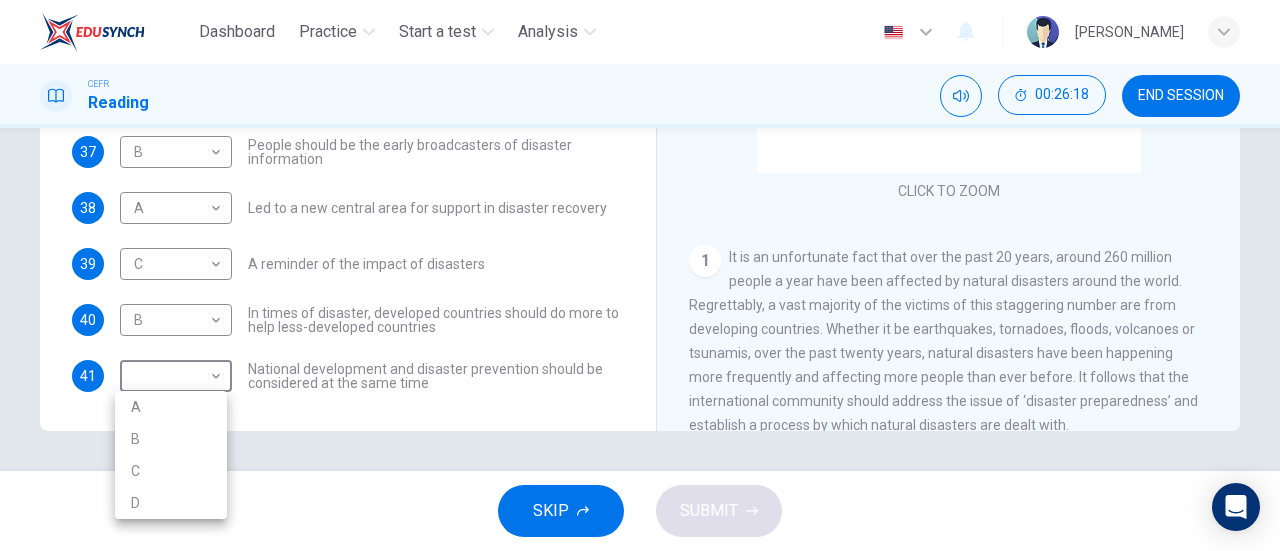 click on "D" at bounding box center [171, 503] 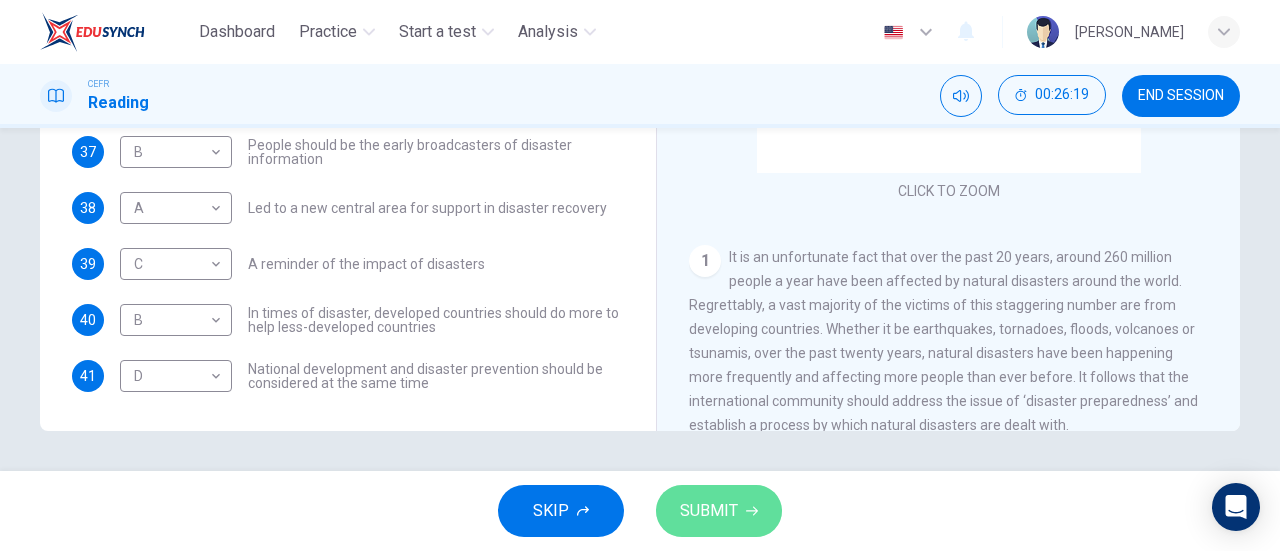 click on "SUBMIT" at bounding box center (709, 511) 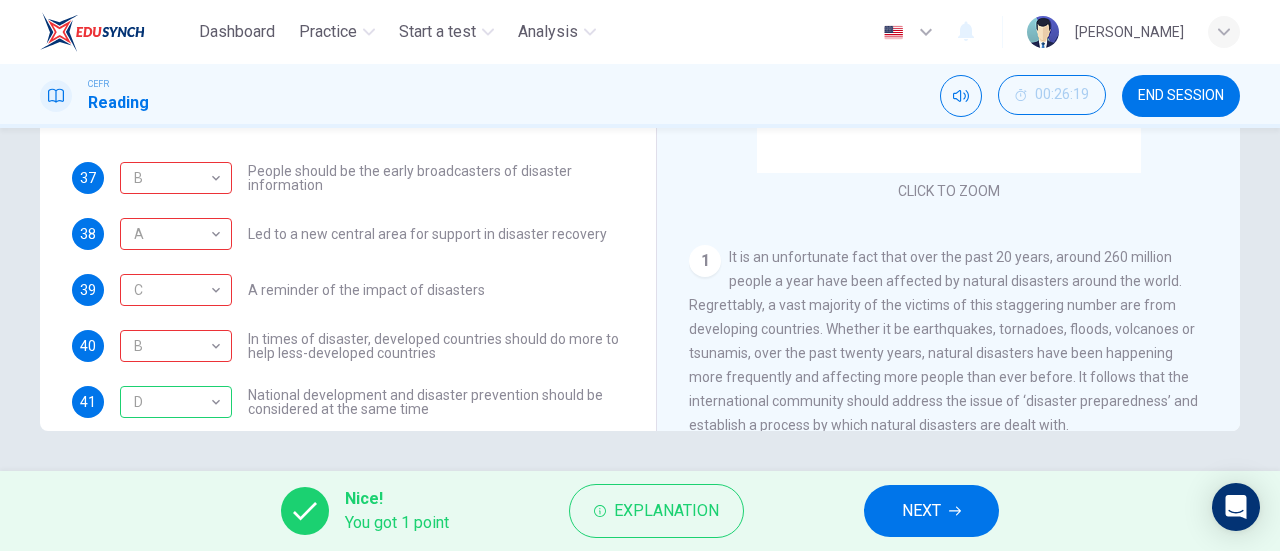 scroll, scrollTop: 102, scrollLeft: 0, axis: vertical 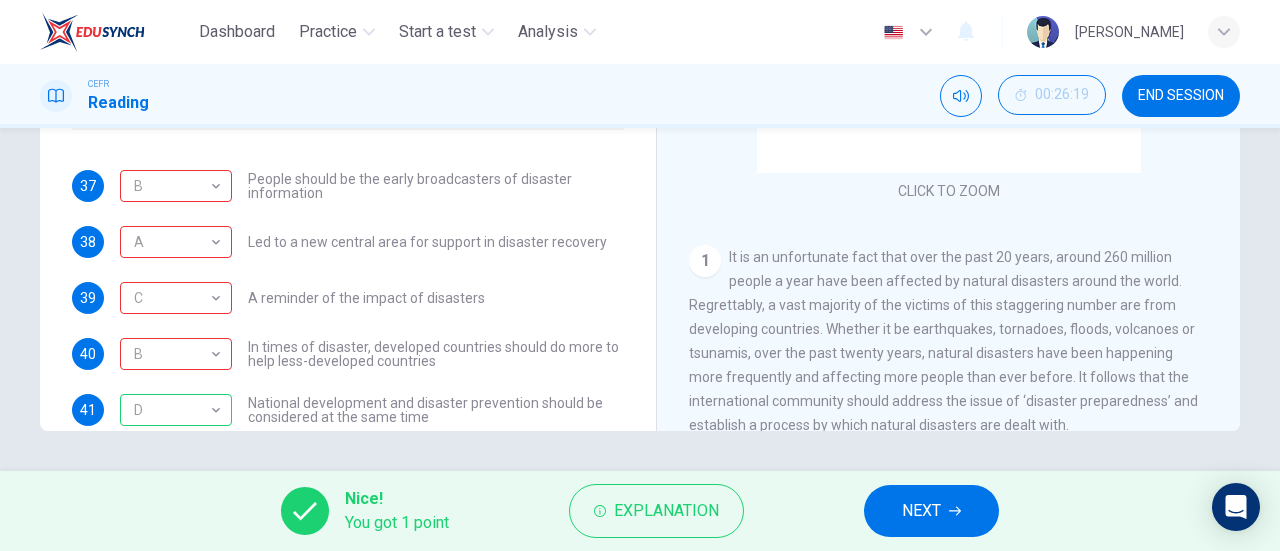 click on "NEXT" at bounding box center (921, 511) 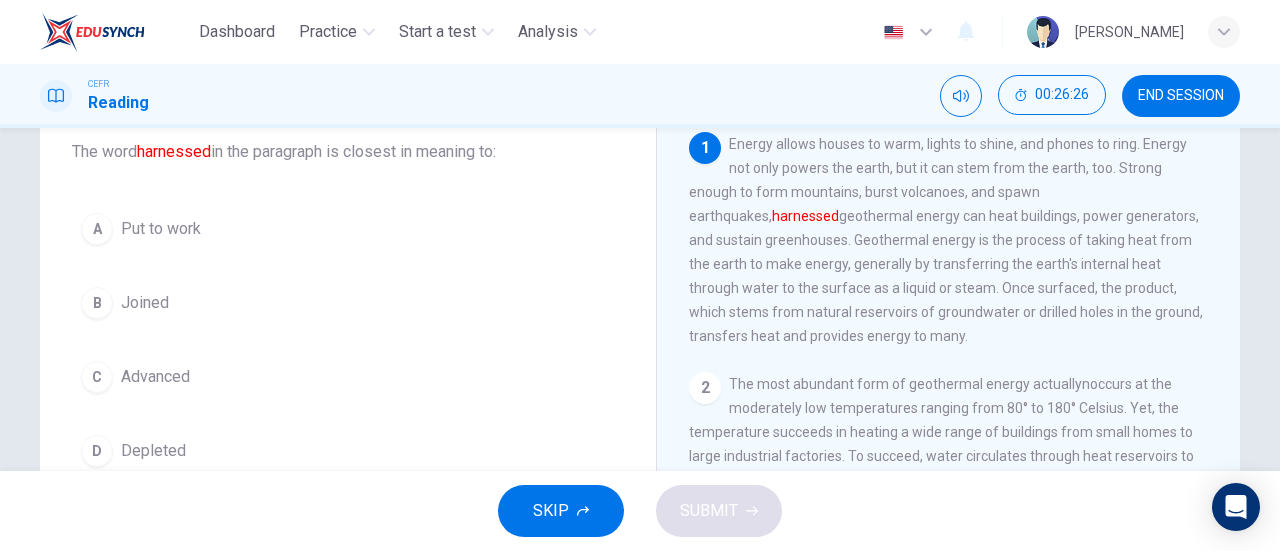 scroll, scrollTop: 122, scrollLeft: 0, axis: vertical 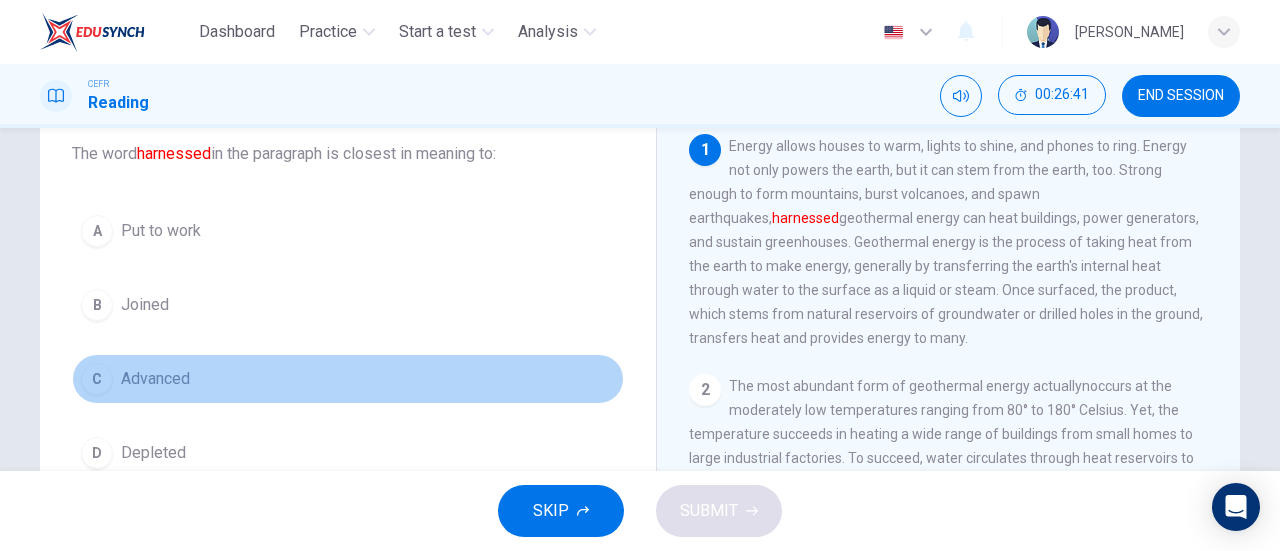 click on "Advanced" at bounding box center [155, 379] 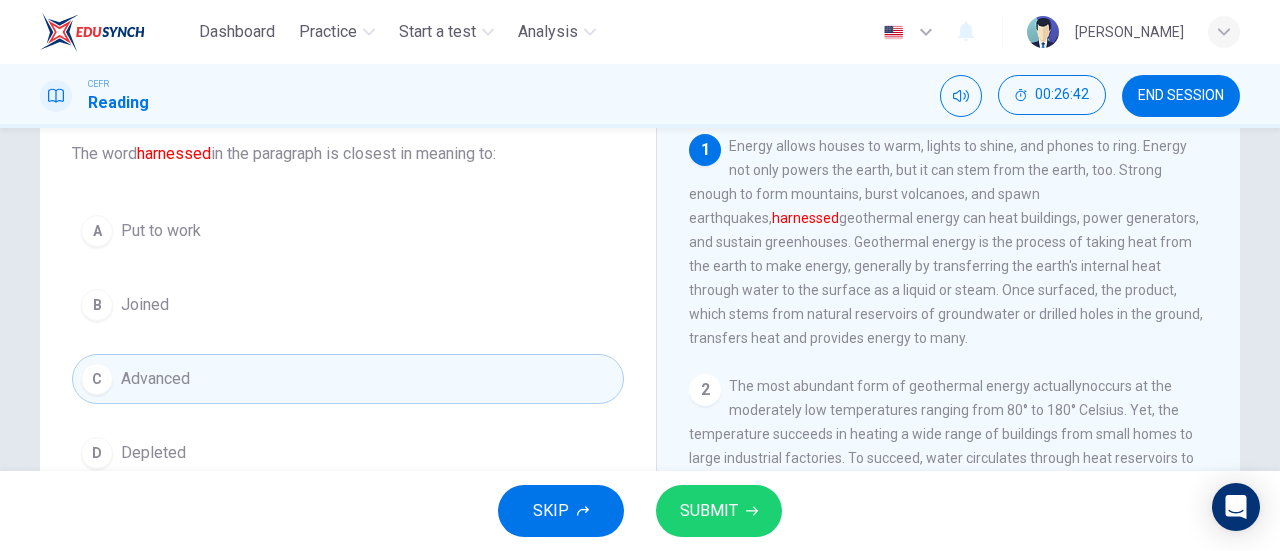 click on "D Depleted" at bounding box center (348, 453) 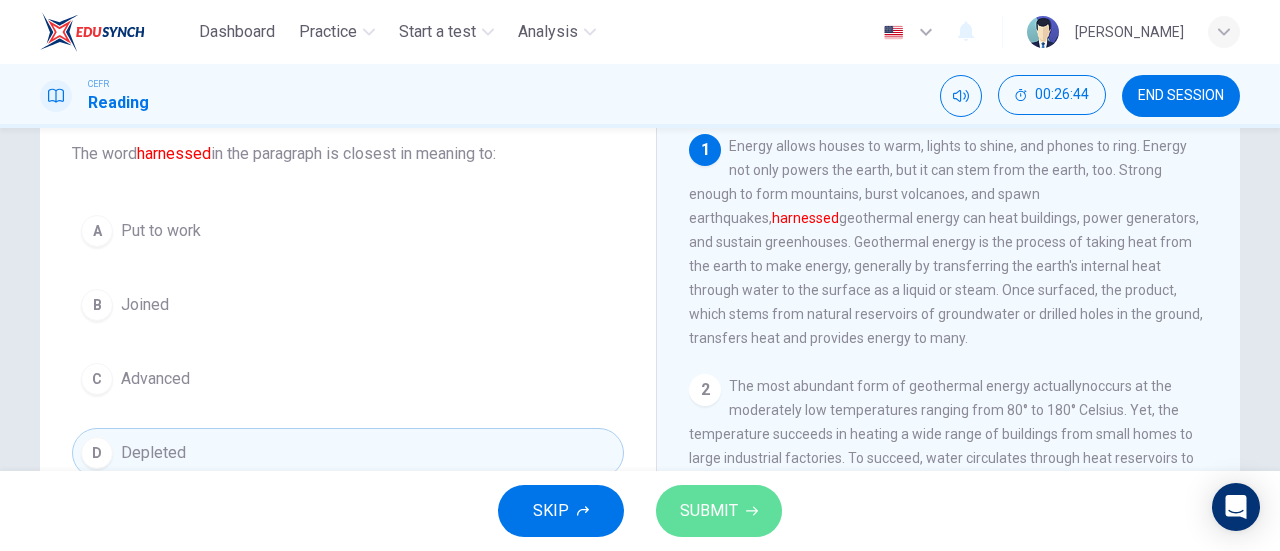 click on "SUBMIT" at bounding box center (709, 511) 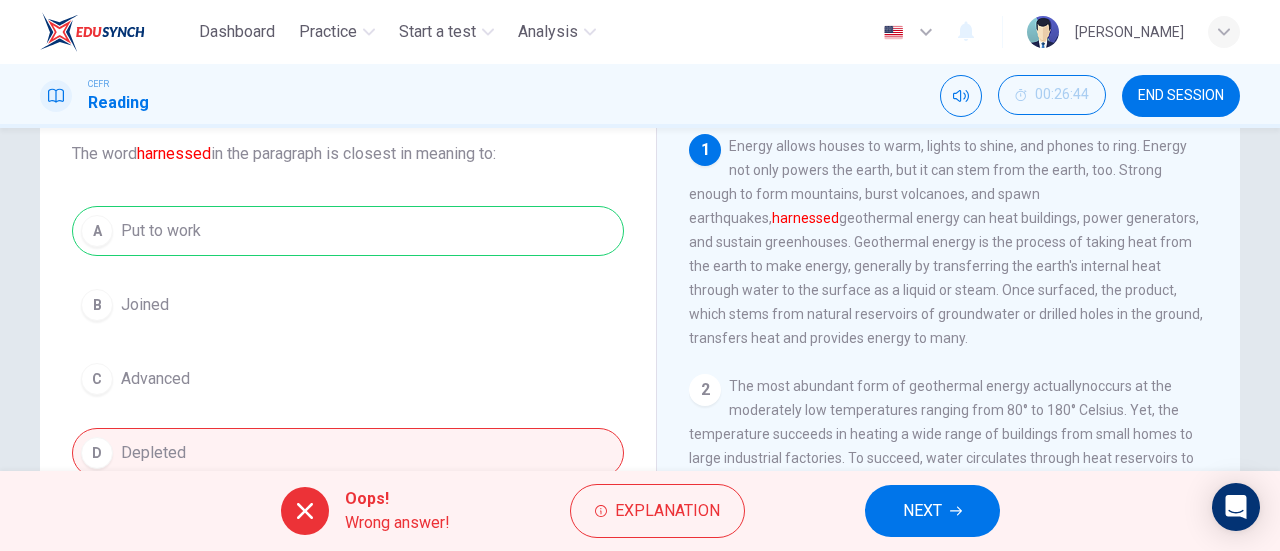 click on "NEXT" at bounding box center [932, 511] 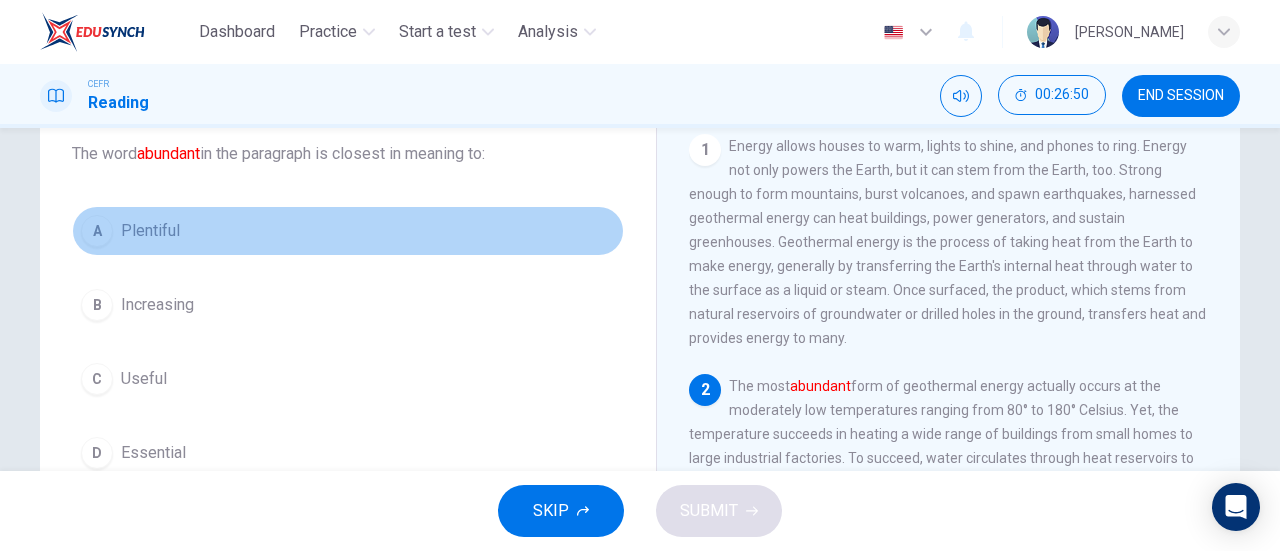 click on "Plentiful" at bounding box center (150, 231) 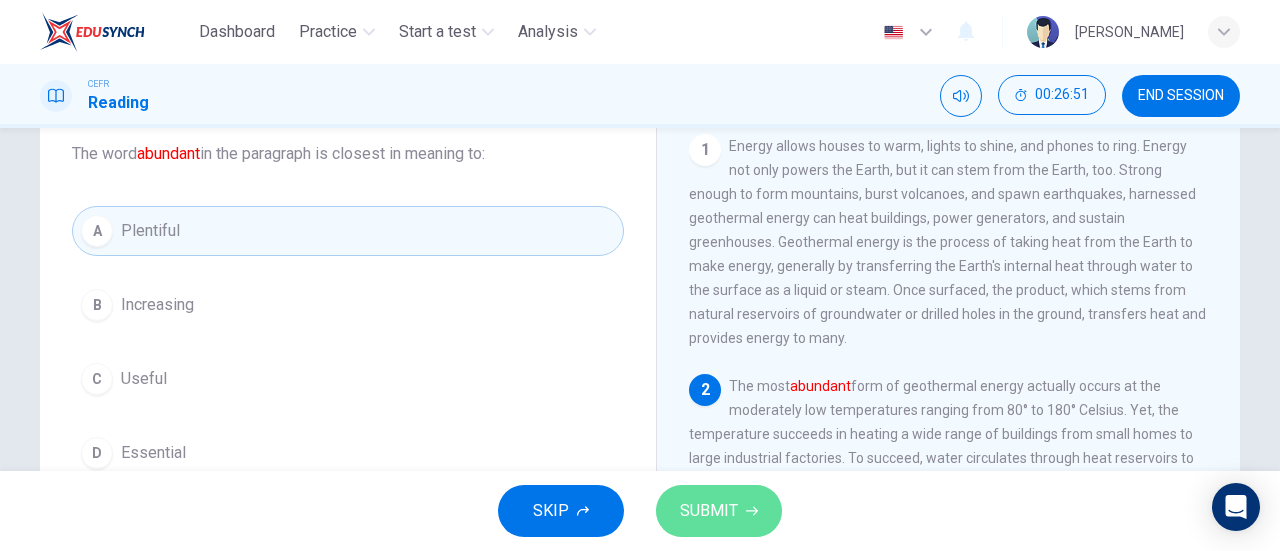 click on "SUBMIT" at bounding box center [709, 511] 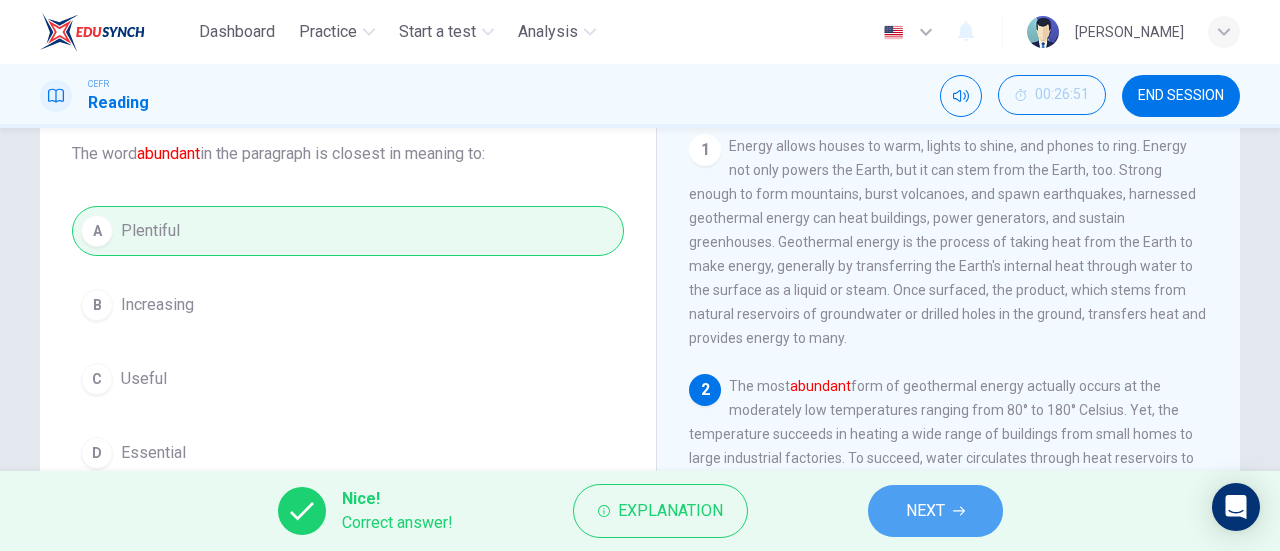 click on "NEXT" at bounding box center (925, 511) 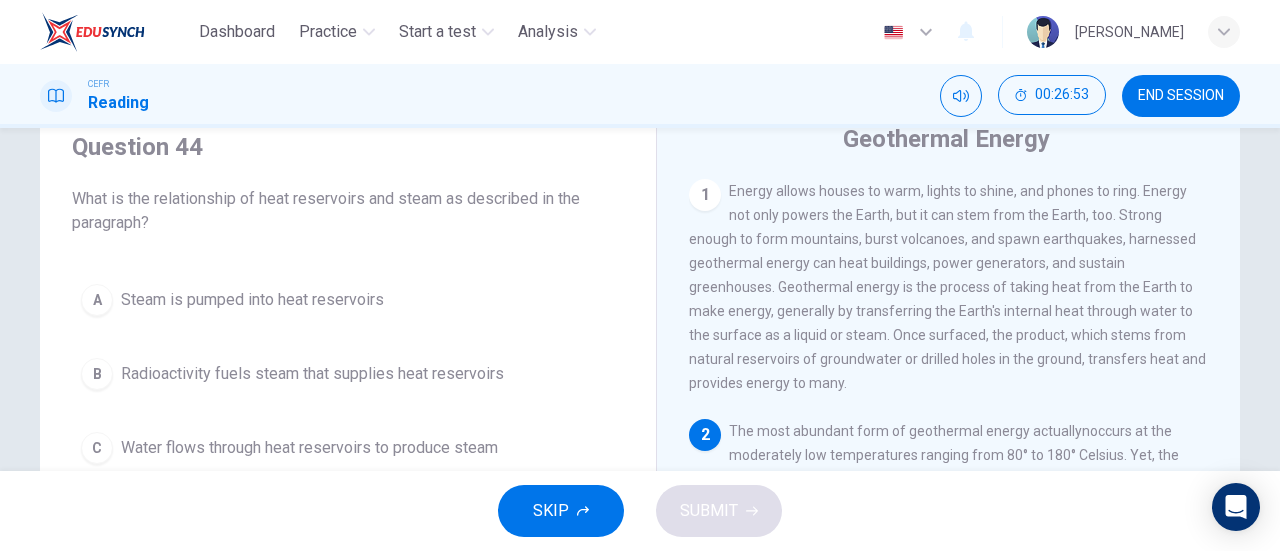scroll, scrollTop: 76, scrollLeft: 0, axis: vertical 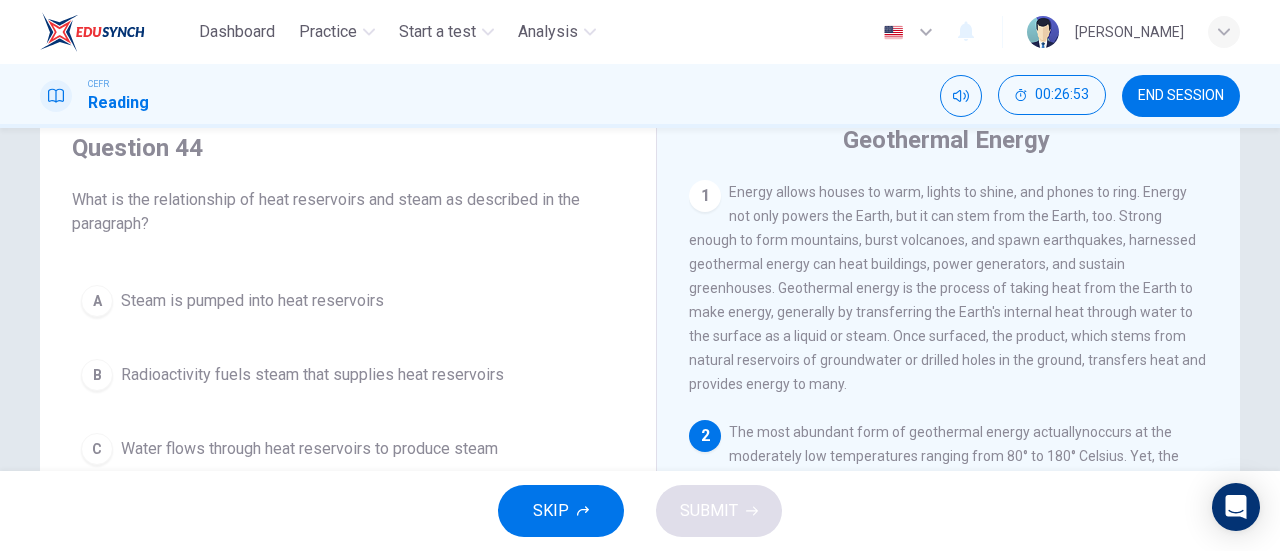 click on "A Steam is pumped into heat reservoirs B Radioactivity fuels steam that supplies heat reservoirs C Water flows through heat reservoirs to produce steam D There is no relationship" at bounding box center [348, 412] 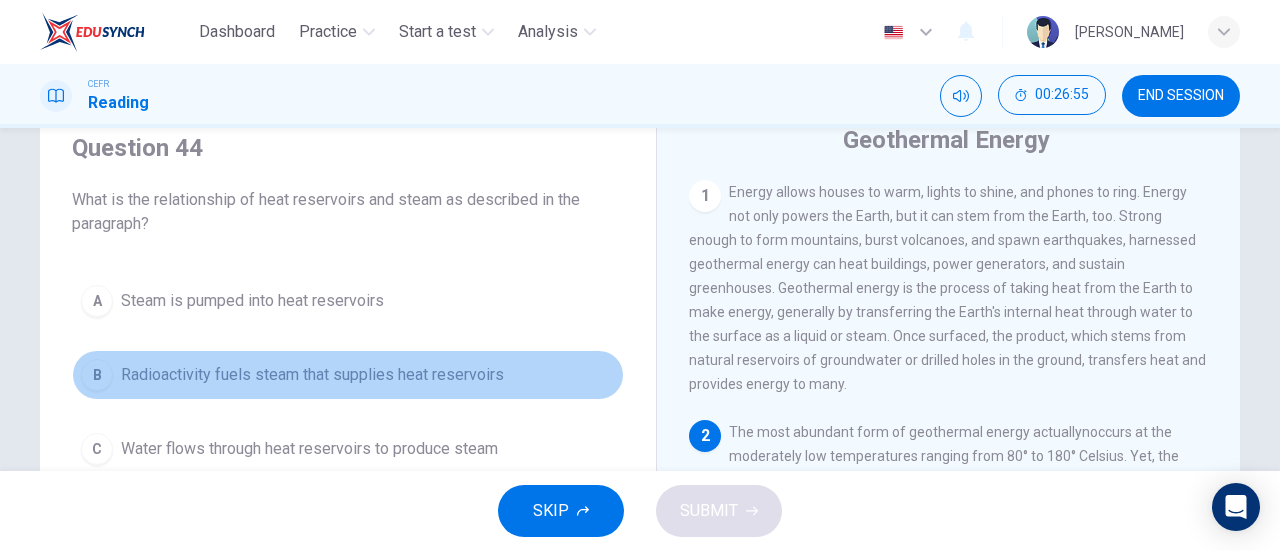 click on "Radioactivity fuels steam that supplies heat reservoirs" at bounding box center (312, 375) 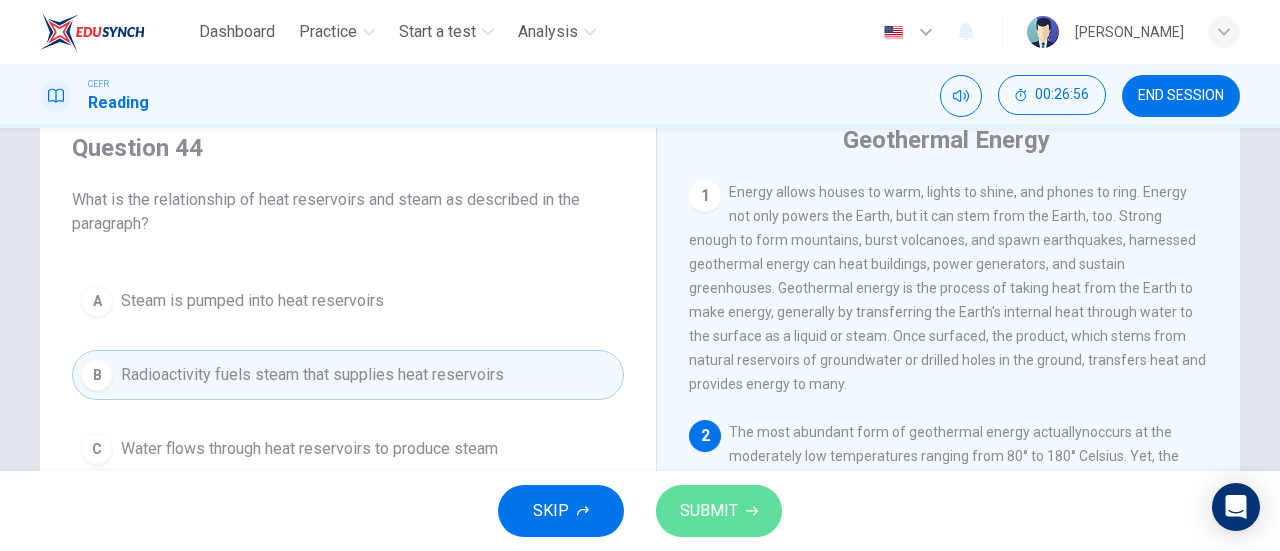 click on "SUBMIT" at bounding box center (709, 511) 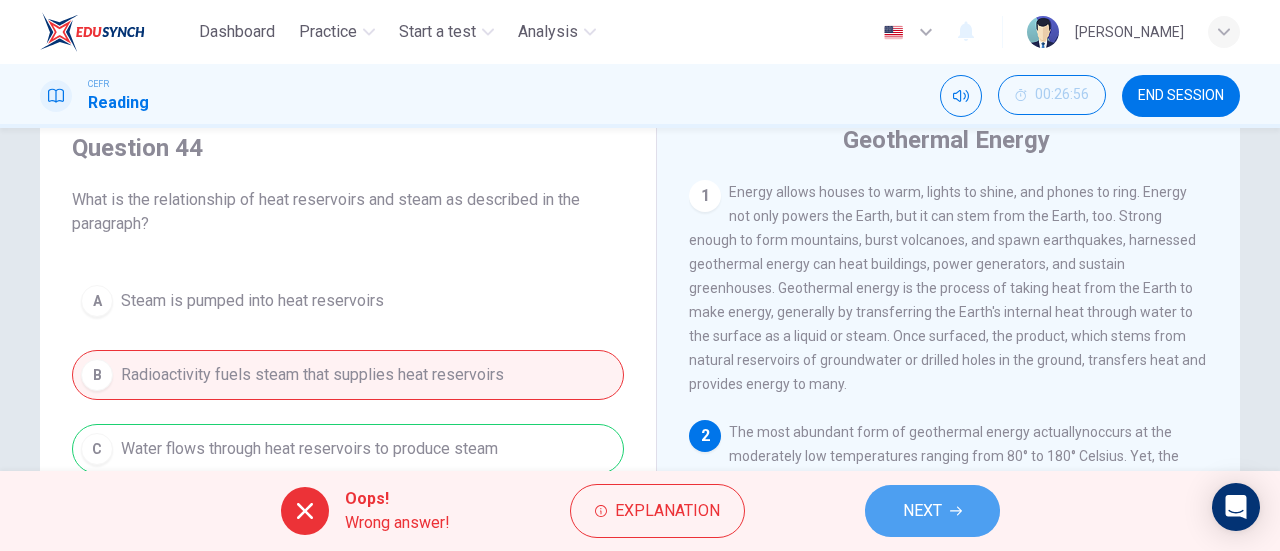 click on "NEXT" at bounding box center [932, 511] 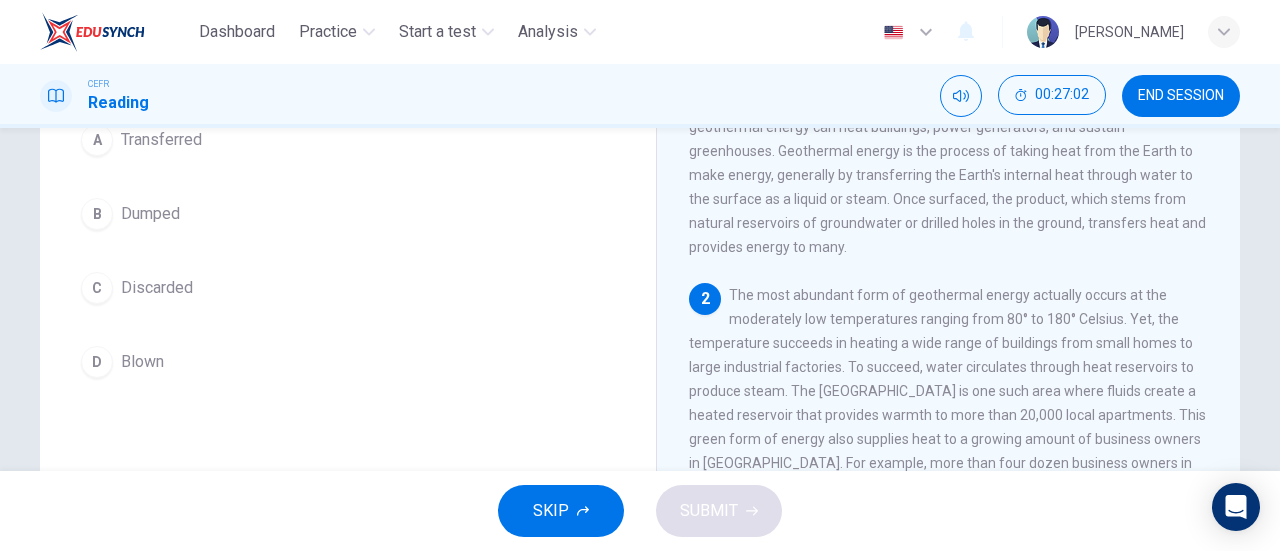 scroll, scrollTop: 169, scrollLeft: 0, axis: vertical 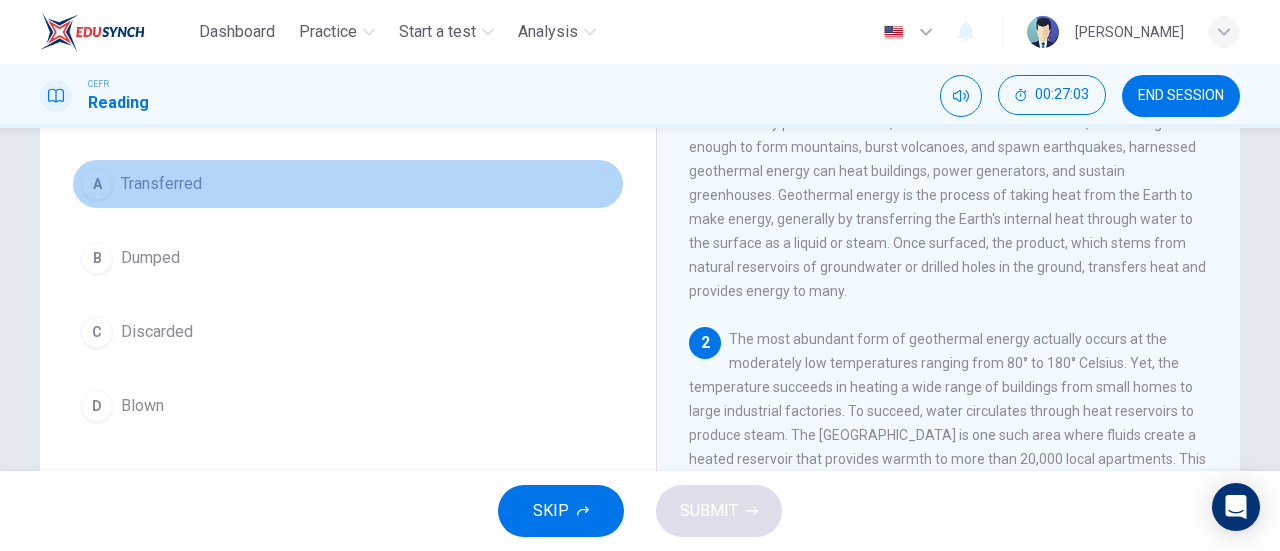 click on "Transferred" at bounding box center [161, 184] 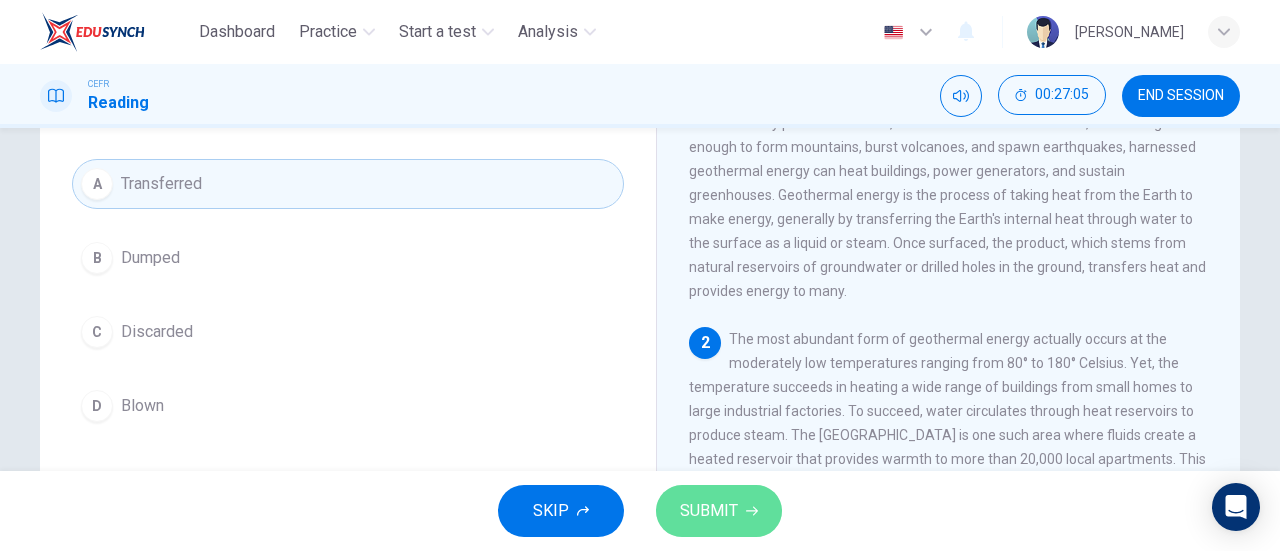 click on "SUBMIT" at bounding box center [719, 511] 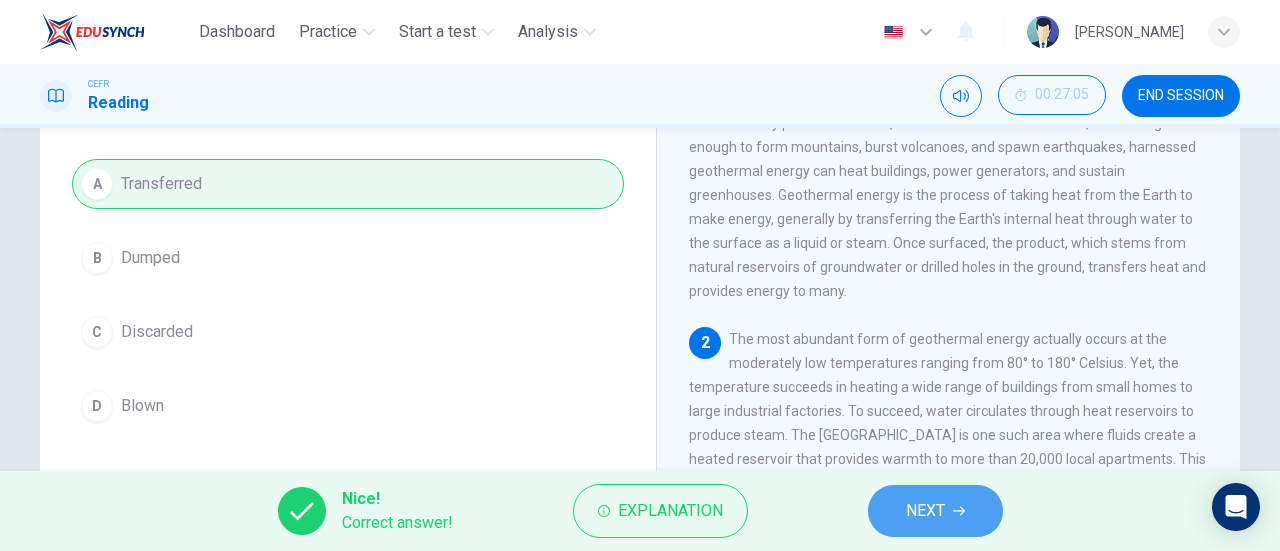 click on "NEXT" at bounding box center (925, 511) 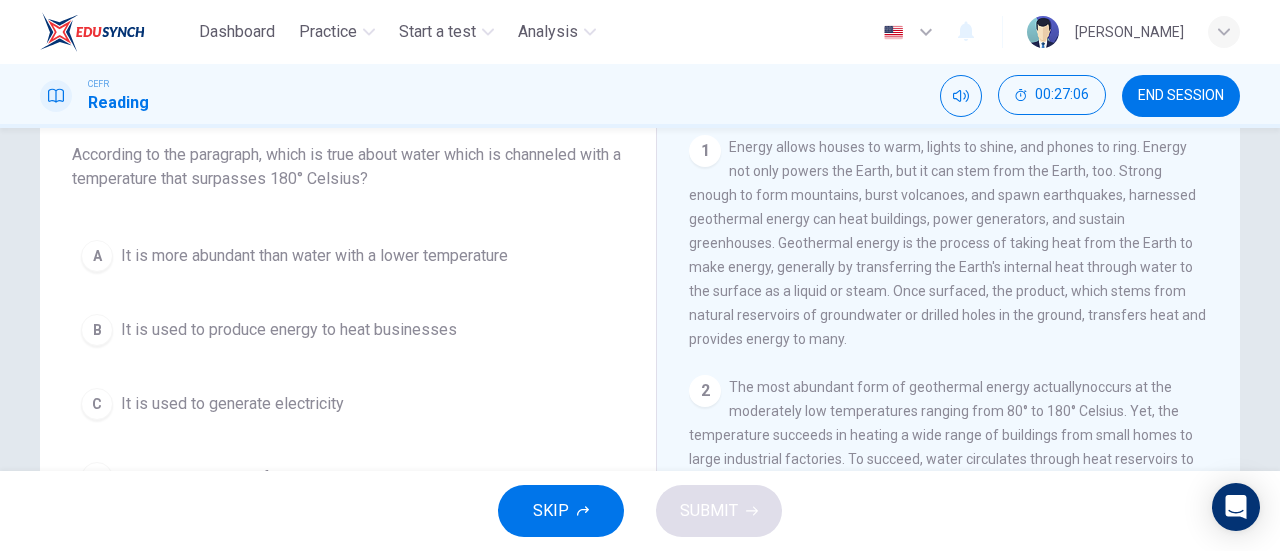scroll, scrollTop: 120, scrollLeft: 0, axis: vertical 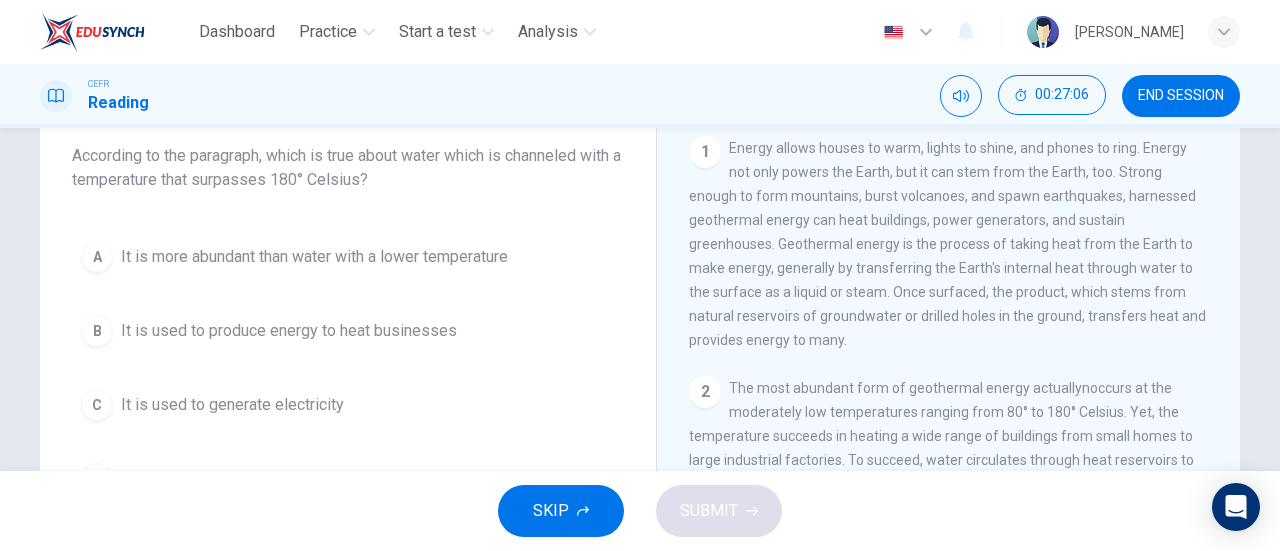 click on "It is used to produce energy to heat businesses" at bounding box center (289, 331) 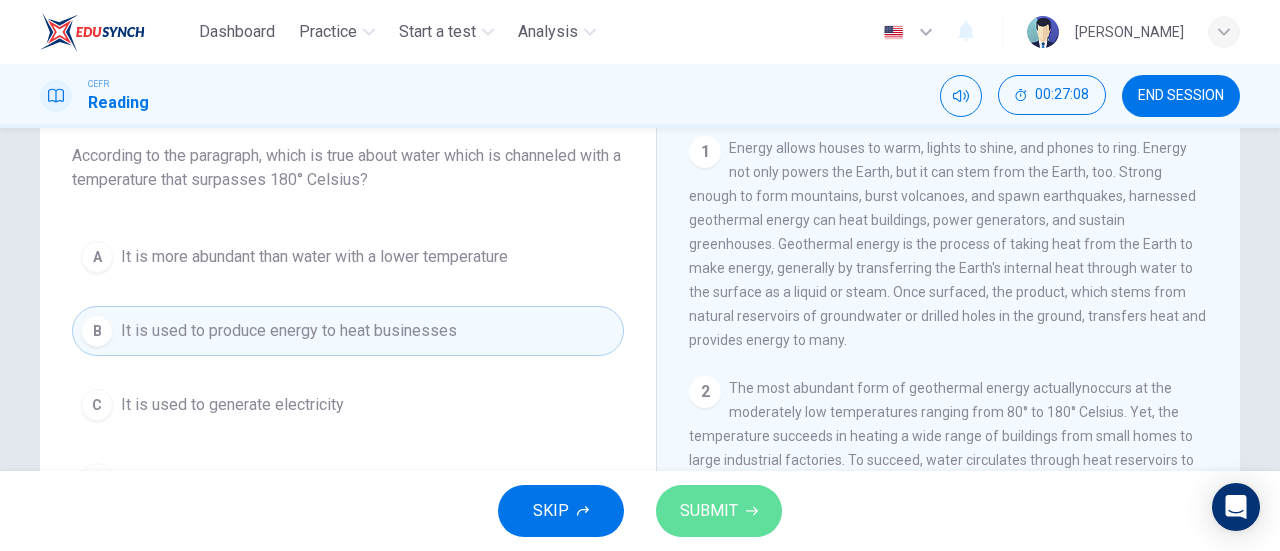 click on "SUBMIT" at bounding box center (709, 511) 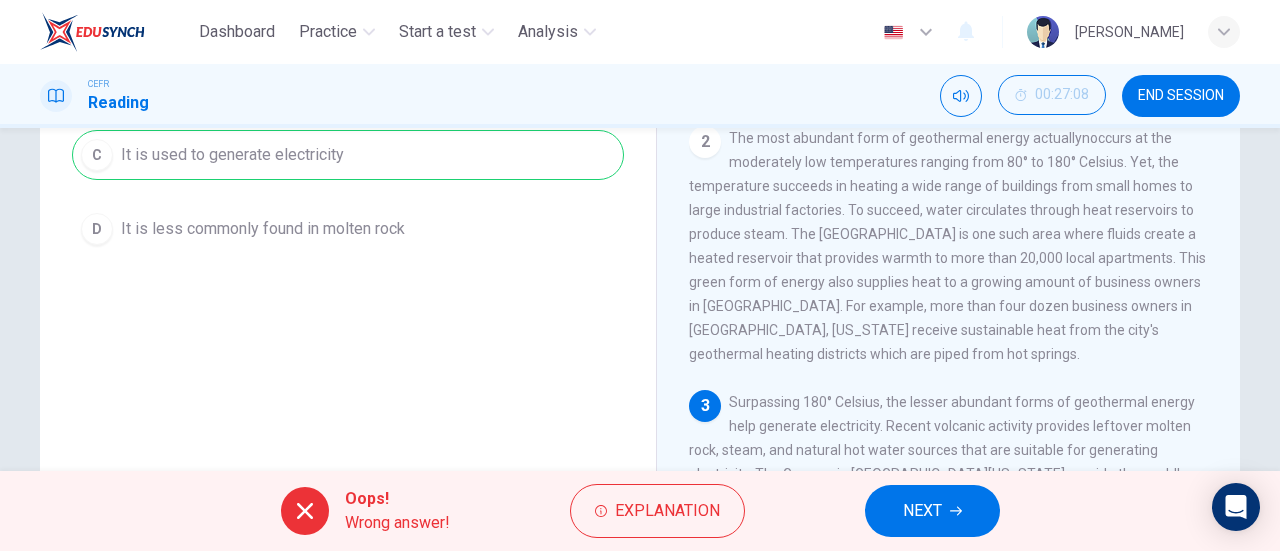 scroll, scrollTop: 398, scrollLeft: 0, axis: vertical 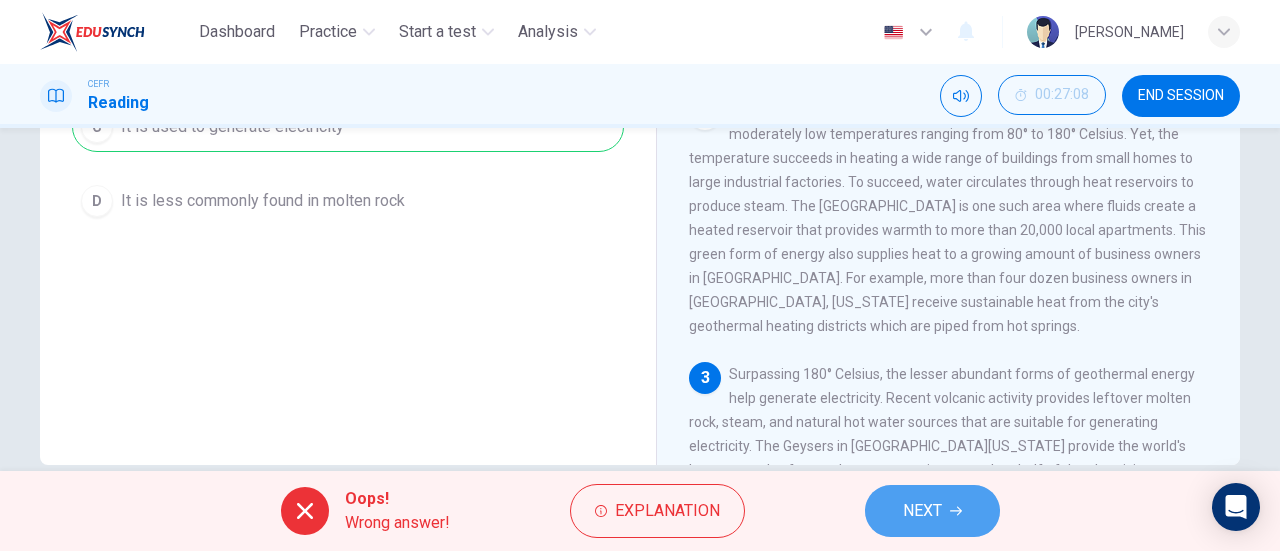 click on "NEXT" at bounding box center [932, 511] 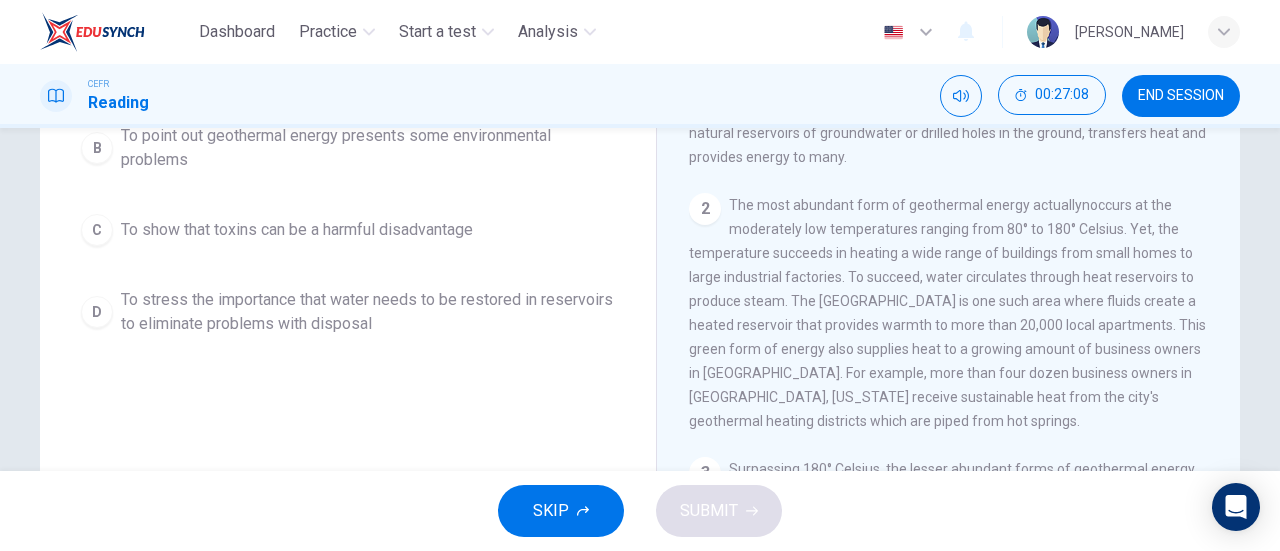 scroll, scrollTop: 302, scrollLeft: 0, axis: vertical 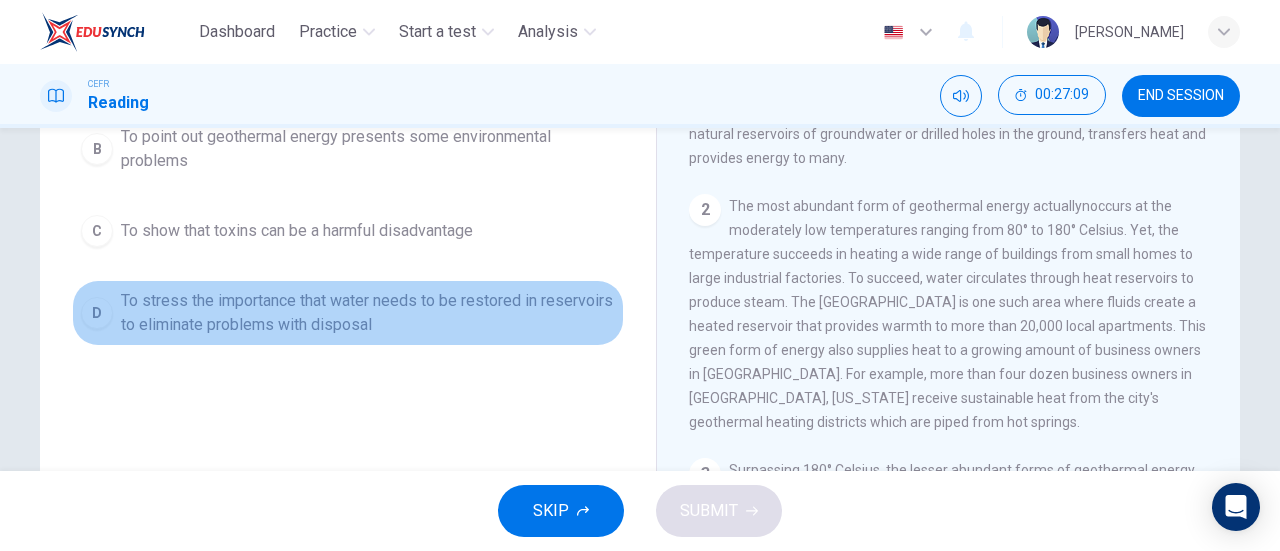click on "To stress the importance that water needs to be restored in reservoirs to eliminate problems with disposal" at bounding box center (368, 313) 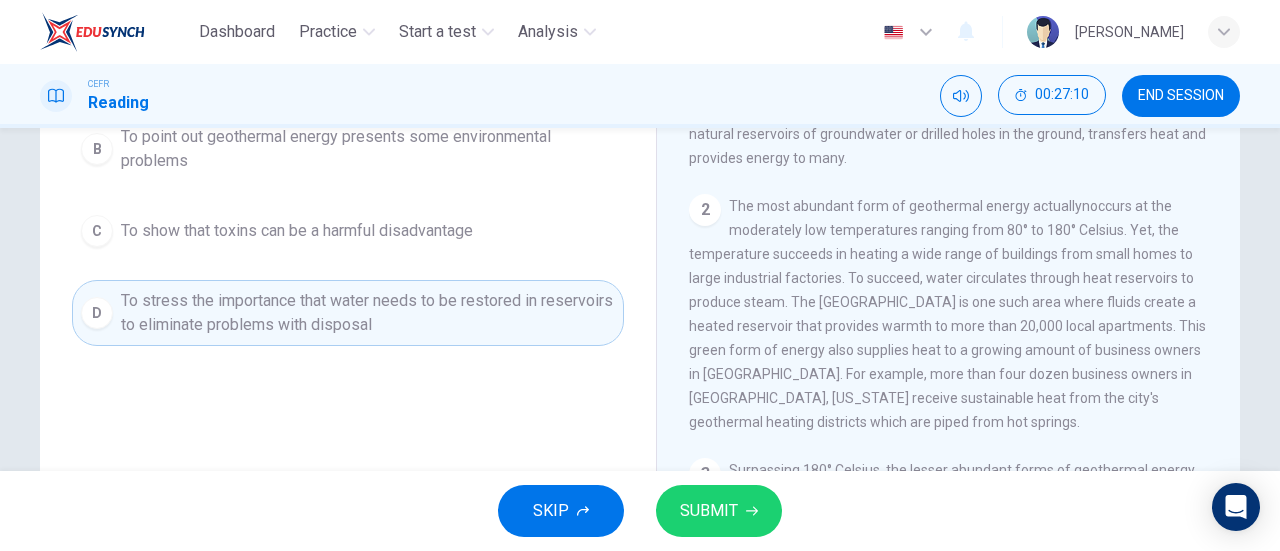 drag, startPoint x: 779, startPoint y: 529, endPoint x: 728, endPoint y: 503, distance: 57.245087 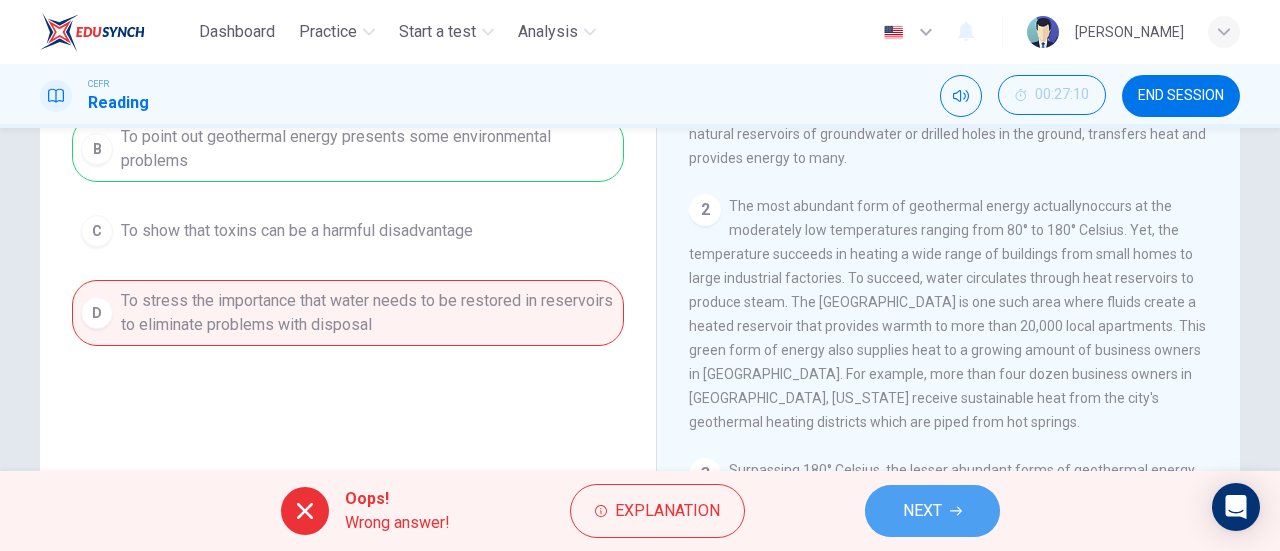click on "NEXT" at bounding box center [932, 511] 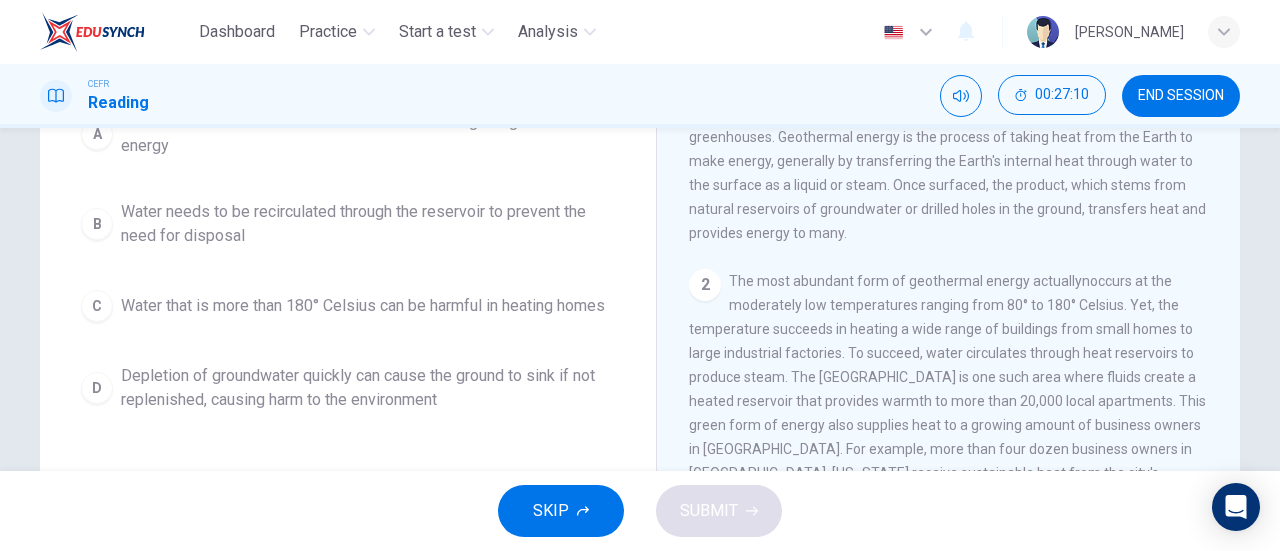scroll, scrollTop: 210, scrollLeft: 0, axis: vertical 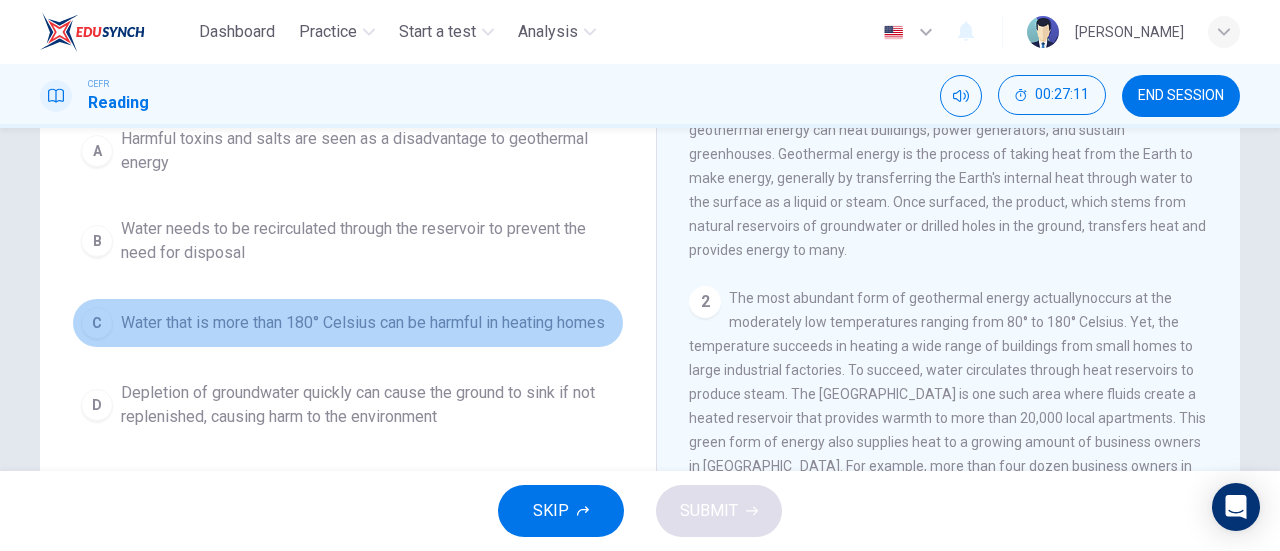 click on "Water that is more than 180° Celsius can be harmful in heating homes" at bounding box center (363, 323) 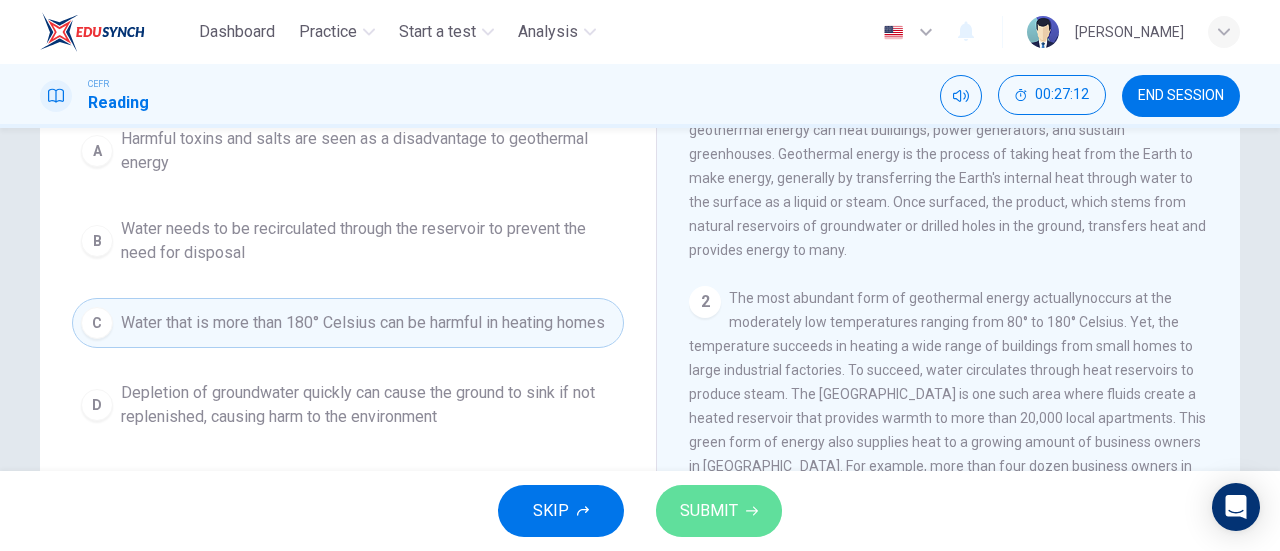 click on "SUBMIT" at bounding box center [709, 511] 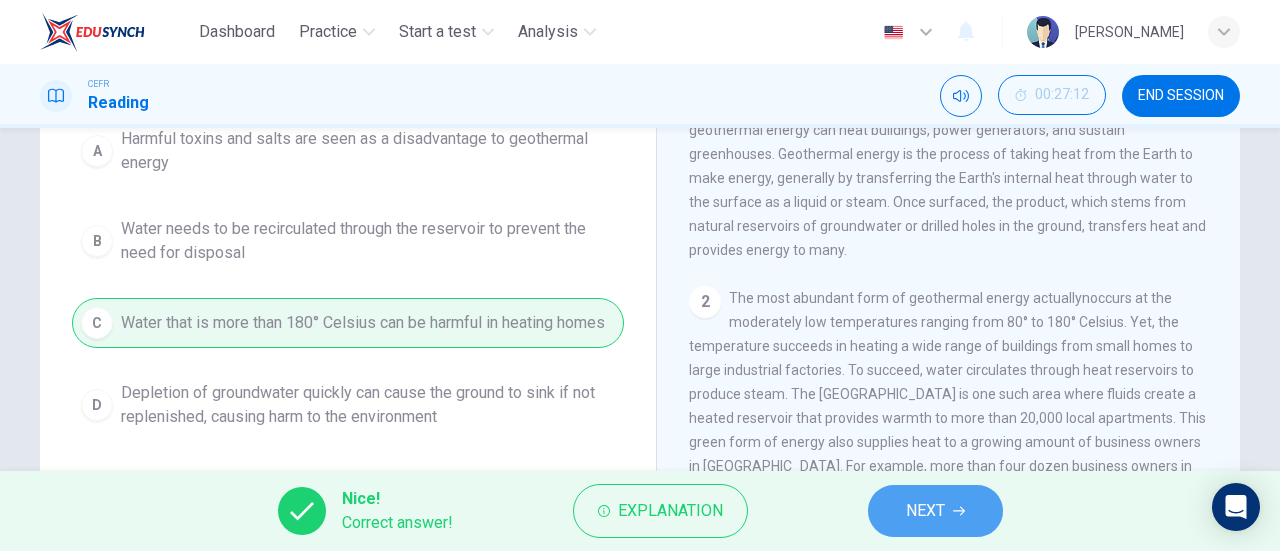 click on "NEXT" at bounding box center (935, 511) 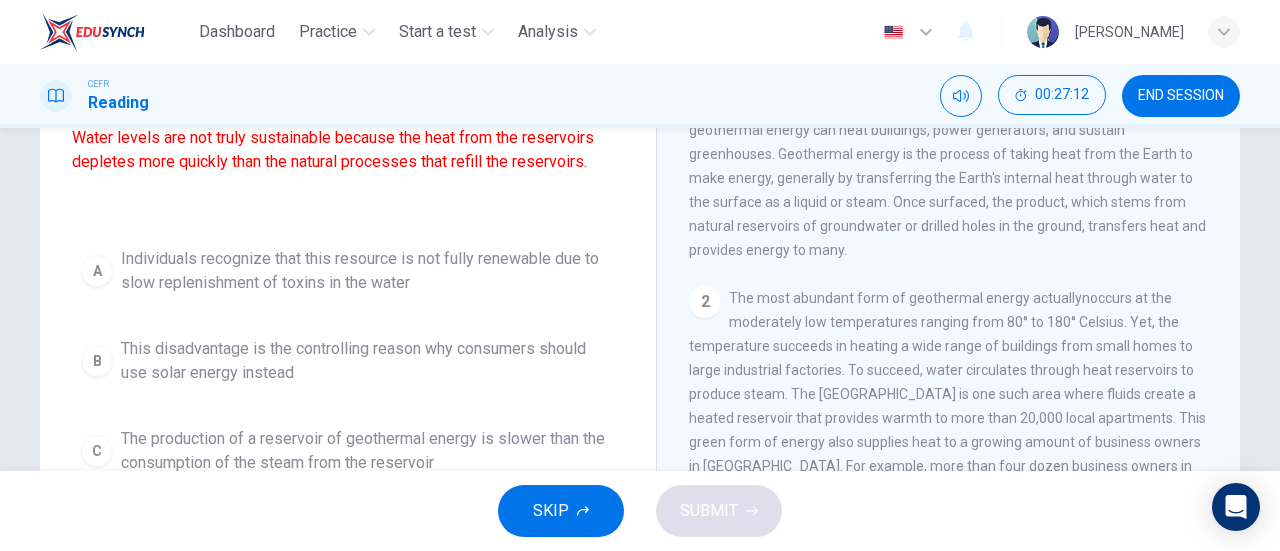 scroll, scrollTop: 330, scrollLeft: 0, axis: vertical 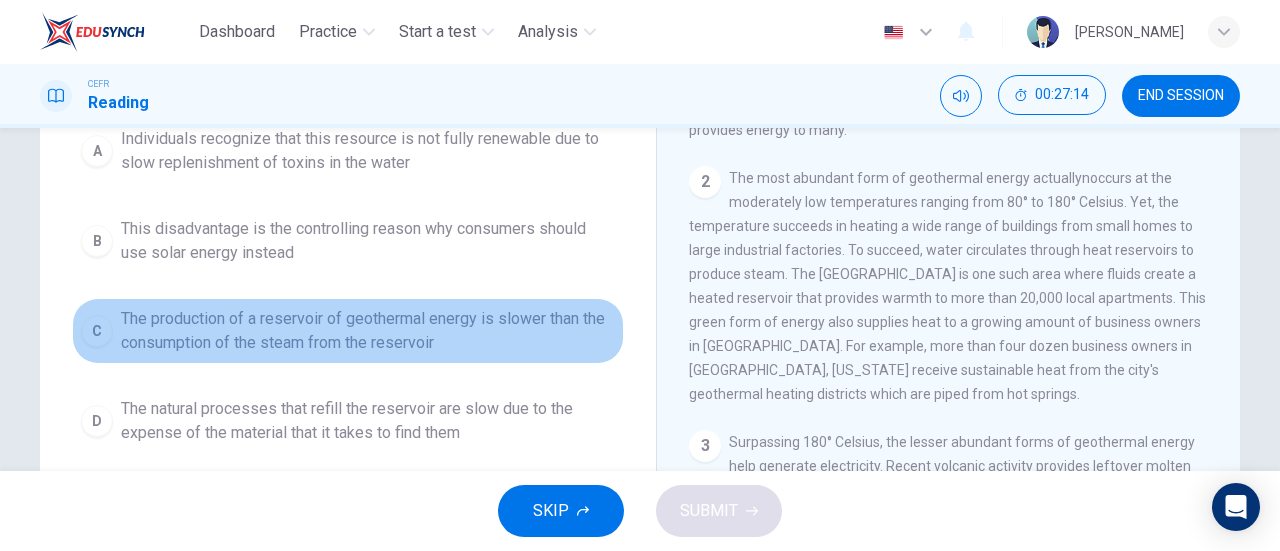 click on "The production of a reservoir of geothermal energy is slower than the consumption of the steam from the reservoir" at bounding box center (368, 331) 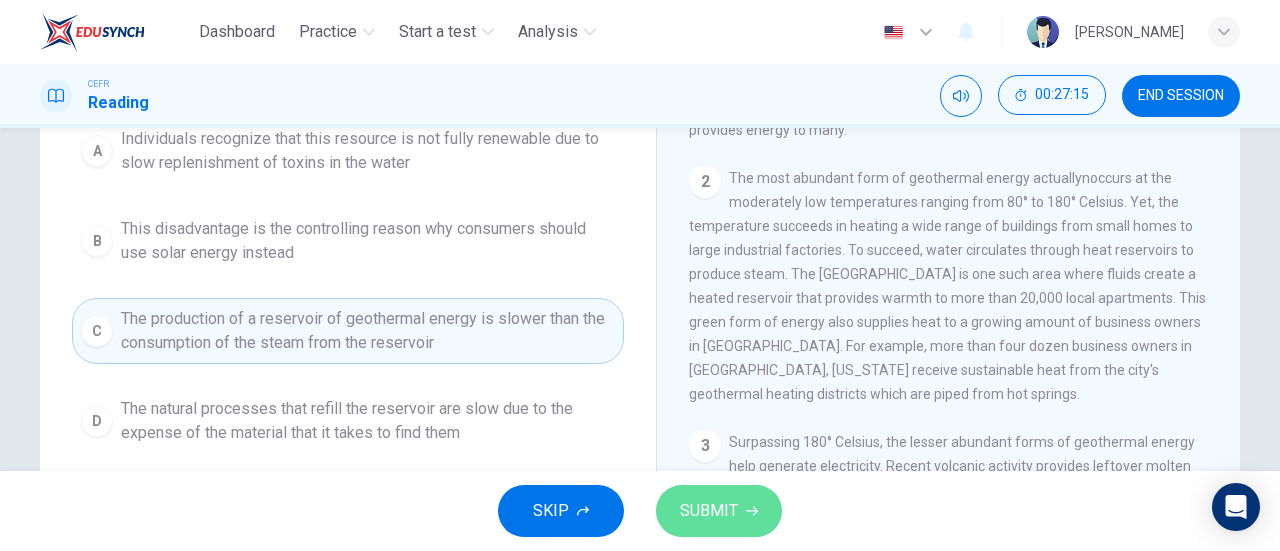 click on "SUBMIT" at bounding box center (719, 511) 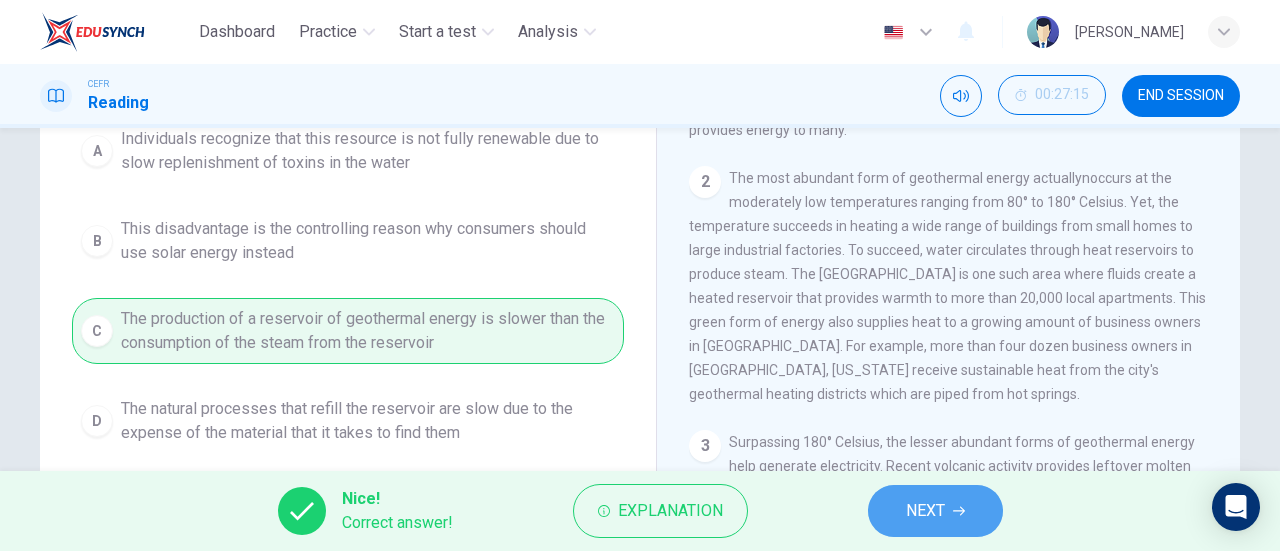 click on "NEXT" at bounding box center (925, 511) 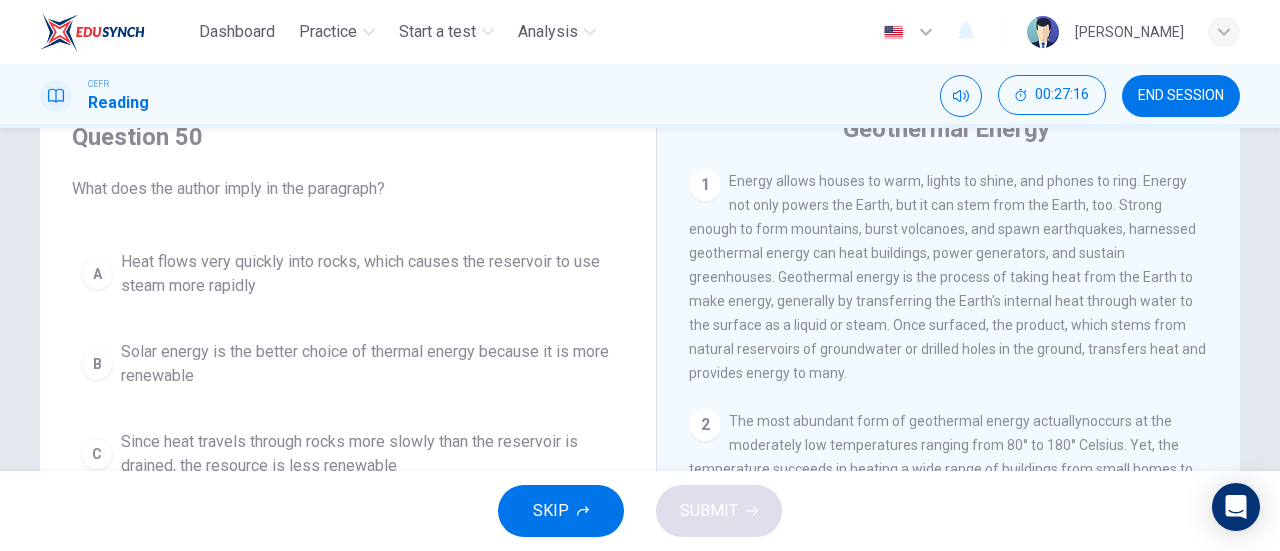 scroll, scrollTop: 86, scrollLeft: 0, axis: vertical 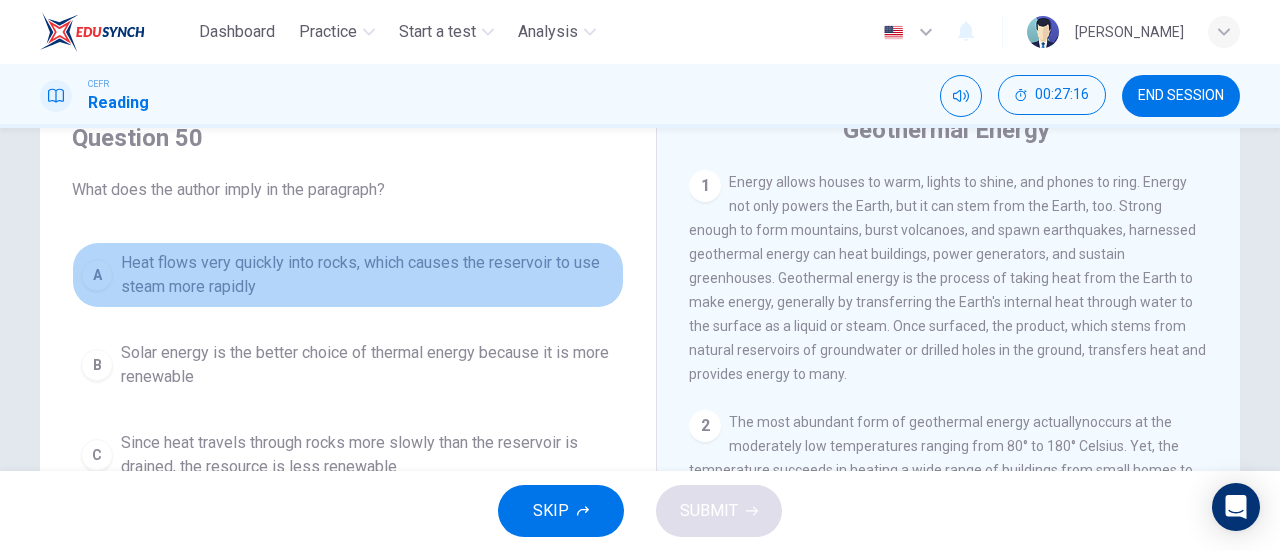 click on "Heat flows very quickly into rocks, which causes the reservoir to use steam more rapidly" at bounding box center [368, 275] 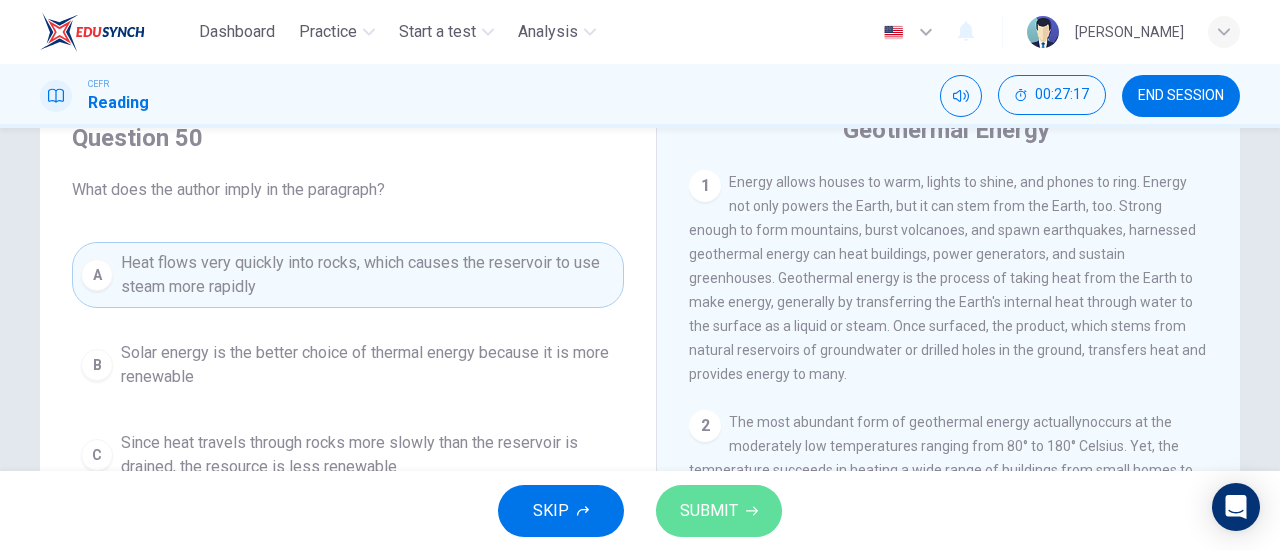 click on "SUBMIT" at bounding box center [709, 511] 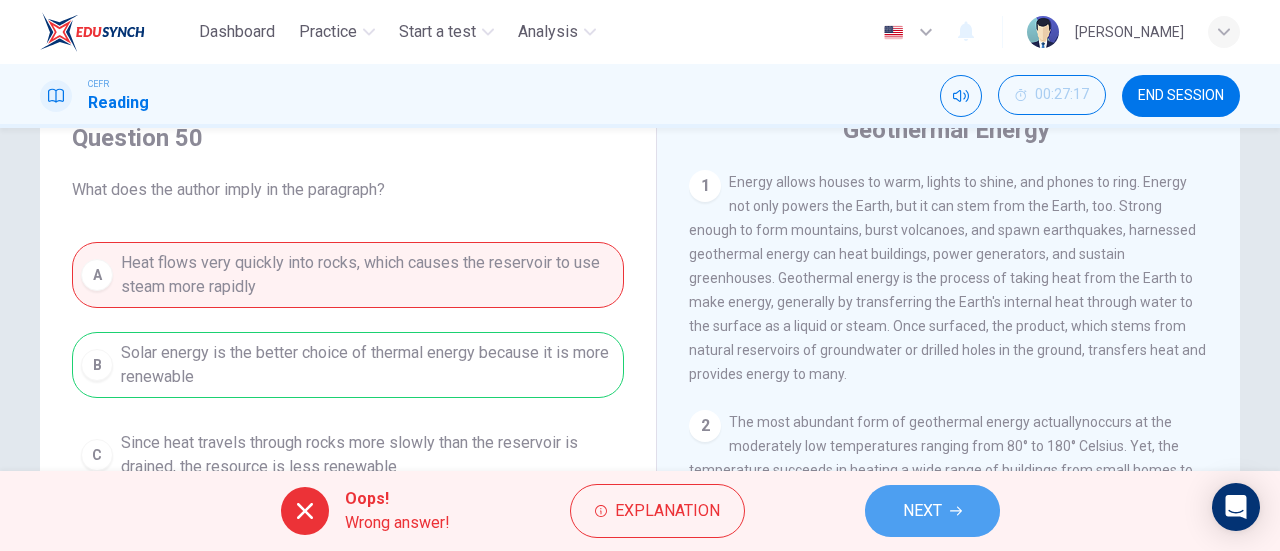 click on "NEXT" at bounding box center [922, 511] 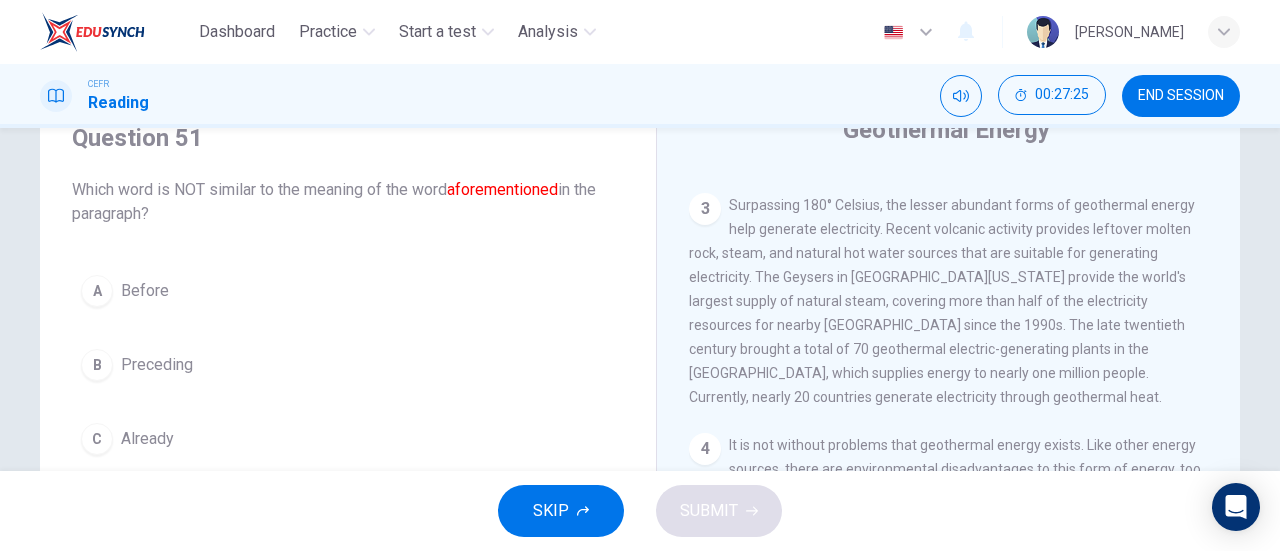 scroll, scrollTop: 647, scrollLeft: 0, axis: vertical 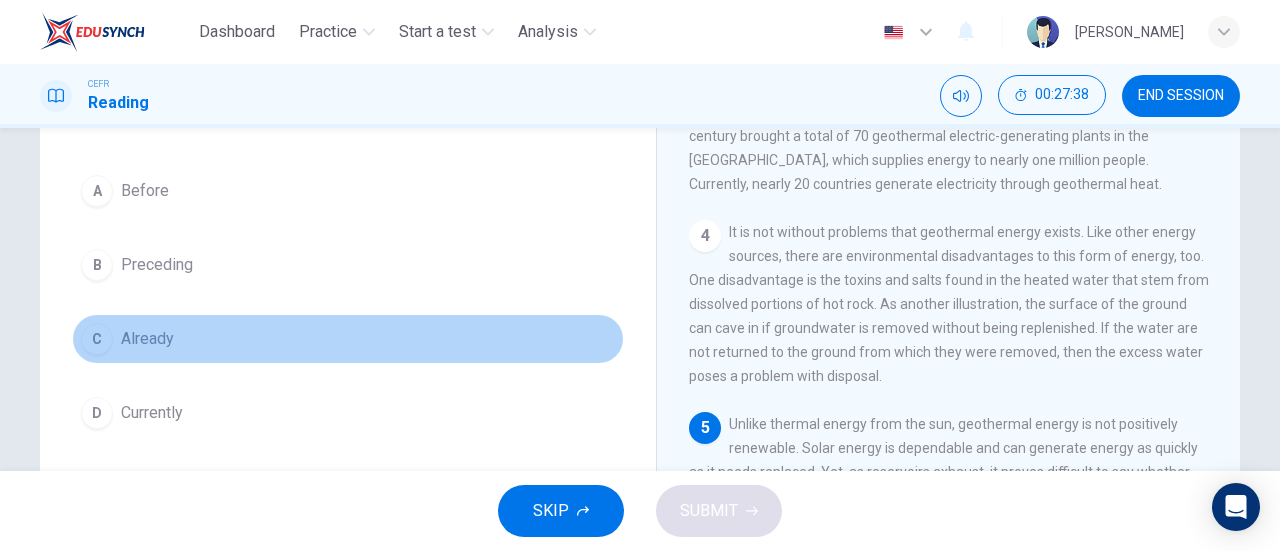 click on "C Already" at bounding box center (348, 339) 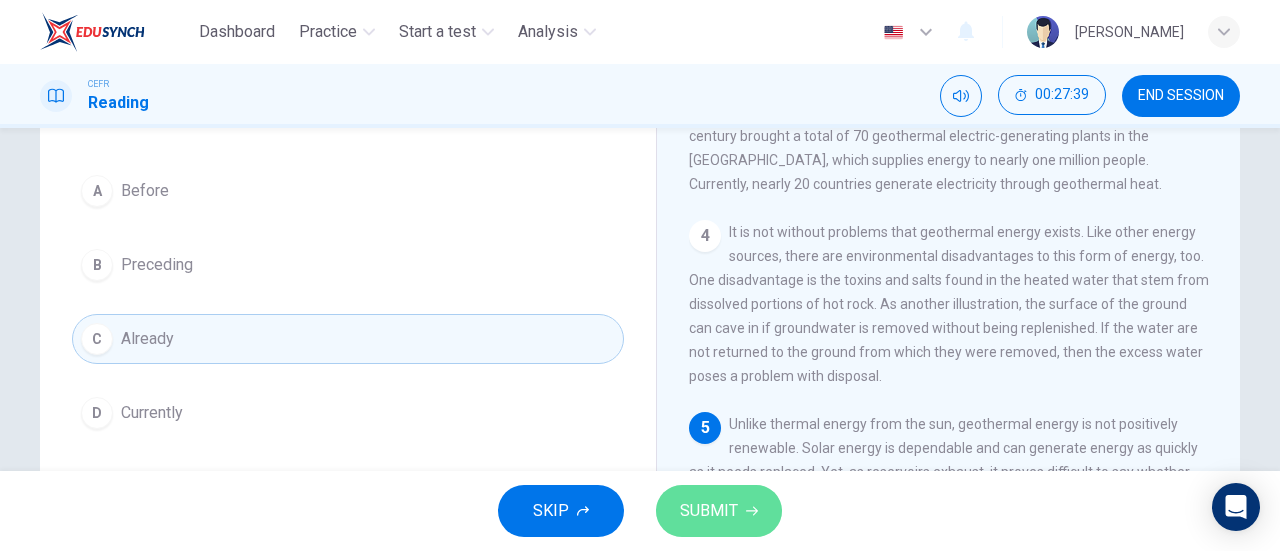 click on "SUBMIT" at bounding box center [719, 511] 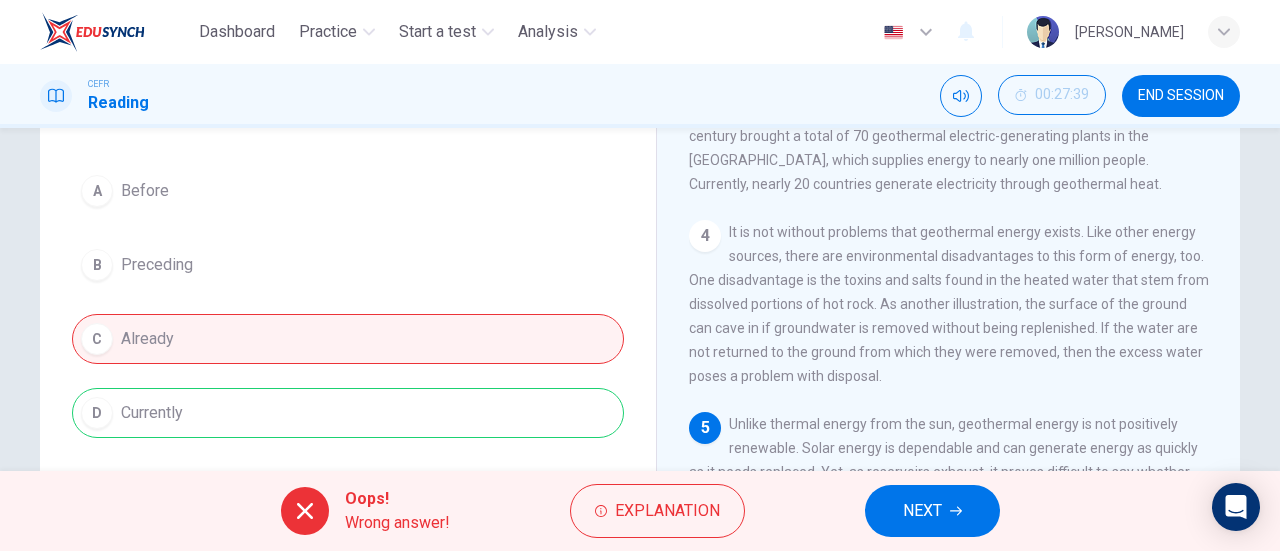 click on "NEXT" at bounding box center (932, 511) 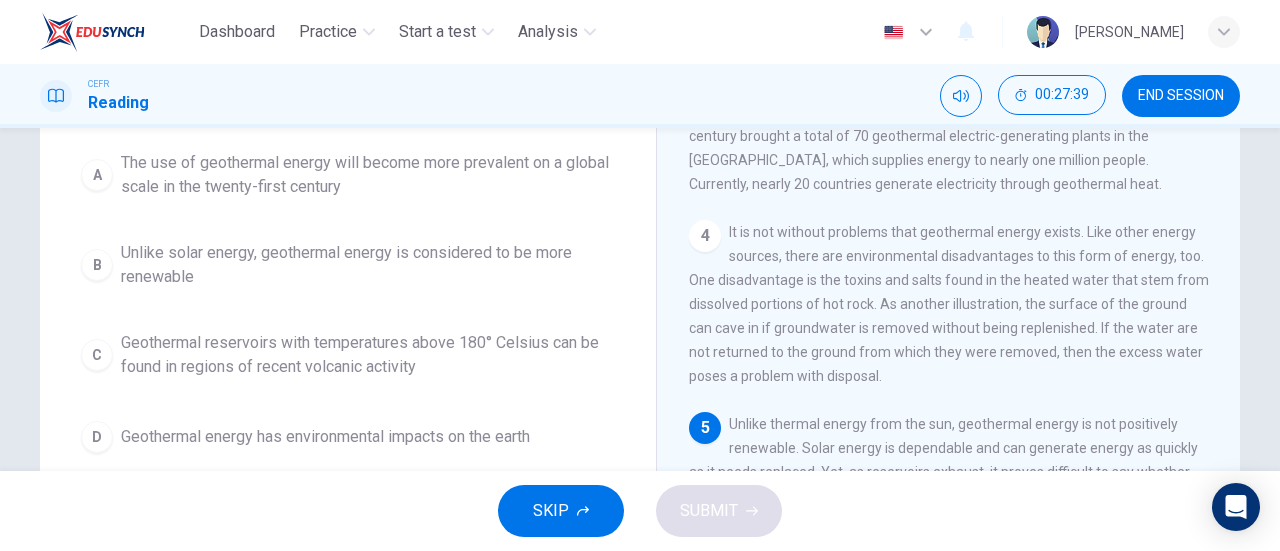 scroll, scrollTop: 162, scrollLeft: 0, axis: vertical 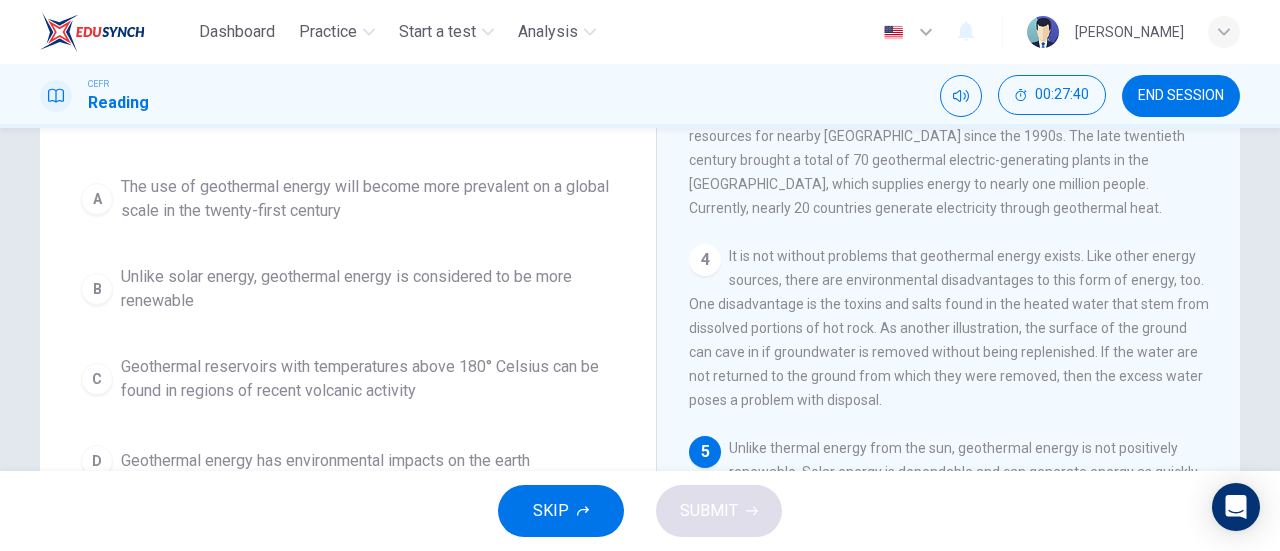 click on "The use of geothermal energy will become more prevalent on a global scale in the twenty-first century" at bounding box center (368, 199) 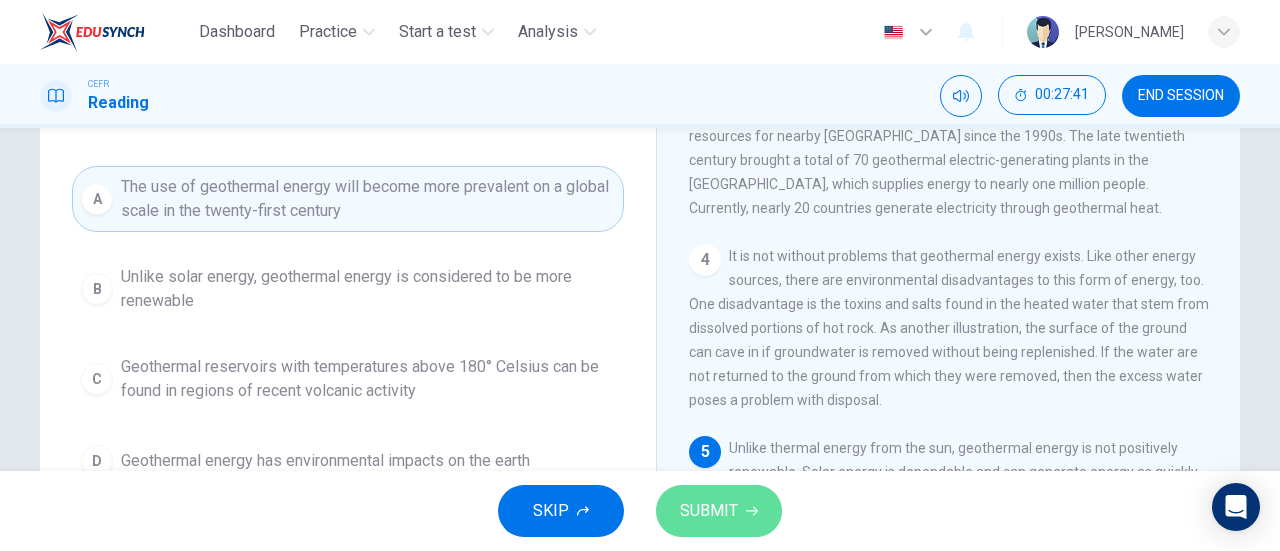 click 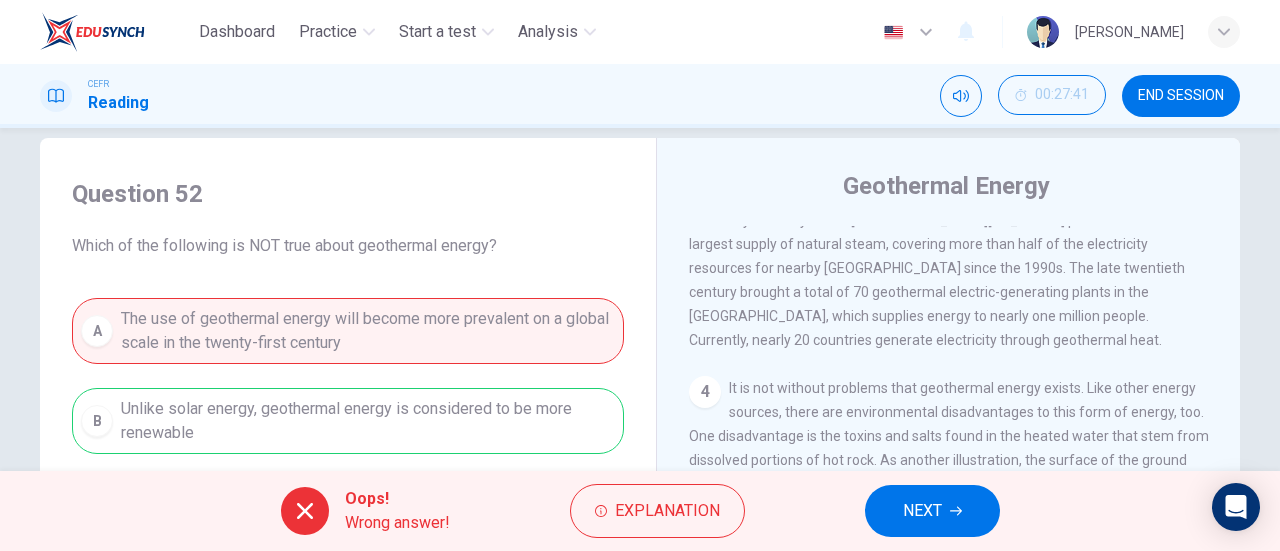 scroll, scrollTop: 29, scrollLeft: 0, axis: vertical 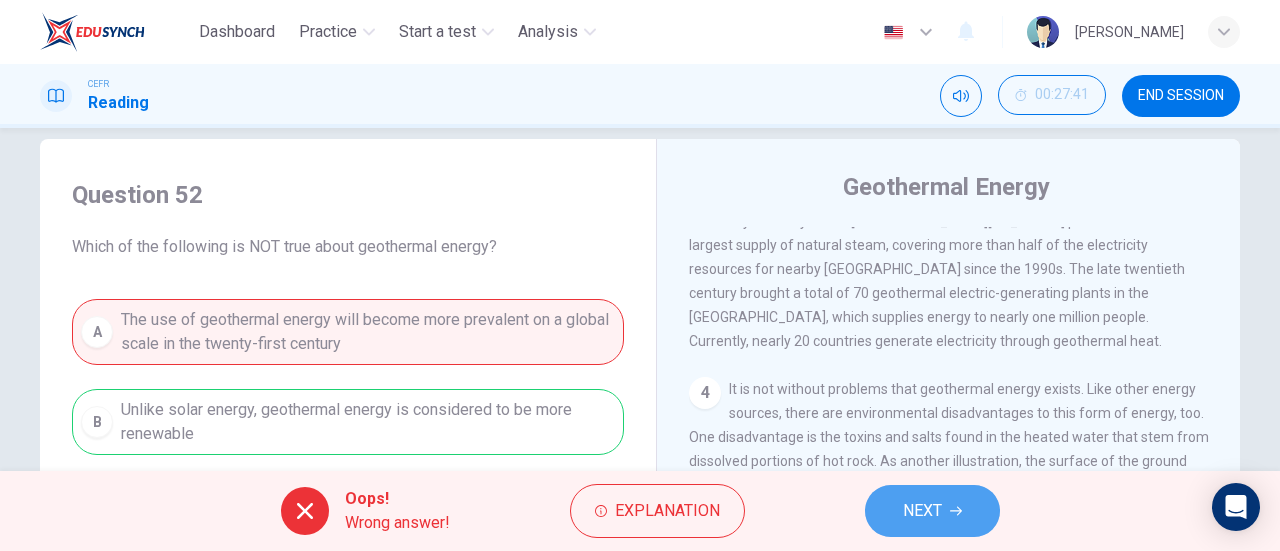 click on "NEXT" at bounding box center (922, 511) 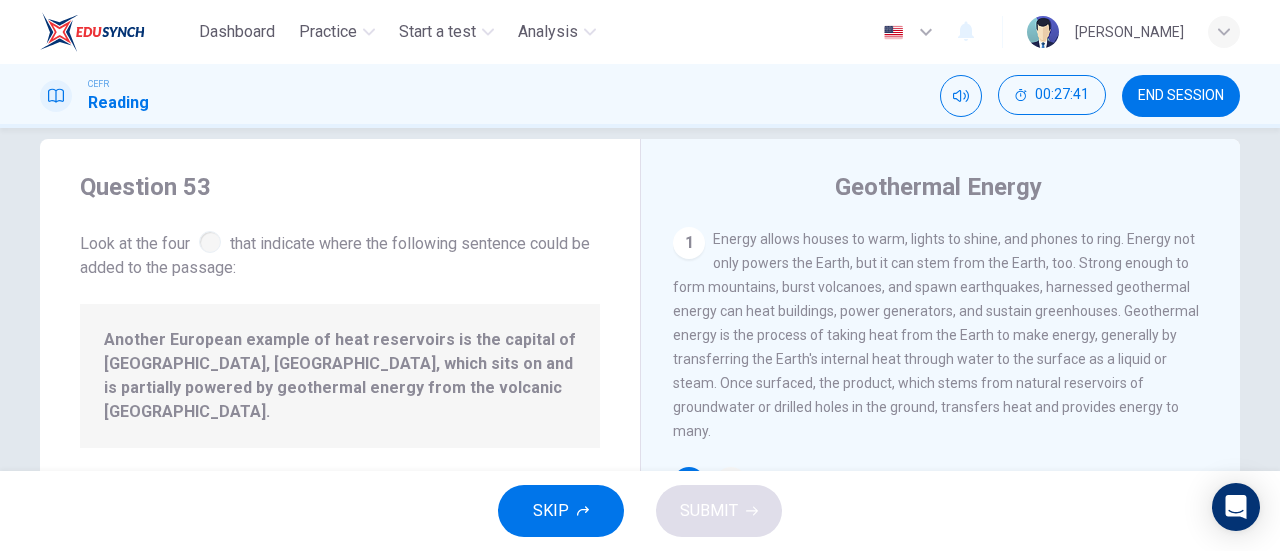 scroll, scrollTop: 143, scrollLeft: 0, axis: vertical 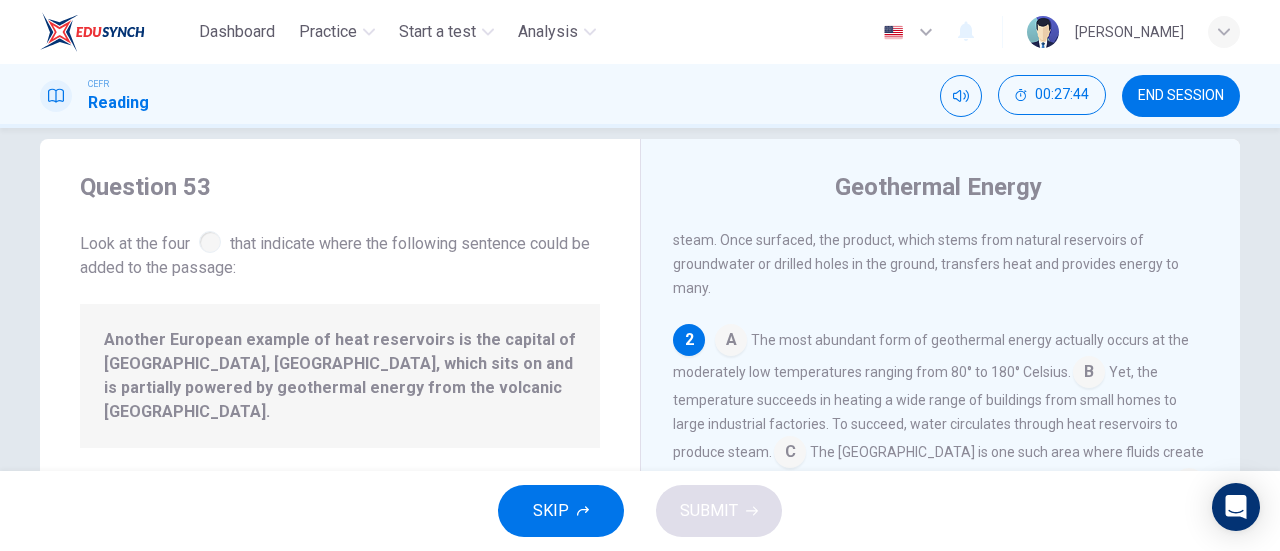 click at bounding box center [1089, 374] 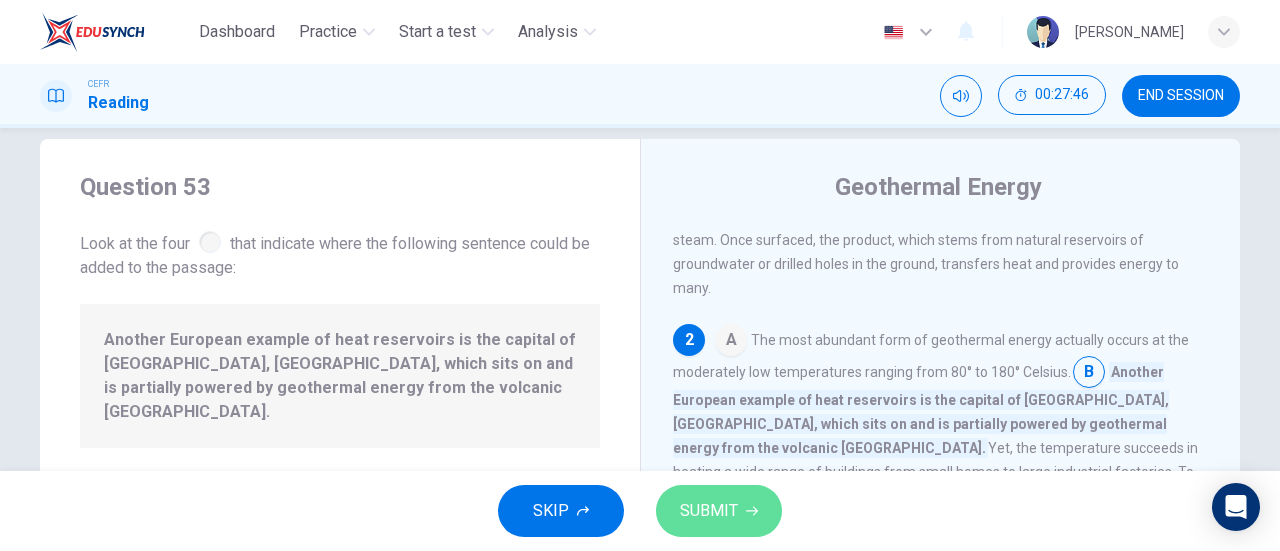 click on "SUBMIT" at bounding box center (719, 511) 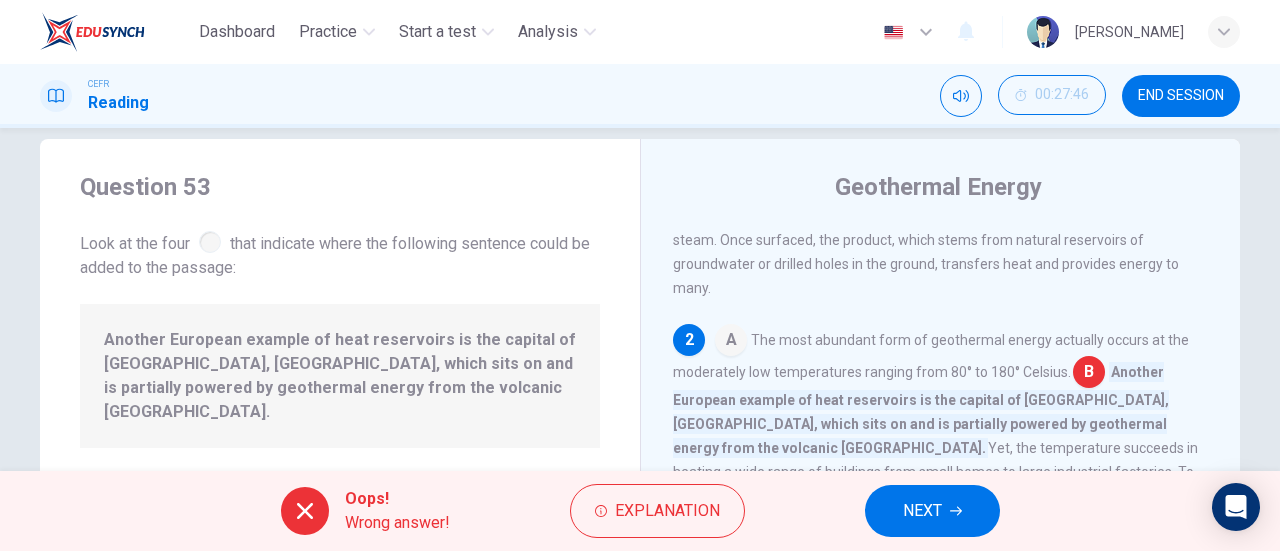 click on "NEXT" at bounding box center (932, 511) 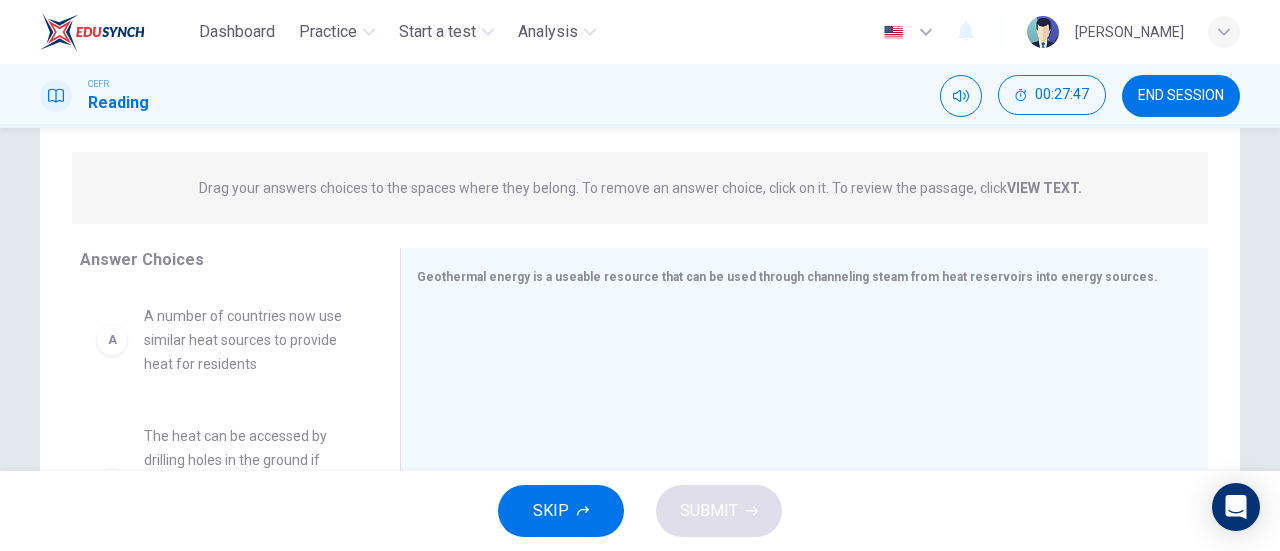 scroll, scrollTop: 227, scrollLeft: 0, axis: vertical 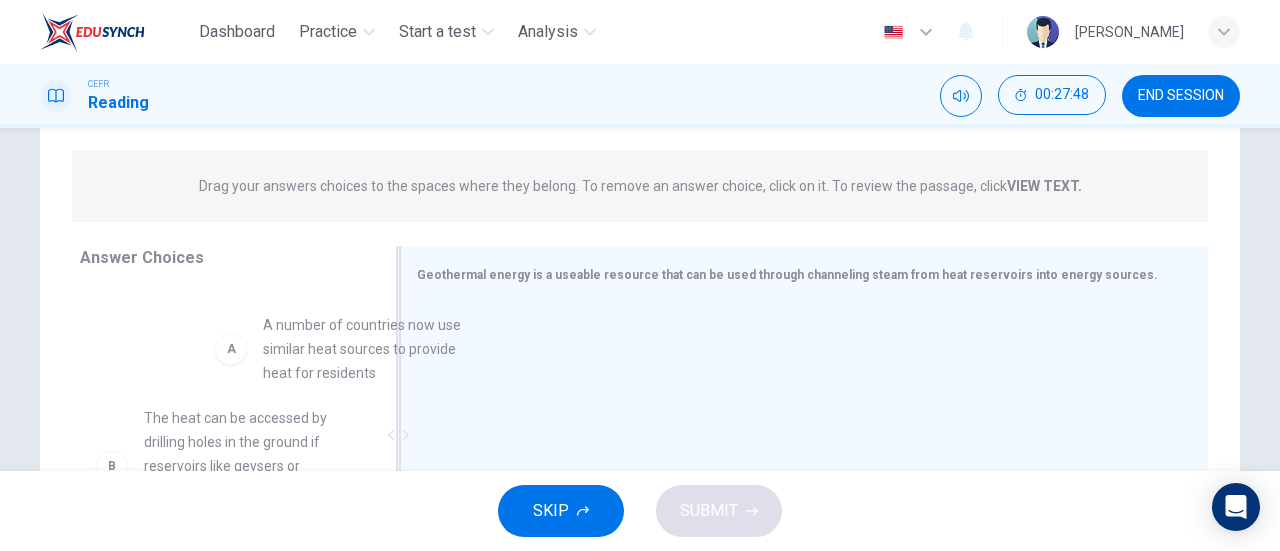 drag, startPoint x: 292, startPoint y: 334, endPoint x: 557, endPoint y: 345, distance: 265.2282 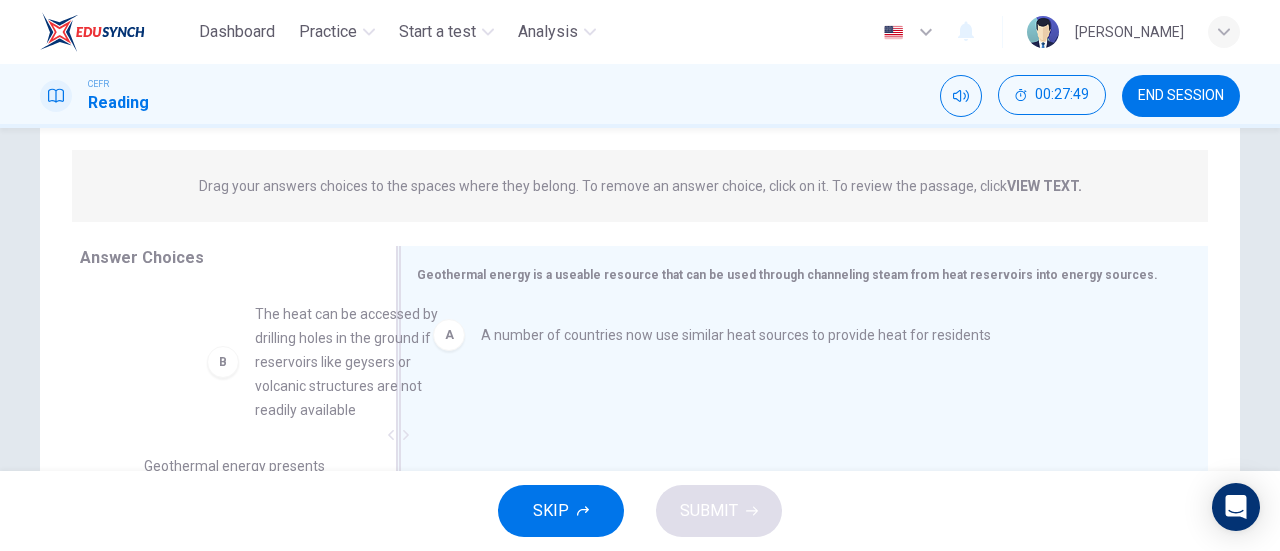drag, startPoint x: 298, startPoint y: 331, endPoint x: 536, endPoint y: 339, distance: 238.13441 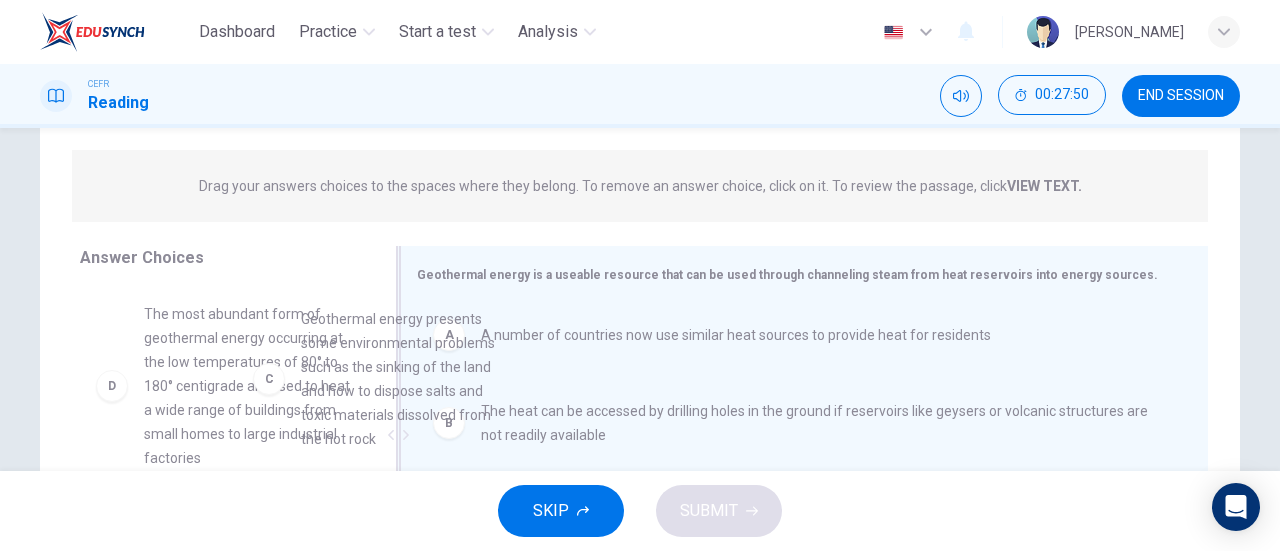drag, startPoint x: 260, startPoint y: 316, endPoint x: 497, endPoint y: 323, distance: 237.10335 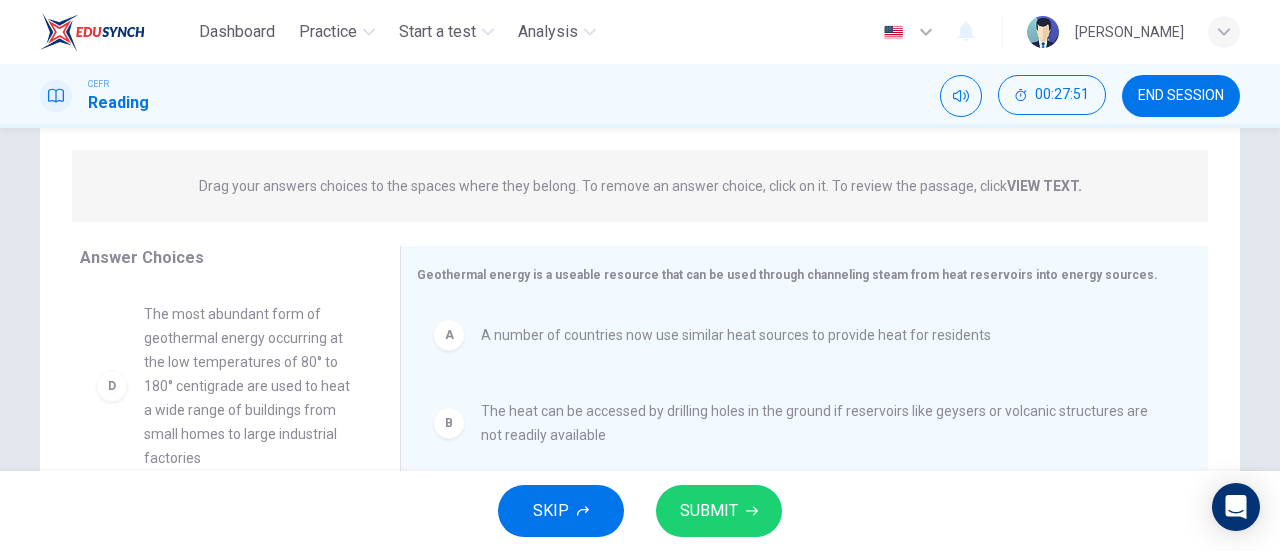 click on "SUBMIT" at bounding box center [709, 511] 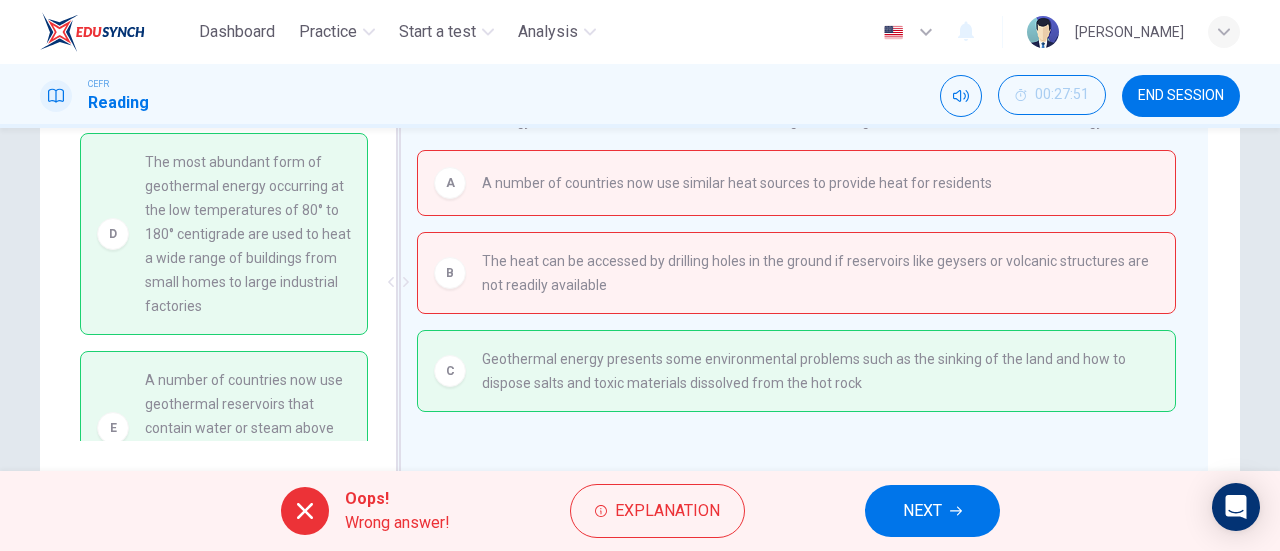 scroll, scrollTop: 381, scrollLeft: 0, axis: vertical 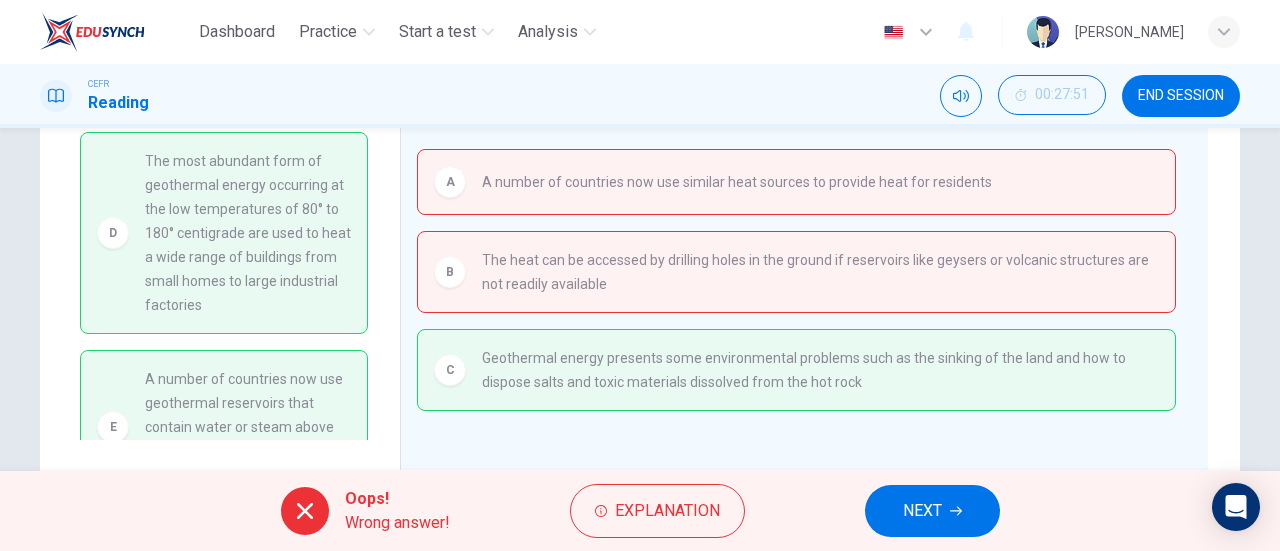 click on "Oops! Wrong answer! Explanation NEXT" at bounding box center [640, 511] 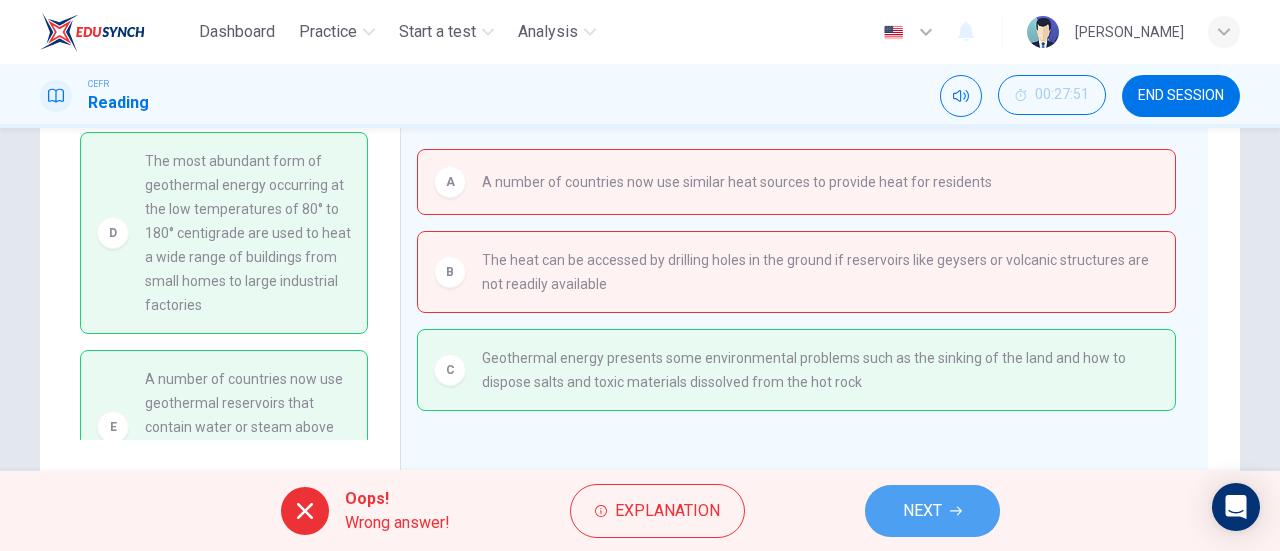 click on "NEXT" at bounding box center [932, 511] 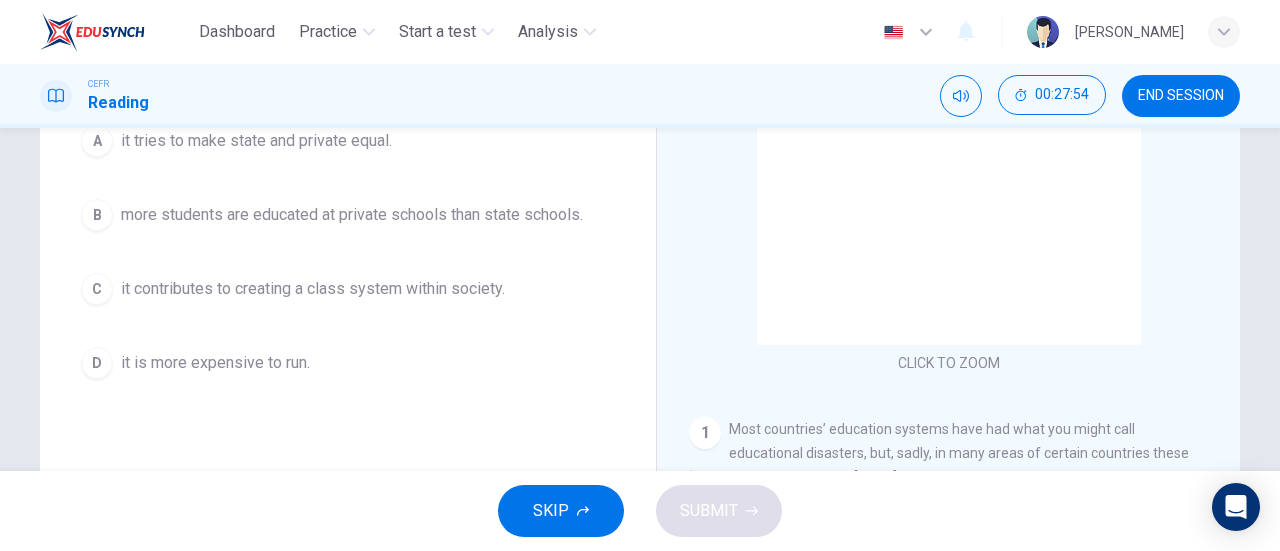 scroll, scrollTop: 262, scrollLeft: 0, axis: vertical 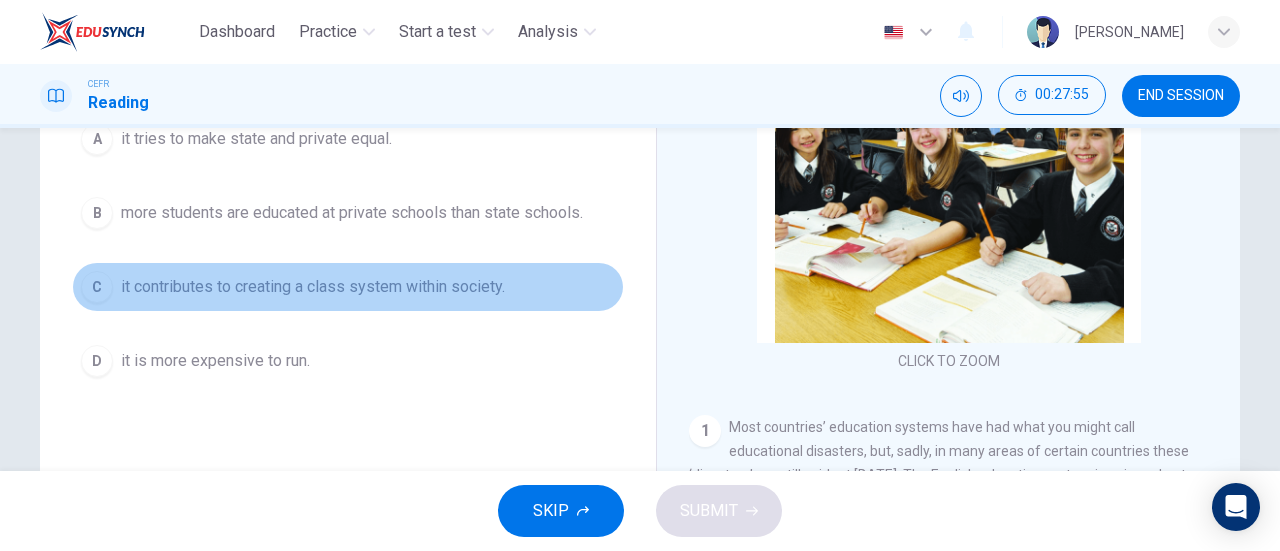 click on "it contributes to creating a class system within society." at bounding box center [313, 287] 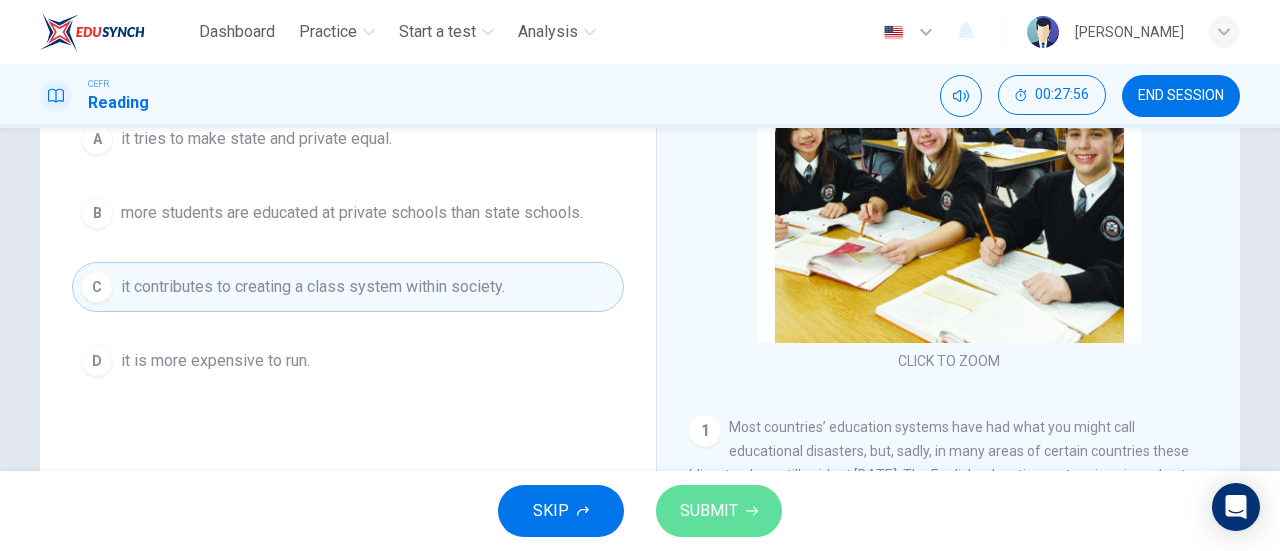 click on "SUBMIT" at bounding box center (709, 511) 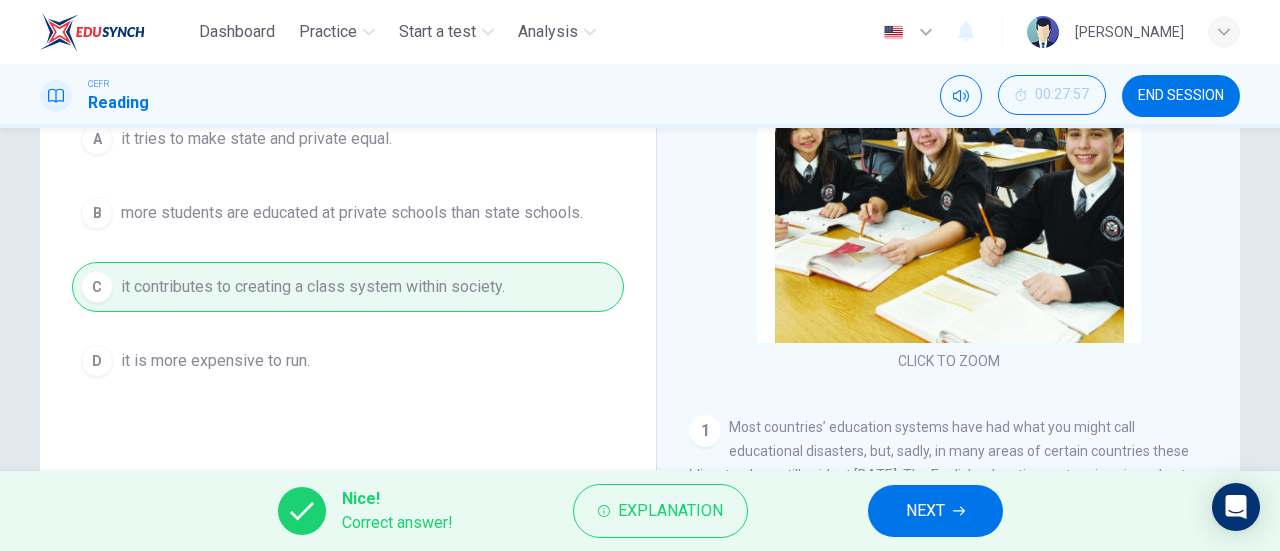click on "NEXT" at bounding box center (925, 511) 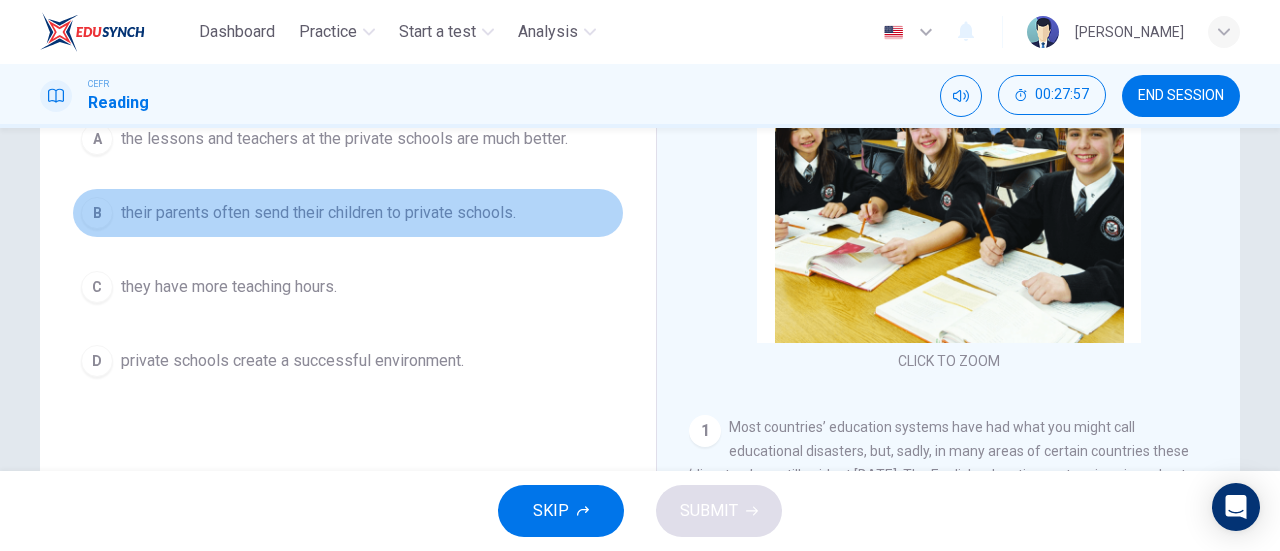 click on "their parents often send their children to private schools." at bounding box center [318, 213] 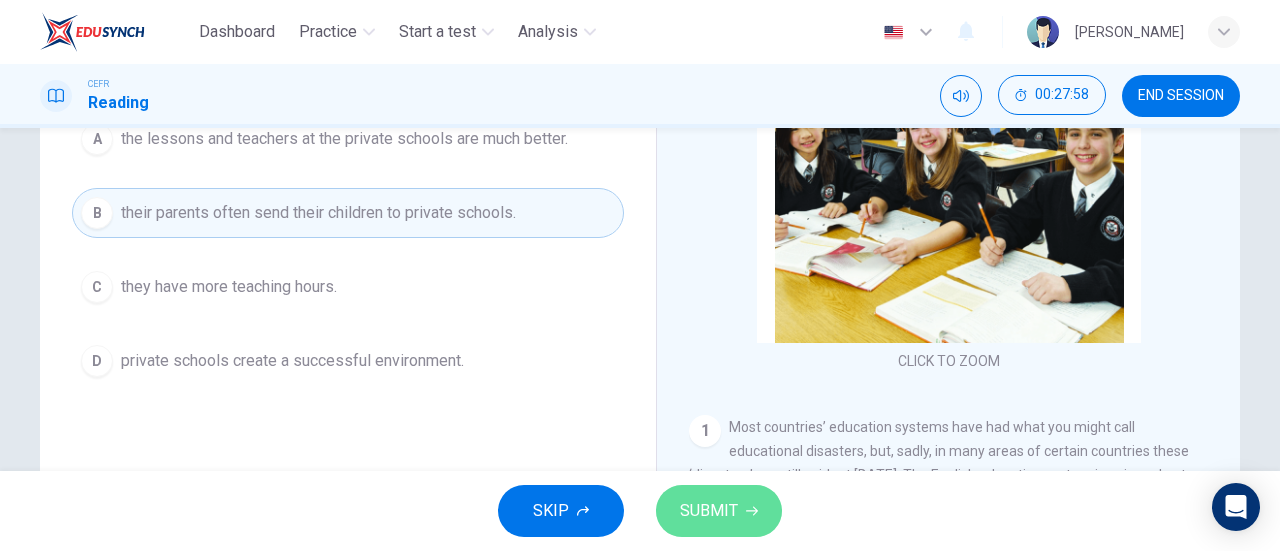 click on "SUBMIT" at bounding box center (709, 511) 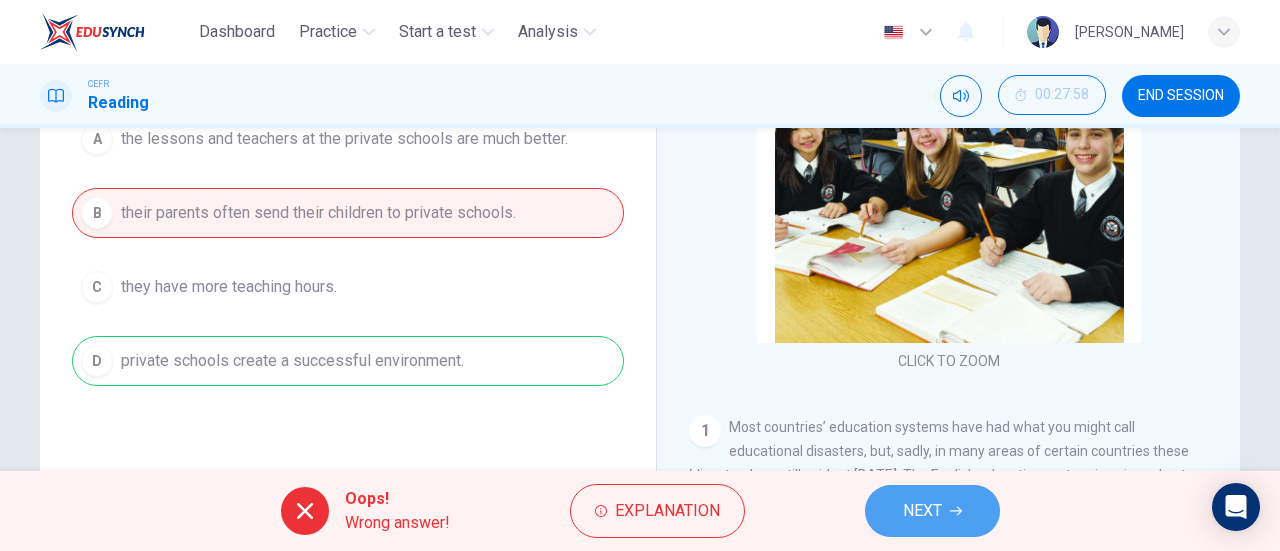 click on "NEXT" at bounding box center [932, 511] 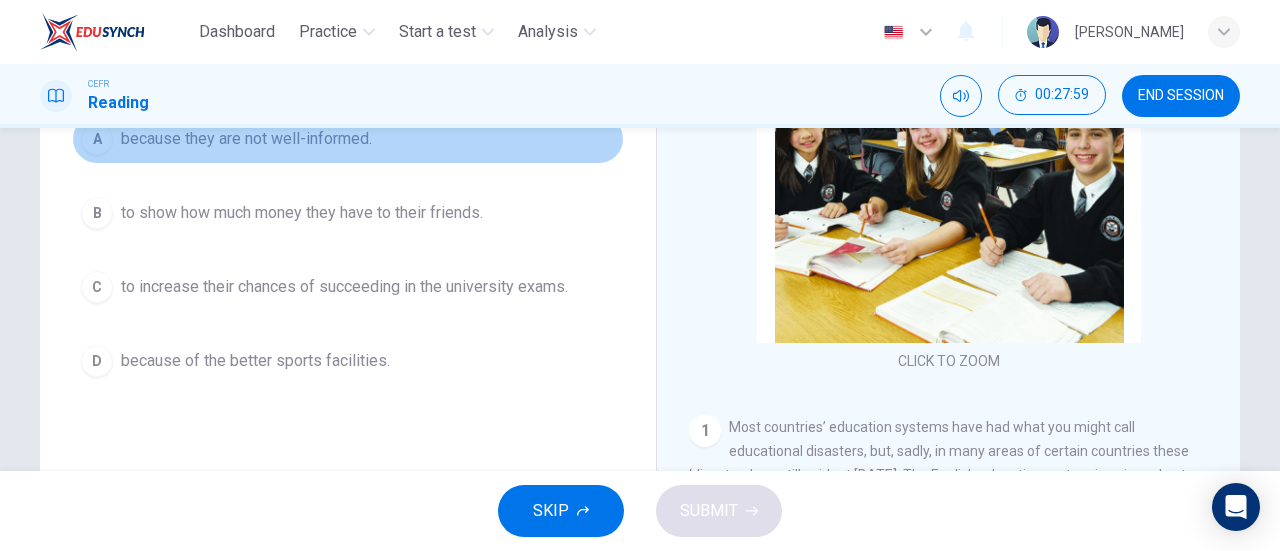 click on "A because they are not well-informed." at bounding box center (348, 139) 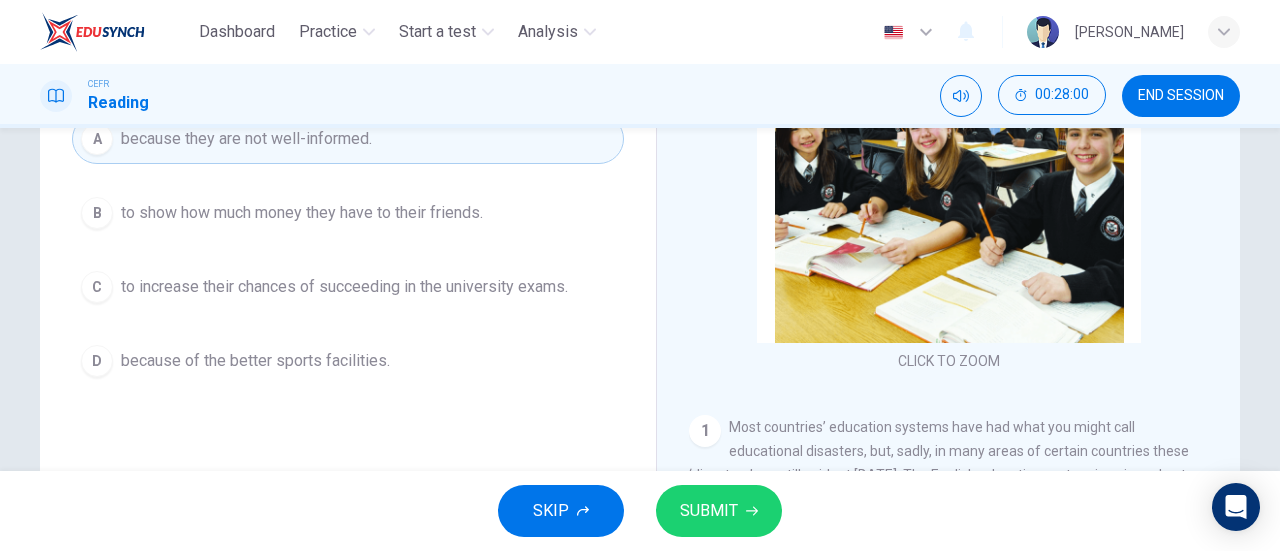 click 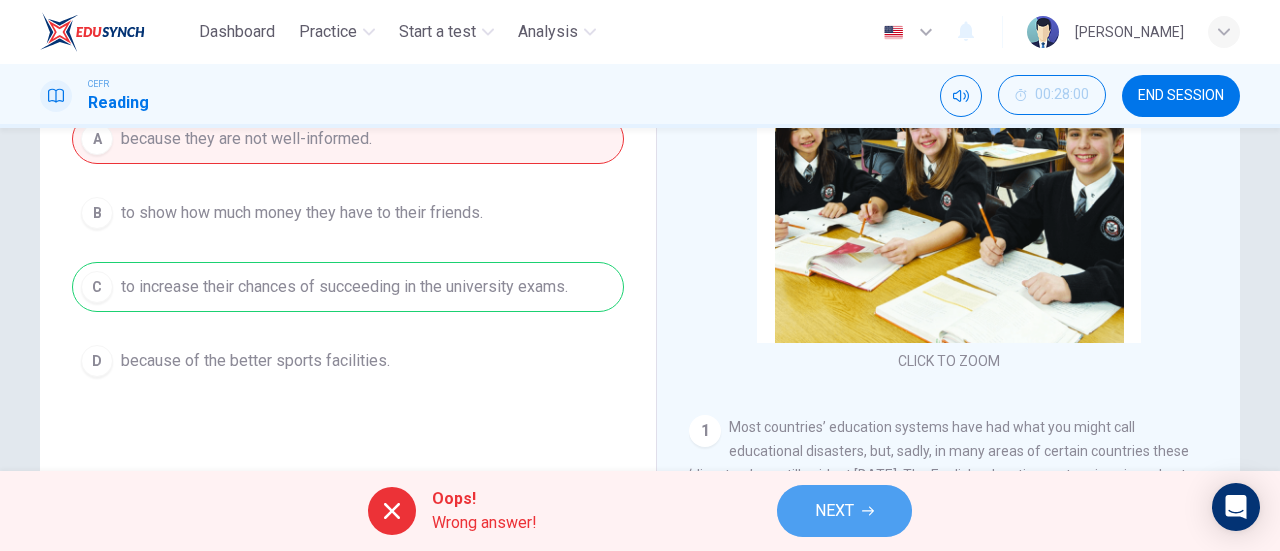 click on "NEXT" at bounding box center [844, 511] 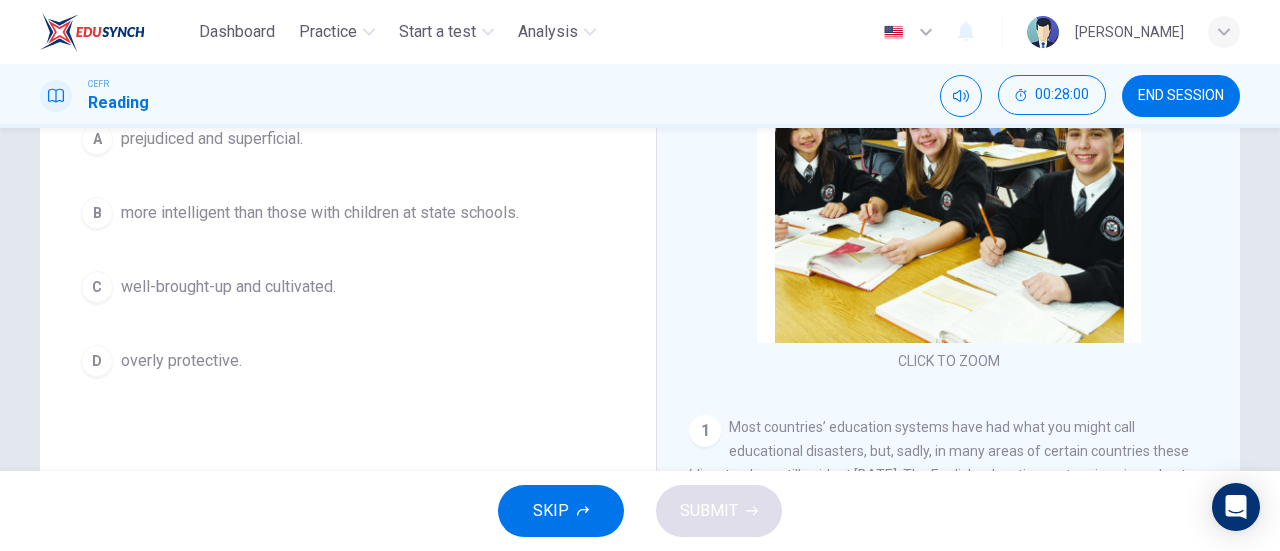 click on "A prejudiced and superficial. B more intelligent than those with children at state schools. C well-brought-up and cultivated. D overly protective." at bounding box center [348, 250] 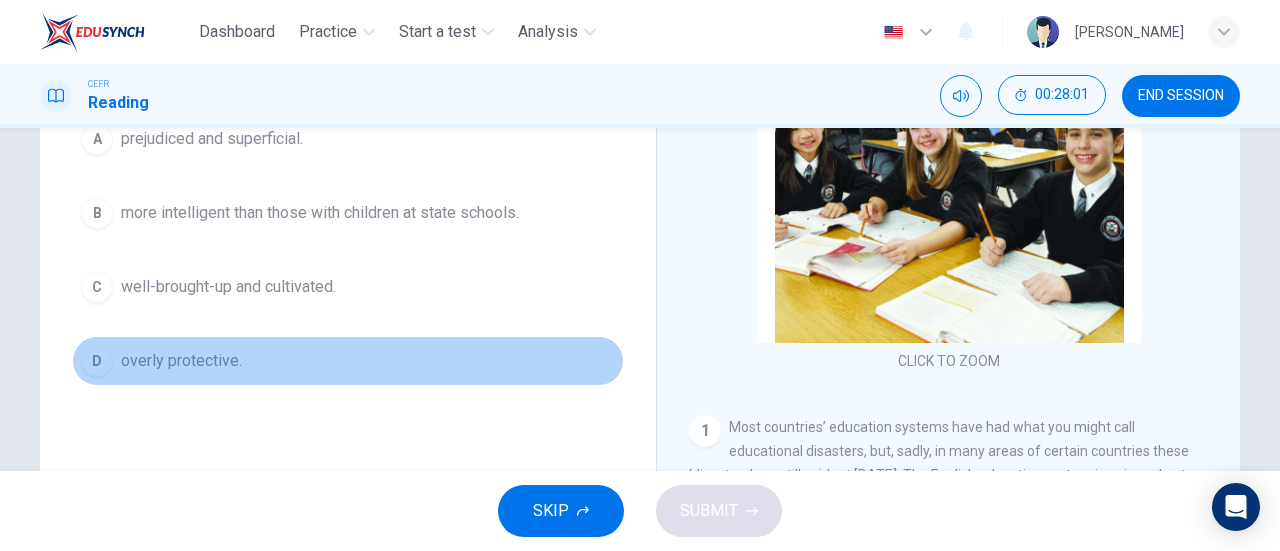 click on "D overly protective." at bounding box center (348, 361) 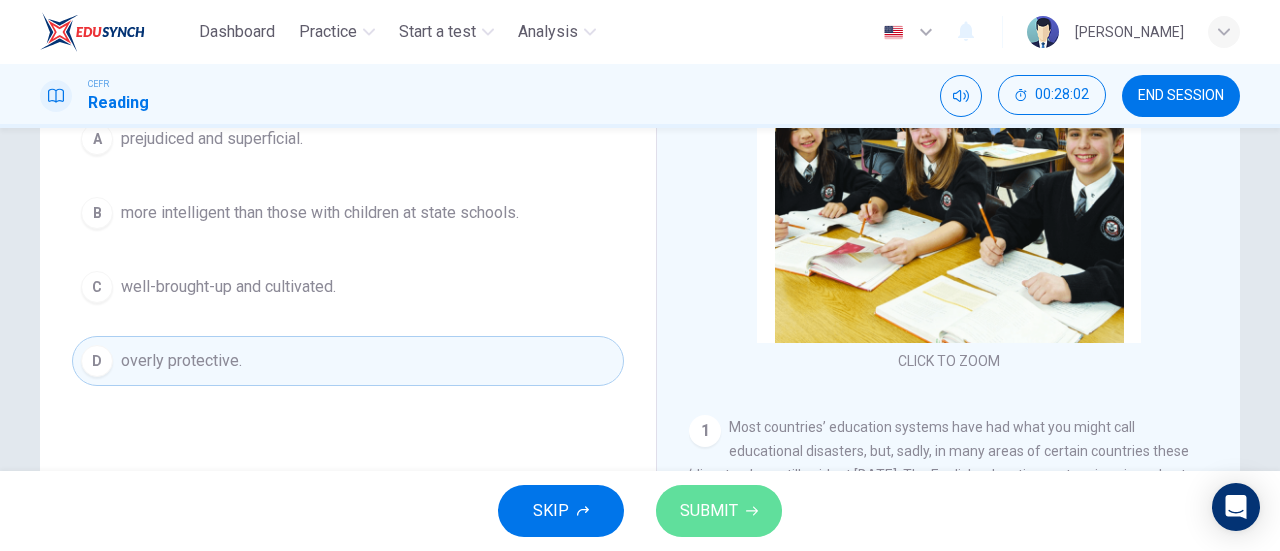 click on "SUBMIT" at bounding box center [719, 511] 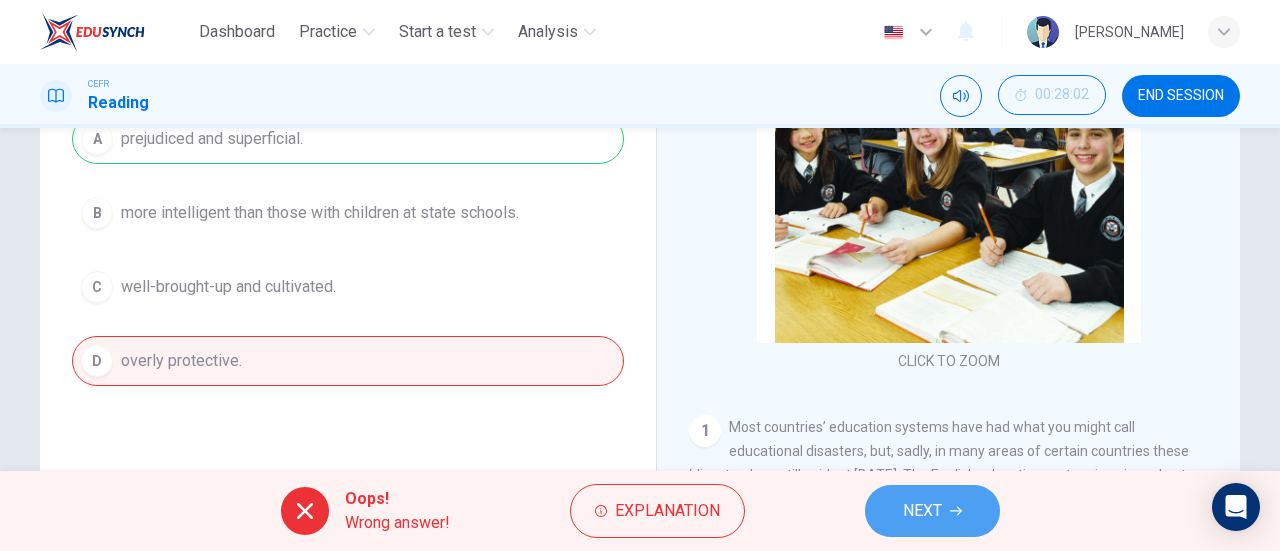 click on "NEXT" at bounding box center (932, 511) 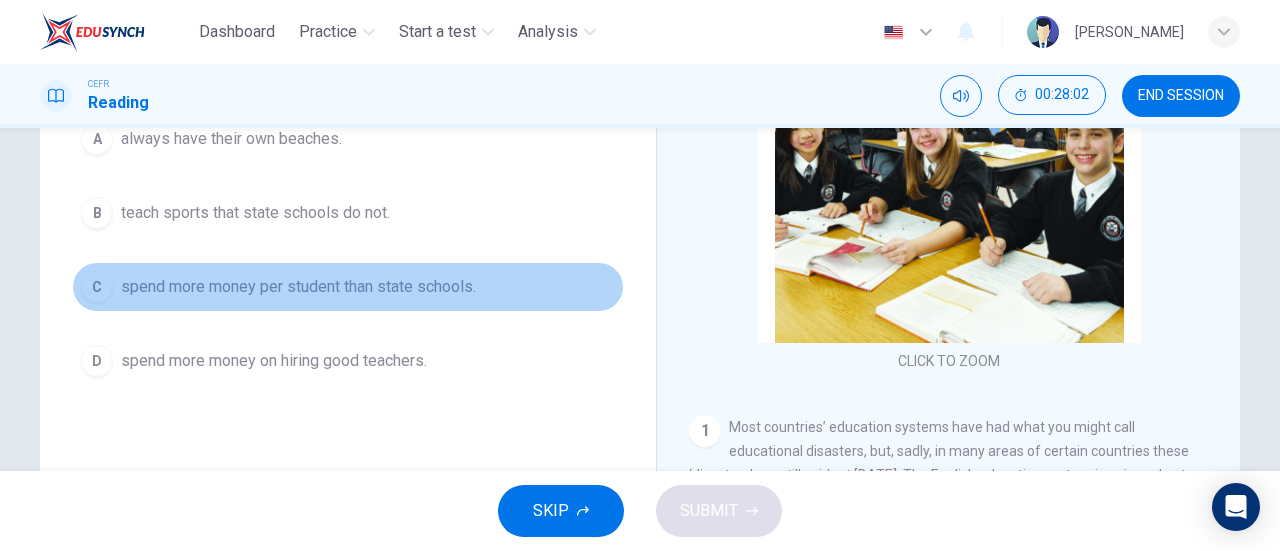 click on "C spend more money per student than state schools." at bounding box center (348, 287) 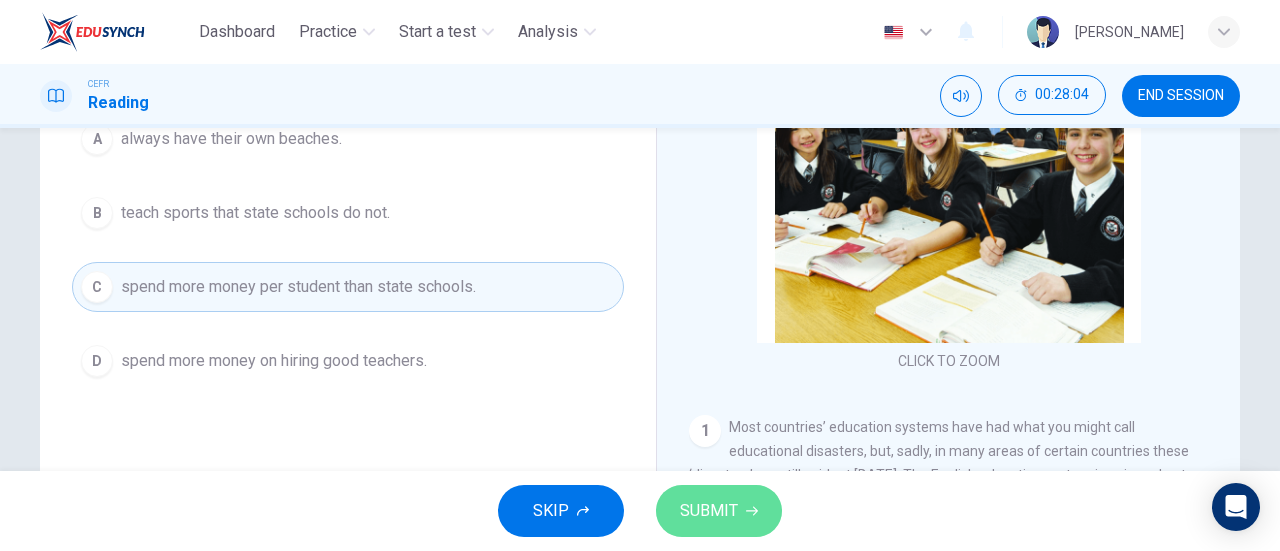 click on "SUBMIT" at bounding box center (709, 511) 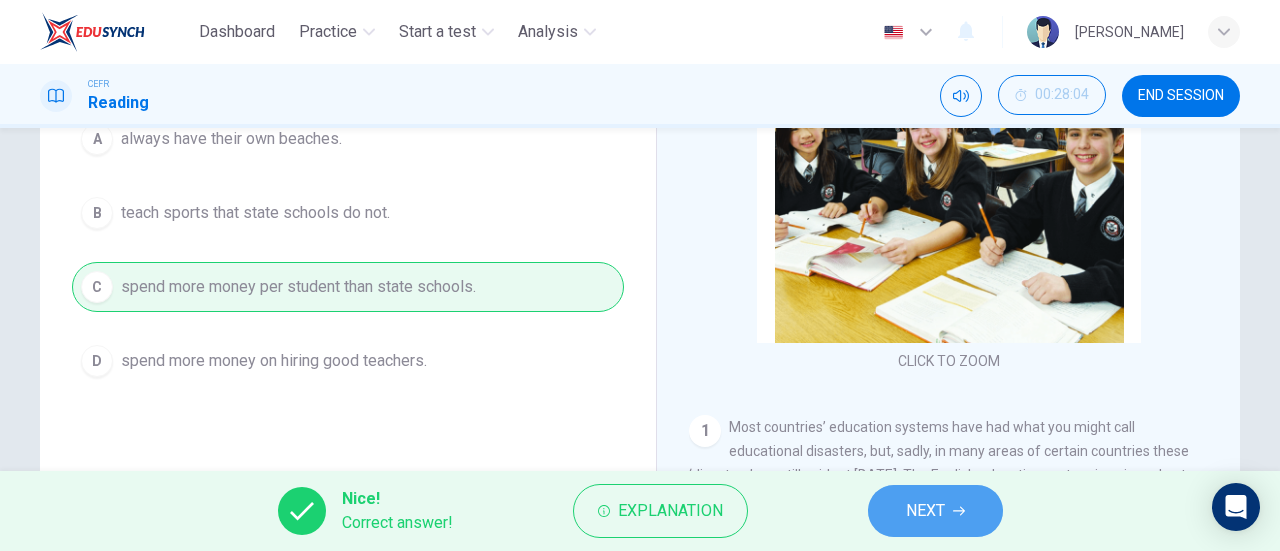 click on "NEXT" at bounding box center [935, 511] 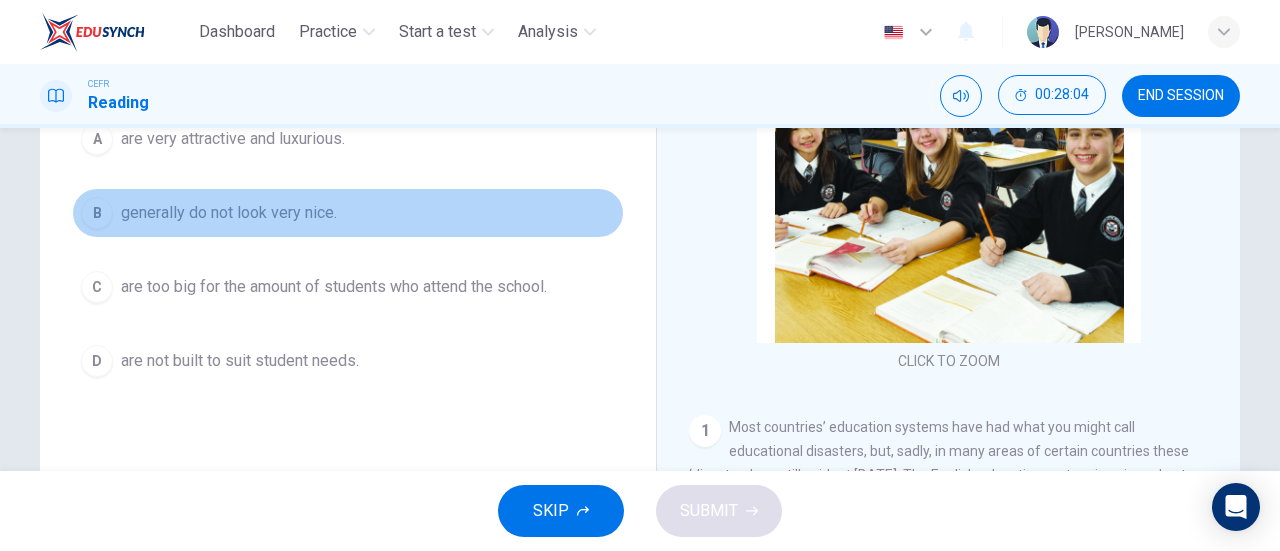 click on "B generally do not look very nice." at bounding box center [348, 213] 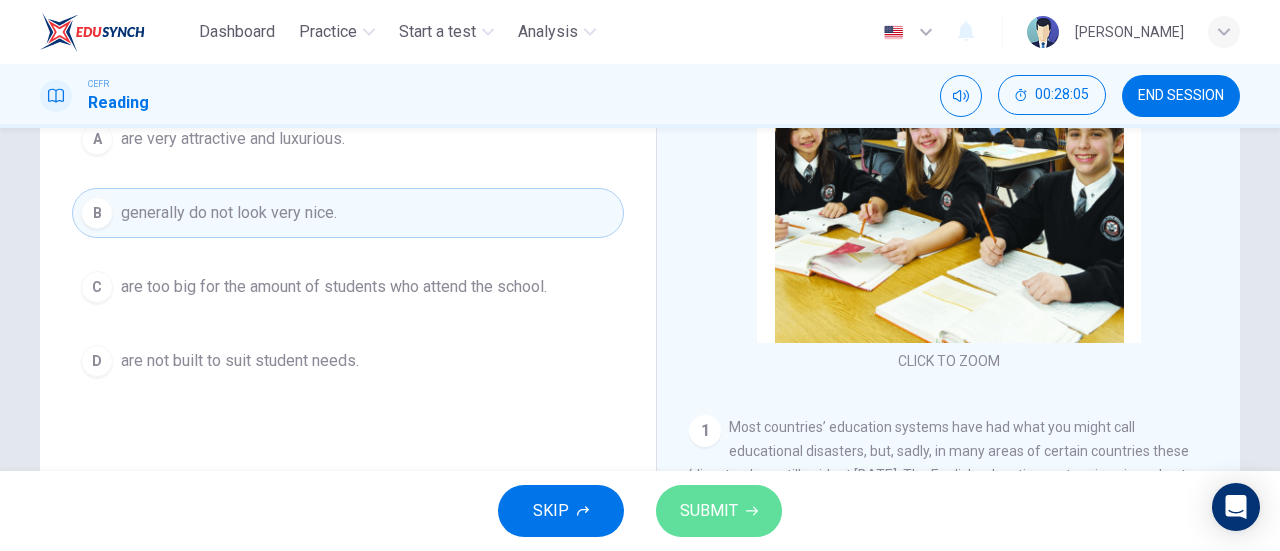 click on "SUBMIT" at bounding box center (709, 511) 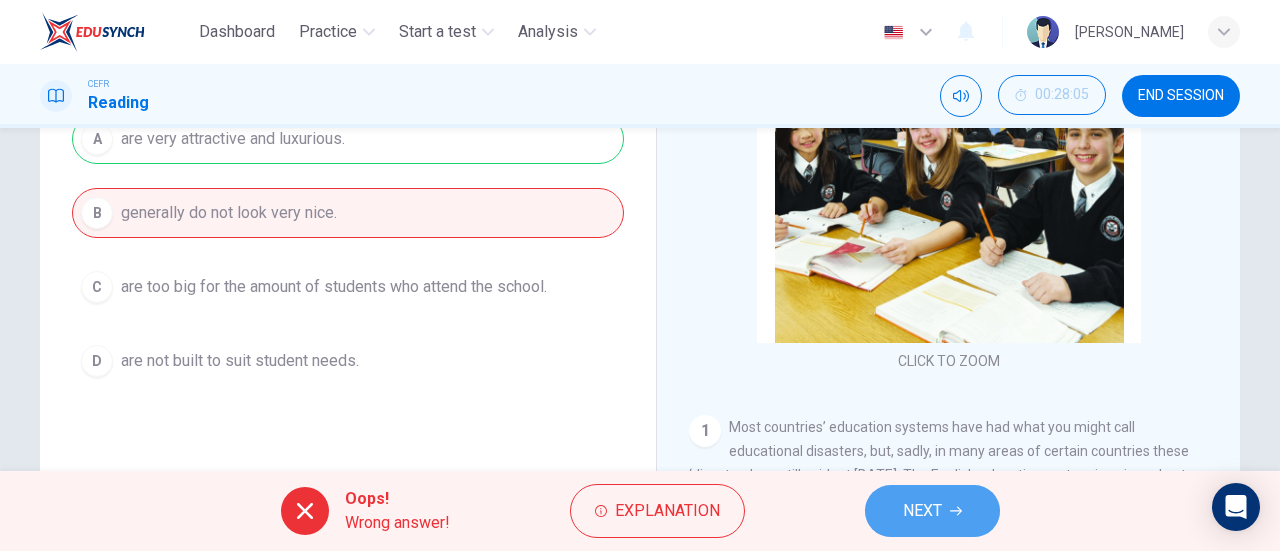 click on "NEXT" at bounding box center (932, 511) 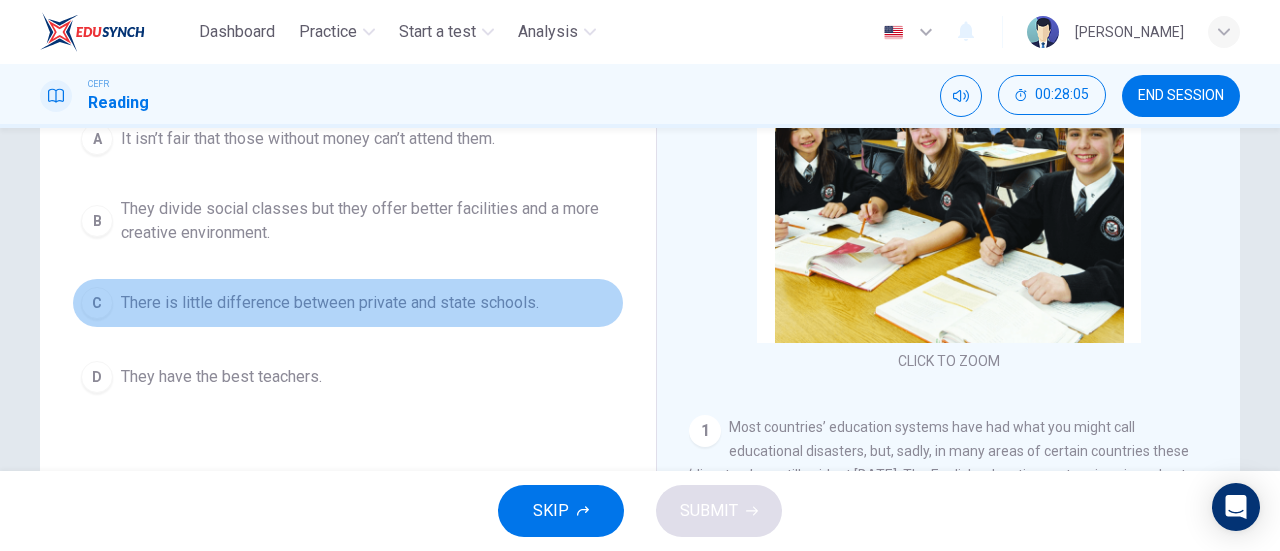 click on "There is little difference between private and state schools." at bounding box center (330, 303) 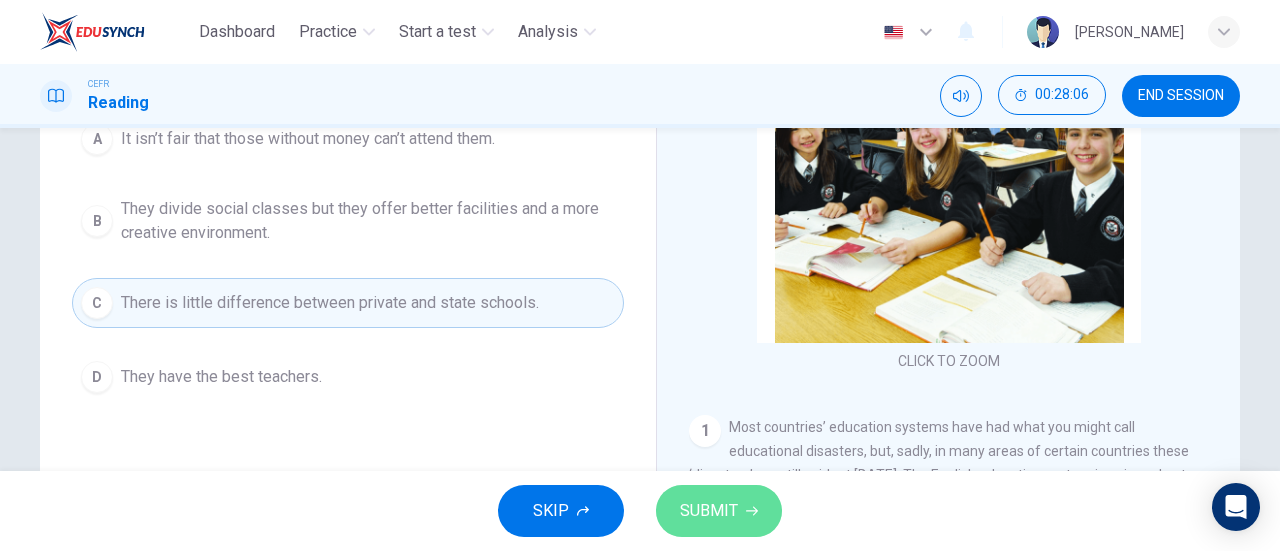 click on "SUBMIT" at bounding box center [709, 511] 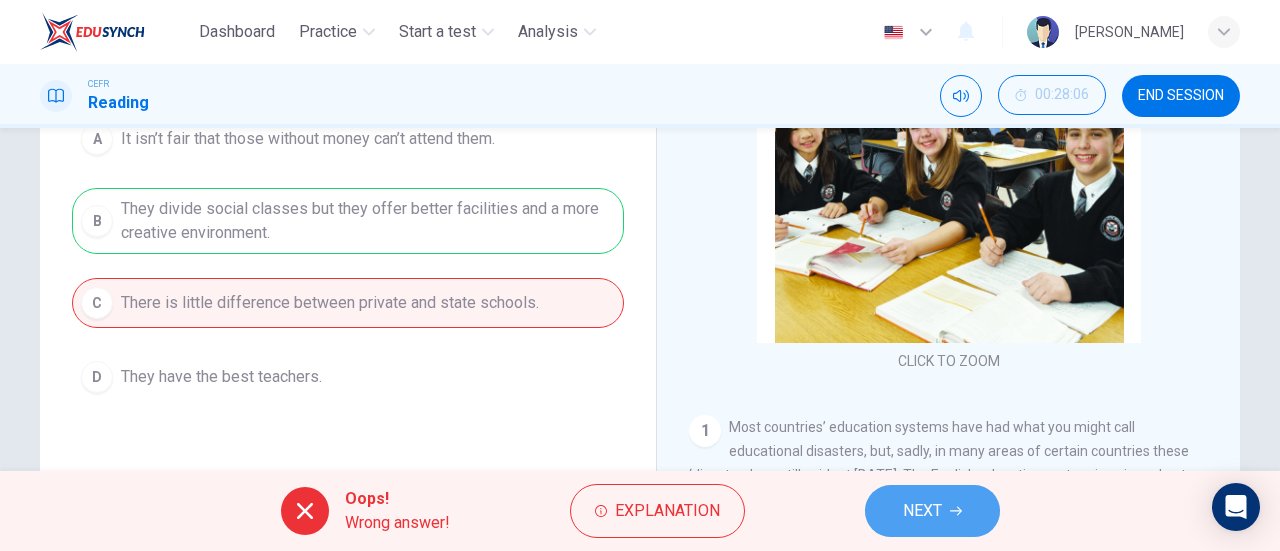 click on "NEXT" at bounding box center [932, 511] 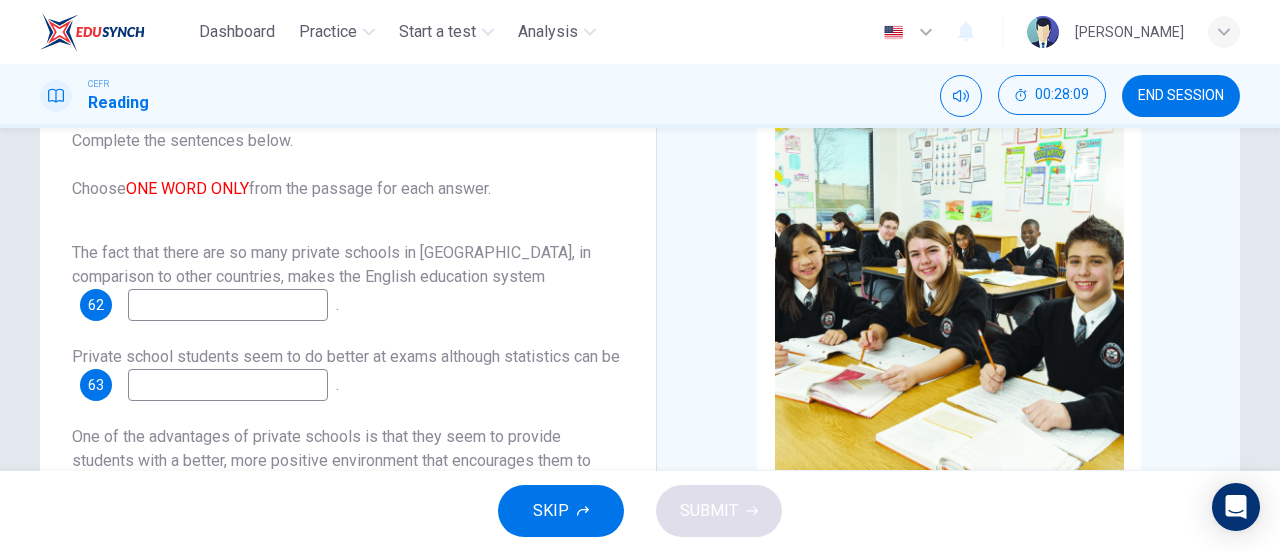 scroll, scrollTop: 124, scrollLeft: 0, axis: vertical 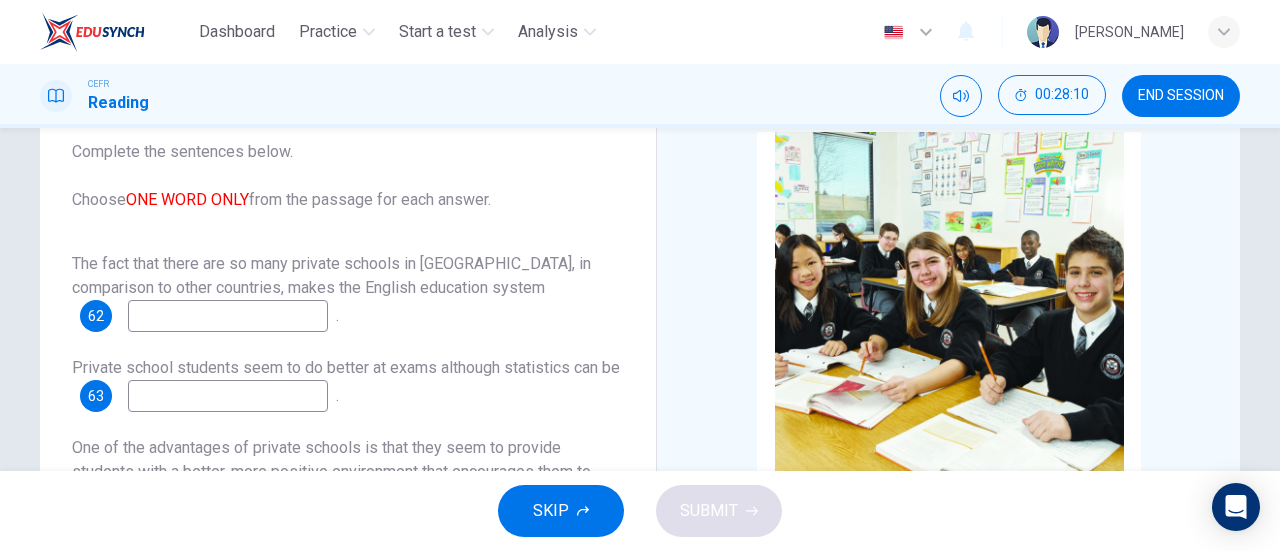 click on "The fact that there are so many private schools in [GEOGRAPHIC_DATA], in comparison to other countries, makes the English education system  62 . Private school students seem to do better at exams although statistics can
be  63 . One of the advantages of private schools is that they seem to provide students with a better, more positive environment that encourages them to  64  themselves to their school work with more enthusiasm. A lot of not very well-off parents make huge sacrifices for their children’s  65  to help them go to respectable universities. Unfortunately, many state school buildings sometimes have the appearance of an industrial  66 ." at bounding box center [348, 488] 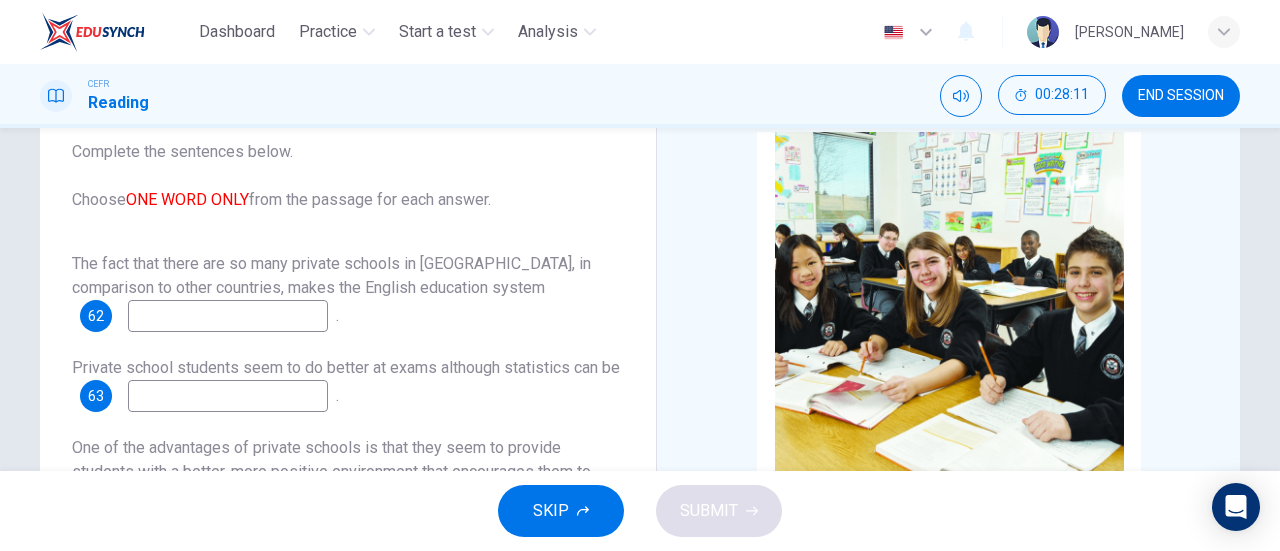 click at bounding box center [228, 316] 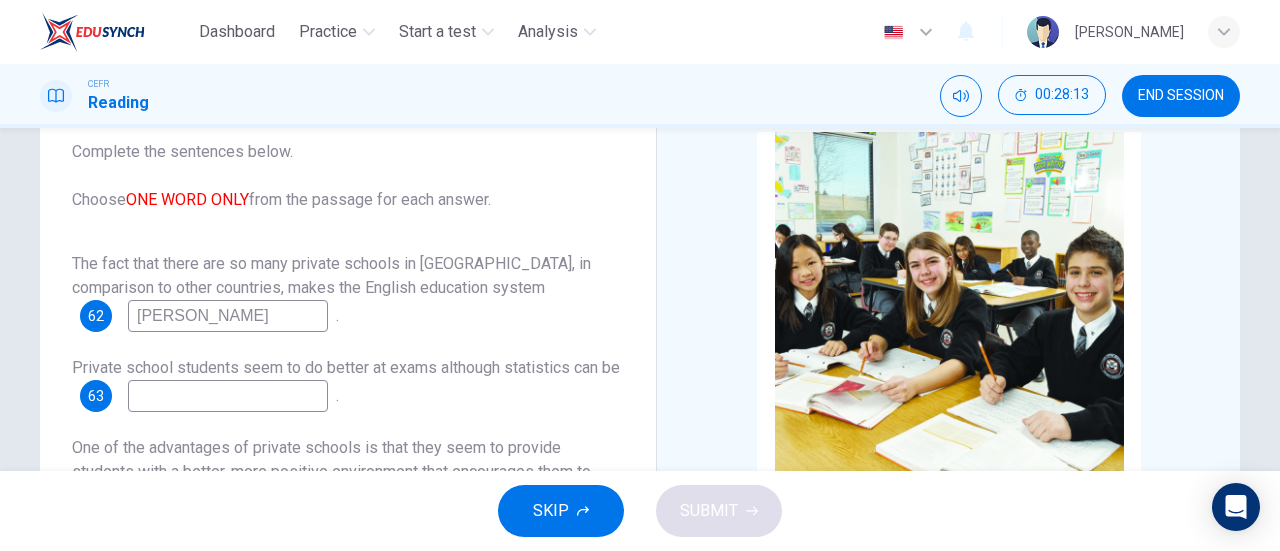 type on "[PERSON_NAME]" 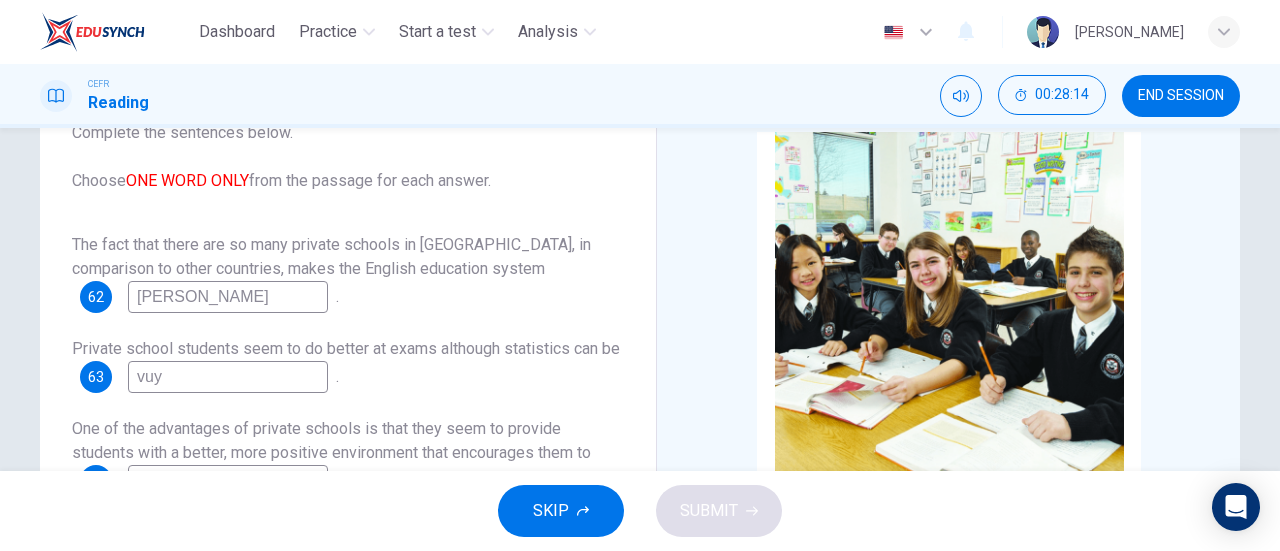 scroll, scrollTop: 24, scrollLeft: 0, axis: vertical 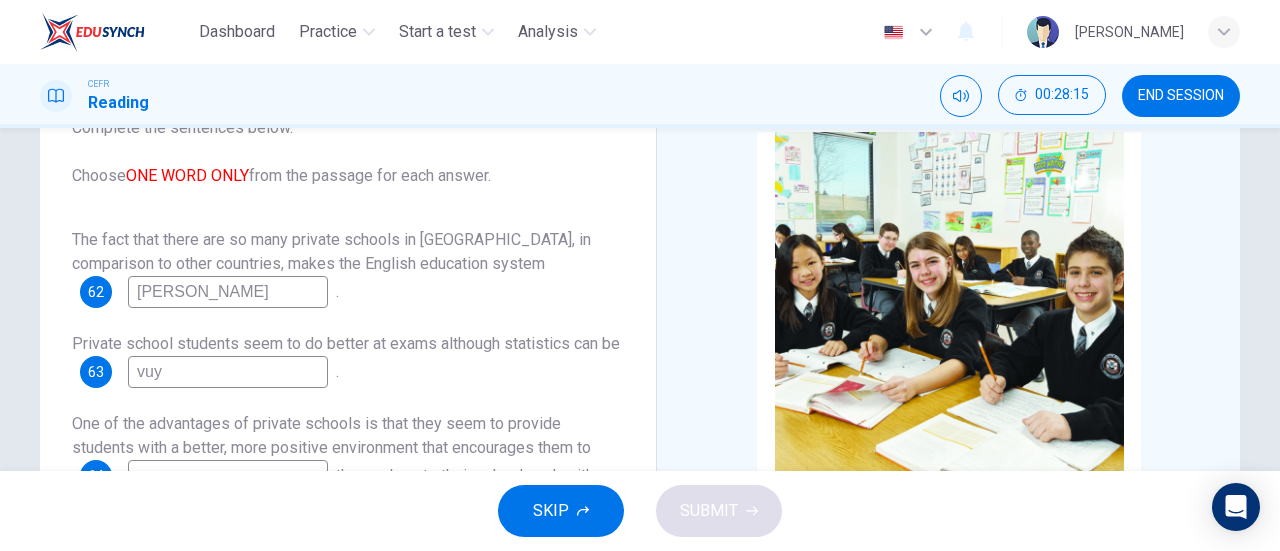 type on "vuy" 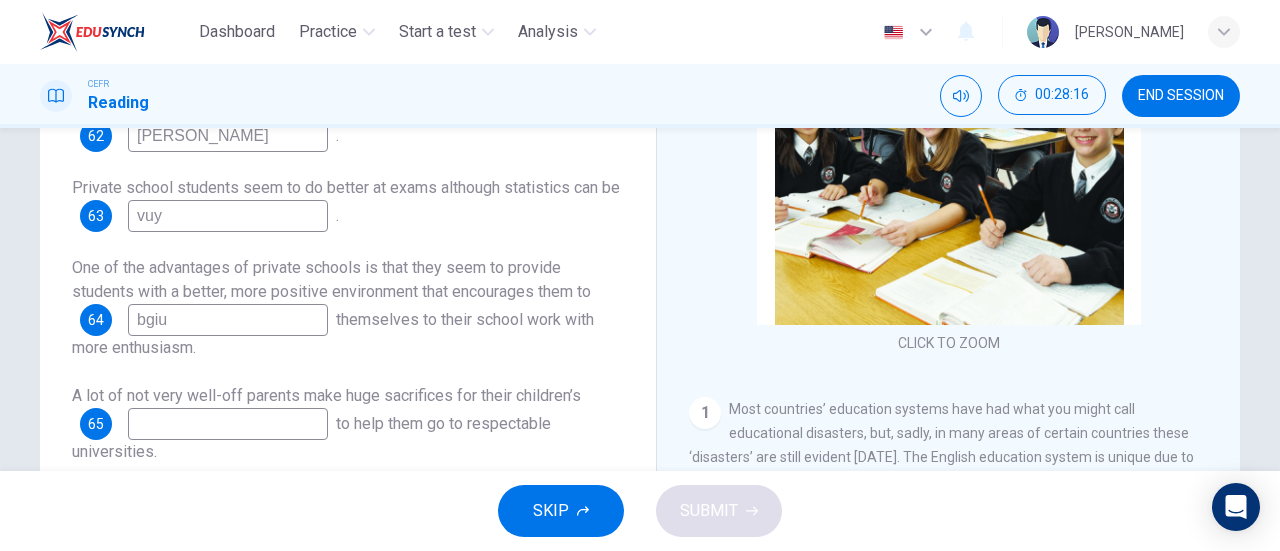 scroll, scrollTop: 286, scrollLeft: 0, axis: vertical 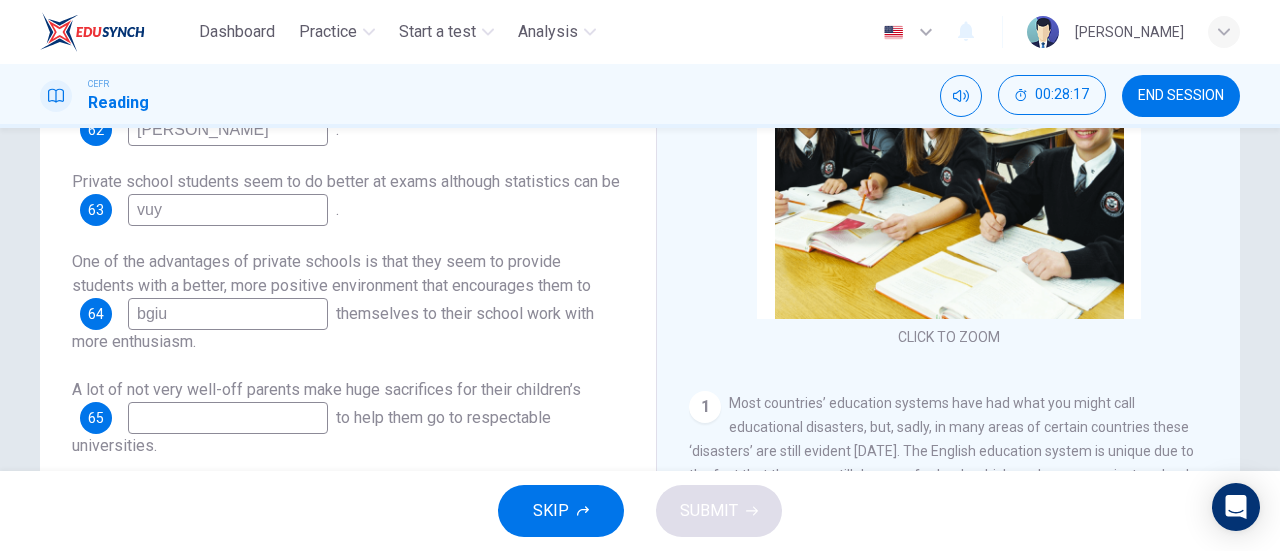 type on "bgiu" 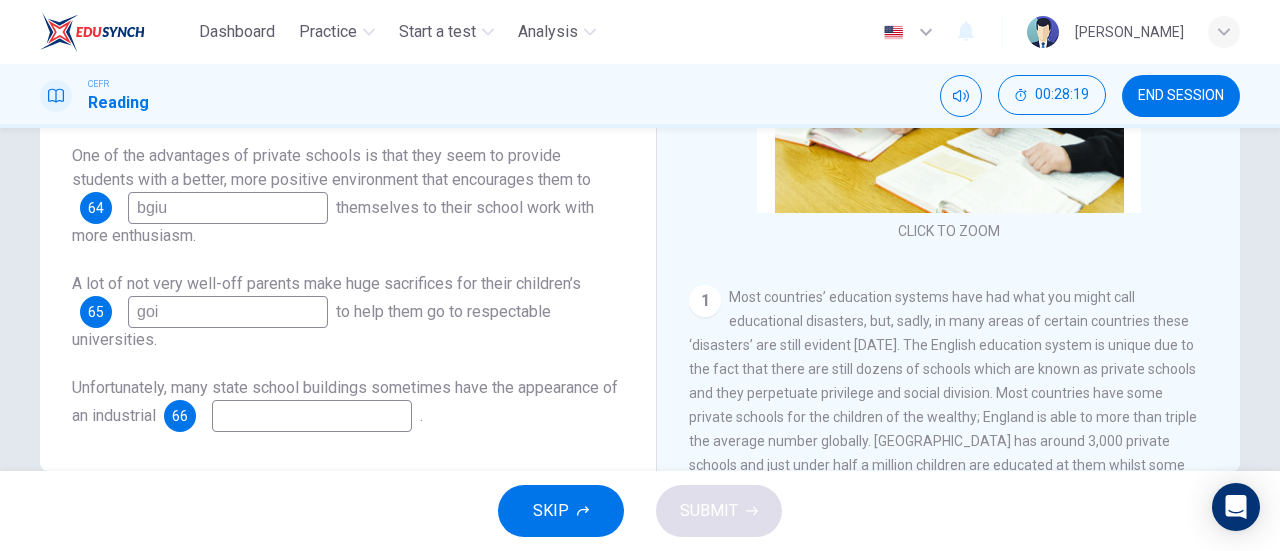 scroll, scrollTop: 392, scrollLeft: 0, axis: vertical 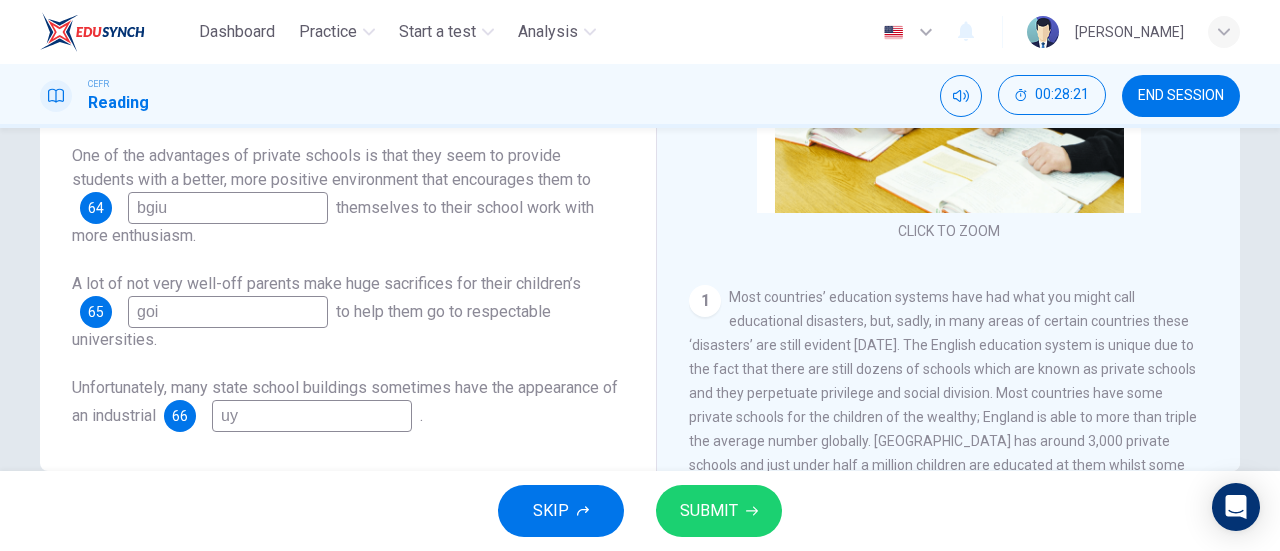 type on "uy" 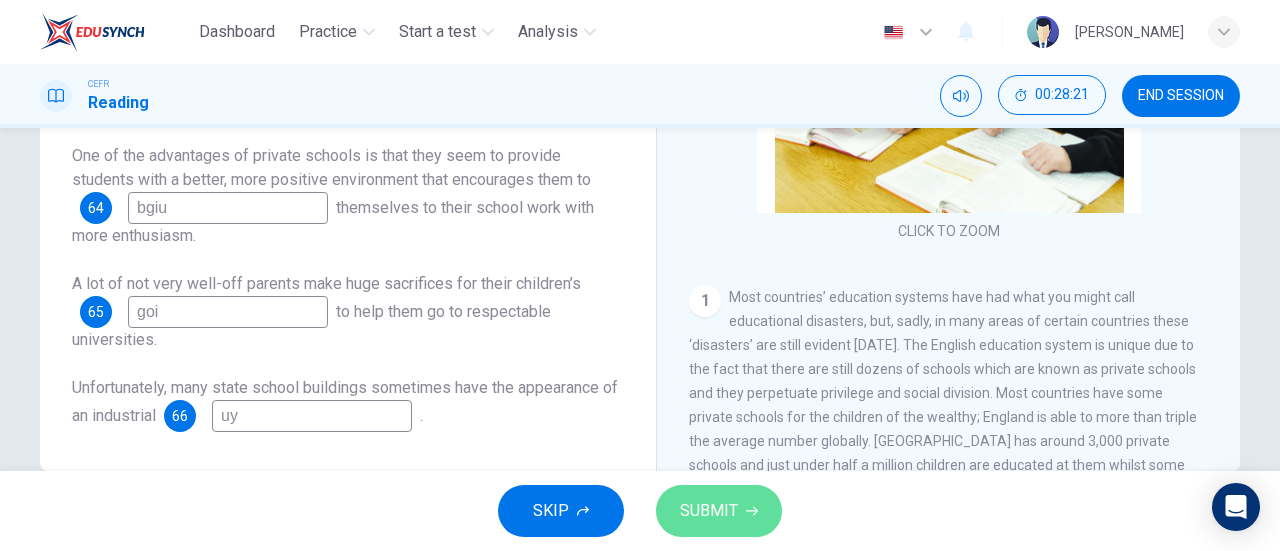 click on "SUBMIT" at bounding box center (709, 511) 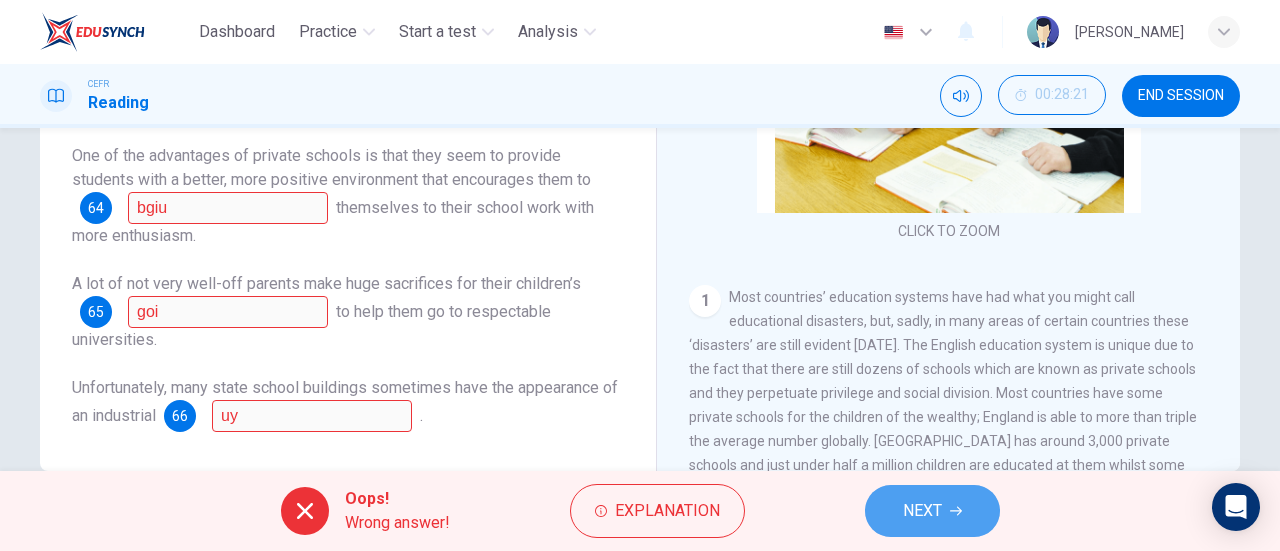 click on "NEXT" at bounding box center [922, 511] 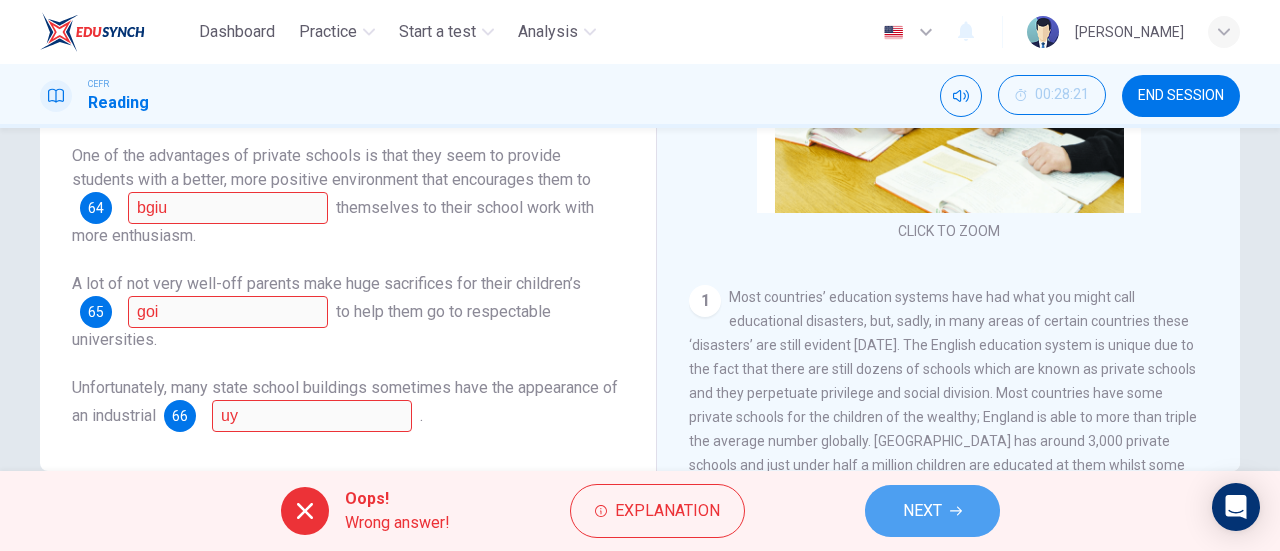 scroll, scrollTop: 0, scrollLeft: 0, axis: both 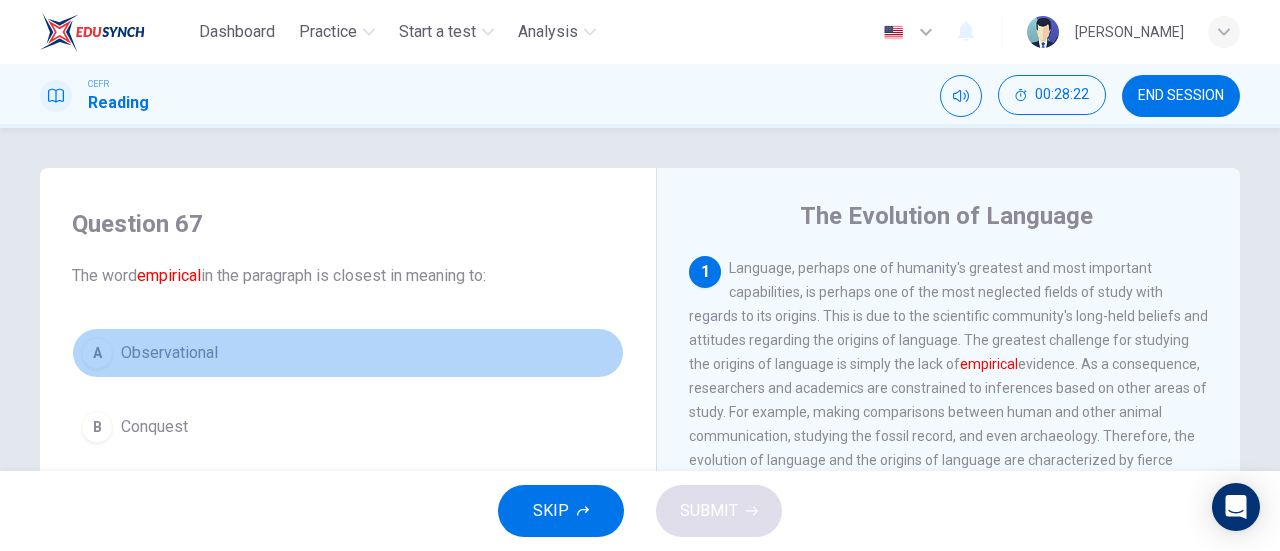 click on "A Observational" at bounding box center [348, 353] 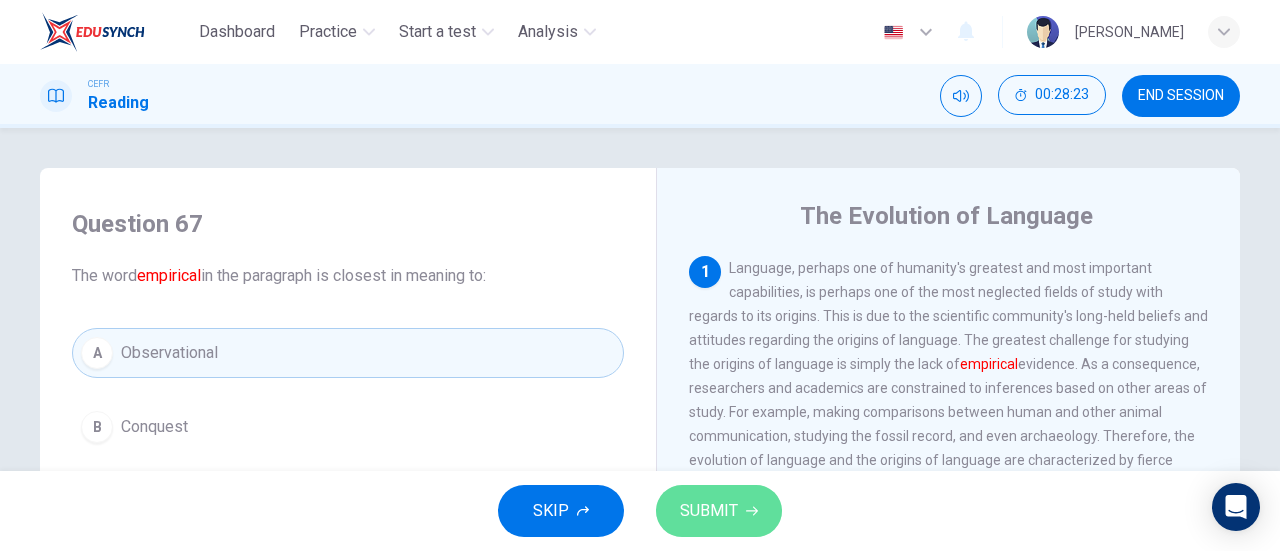 click on "SUBMIT" at bounding box center (709, 511) 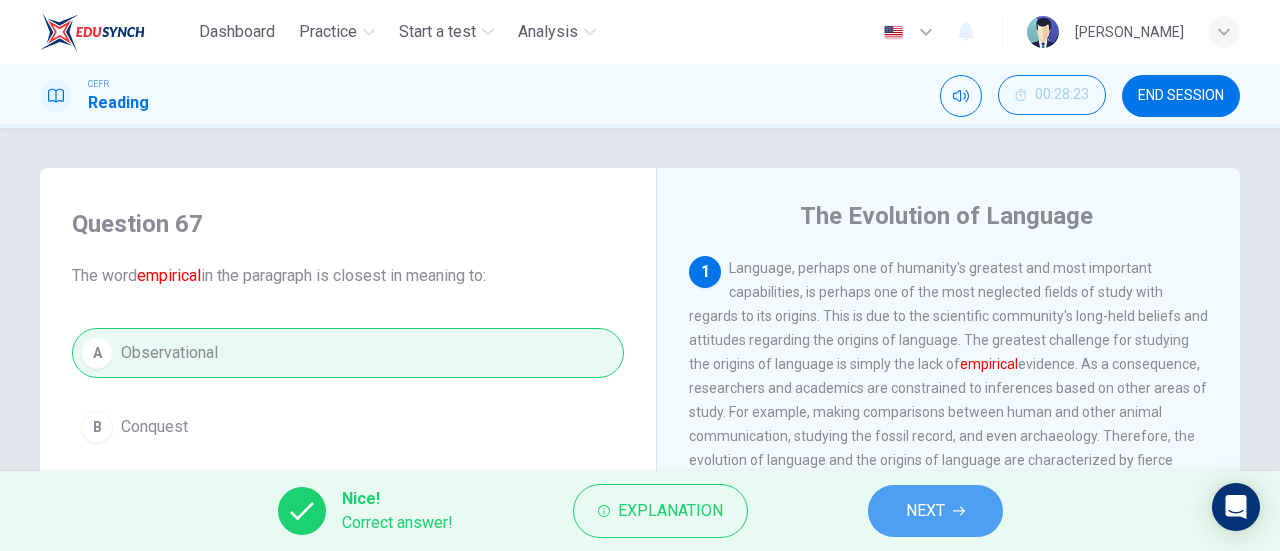 click on "NEXT" at bounding box center [935, 511] 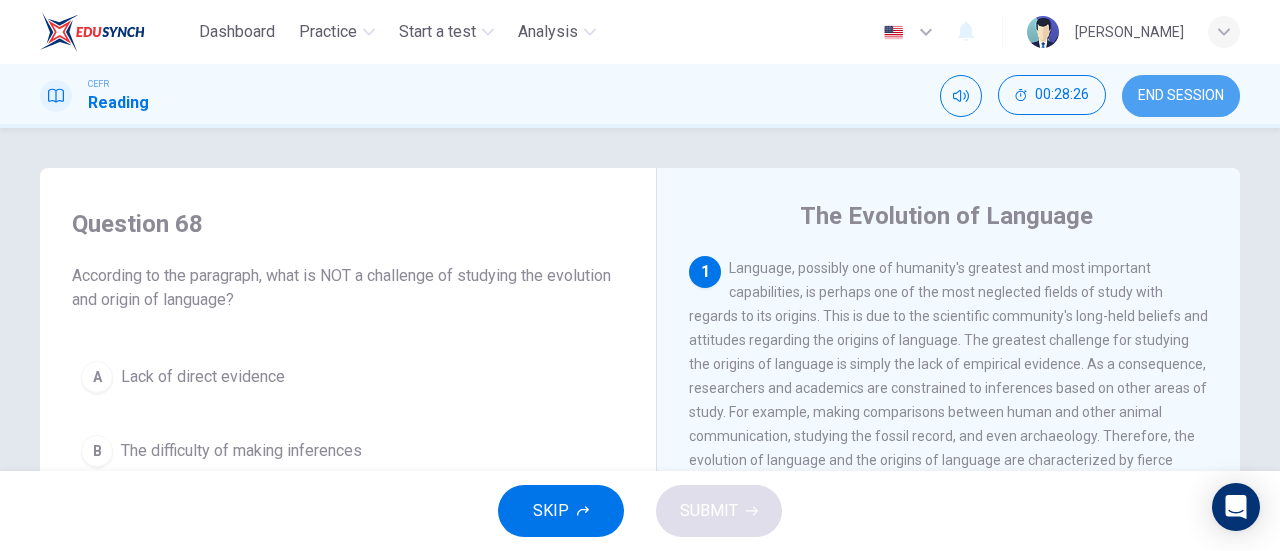 click on "END SESSION" at bounding box center [1181, 96] 